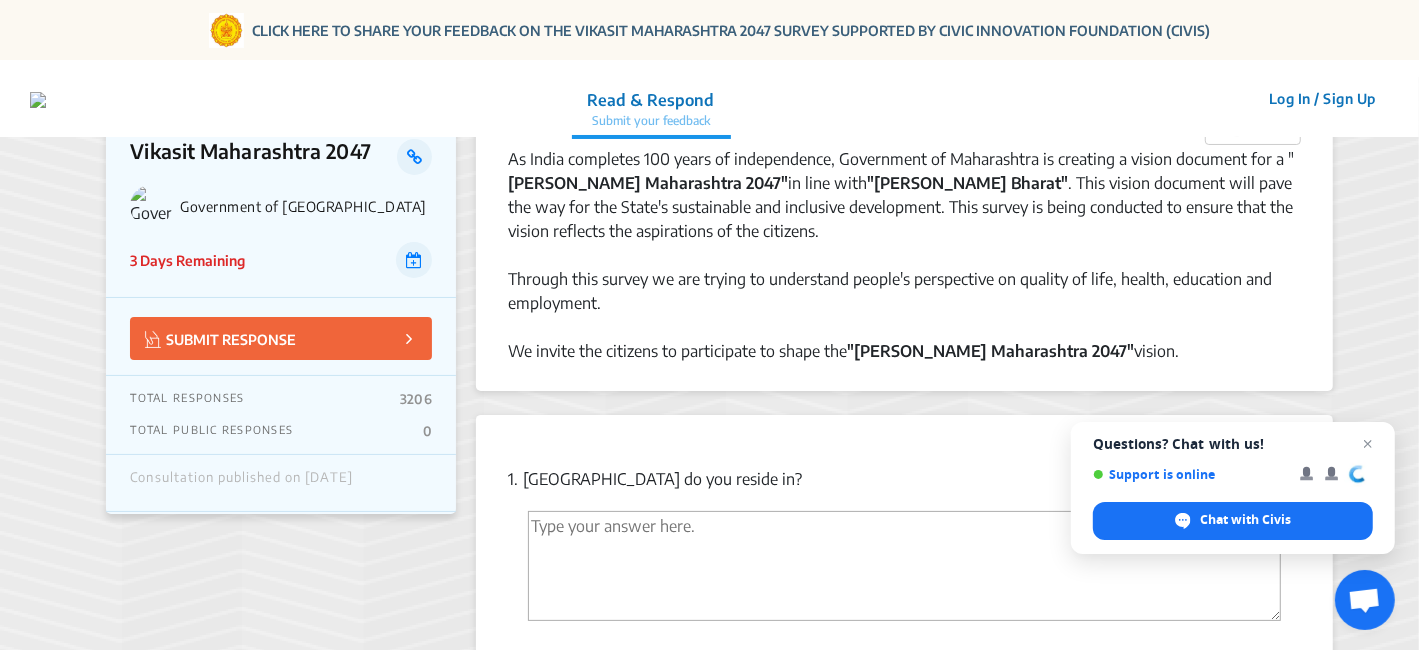 scroll, scrollTop: 0, scrollLeft: 0, axis: both 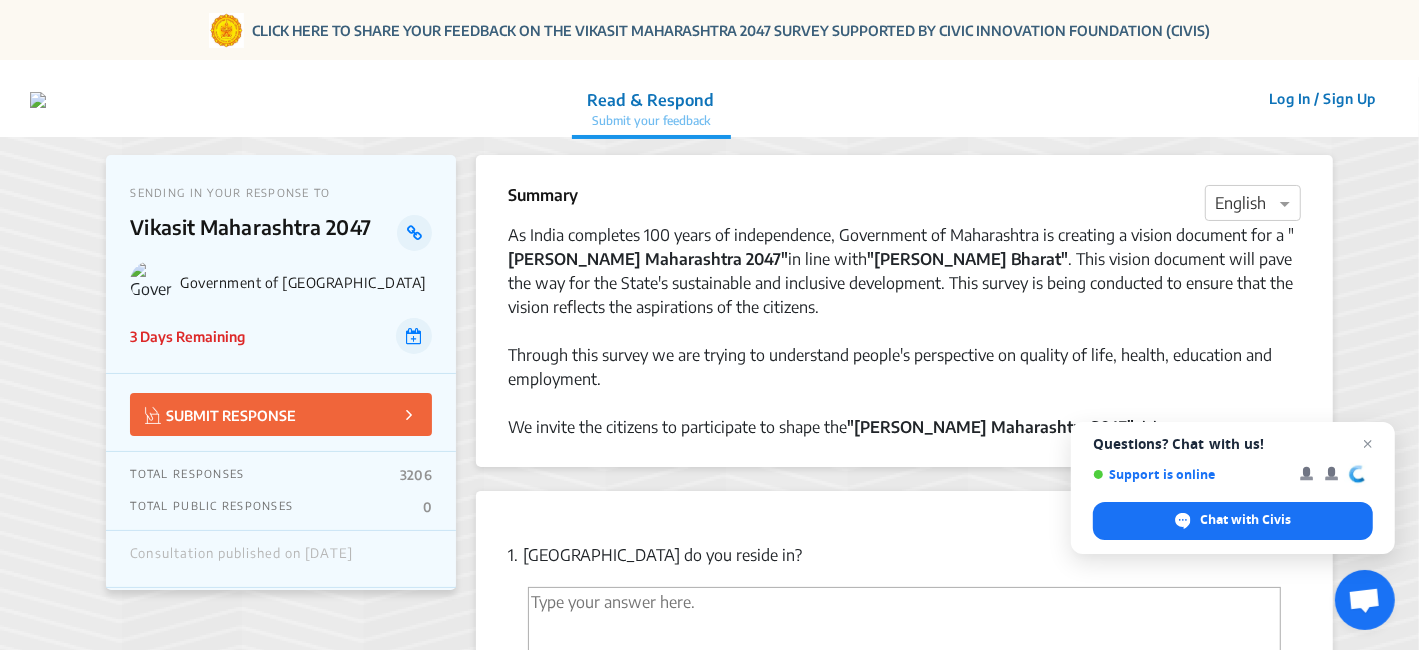 click at bounding box center (1368, 444) 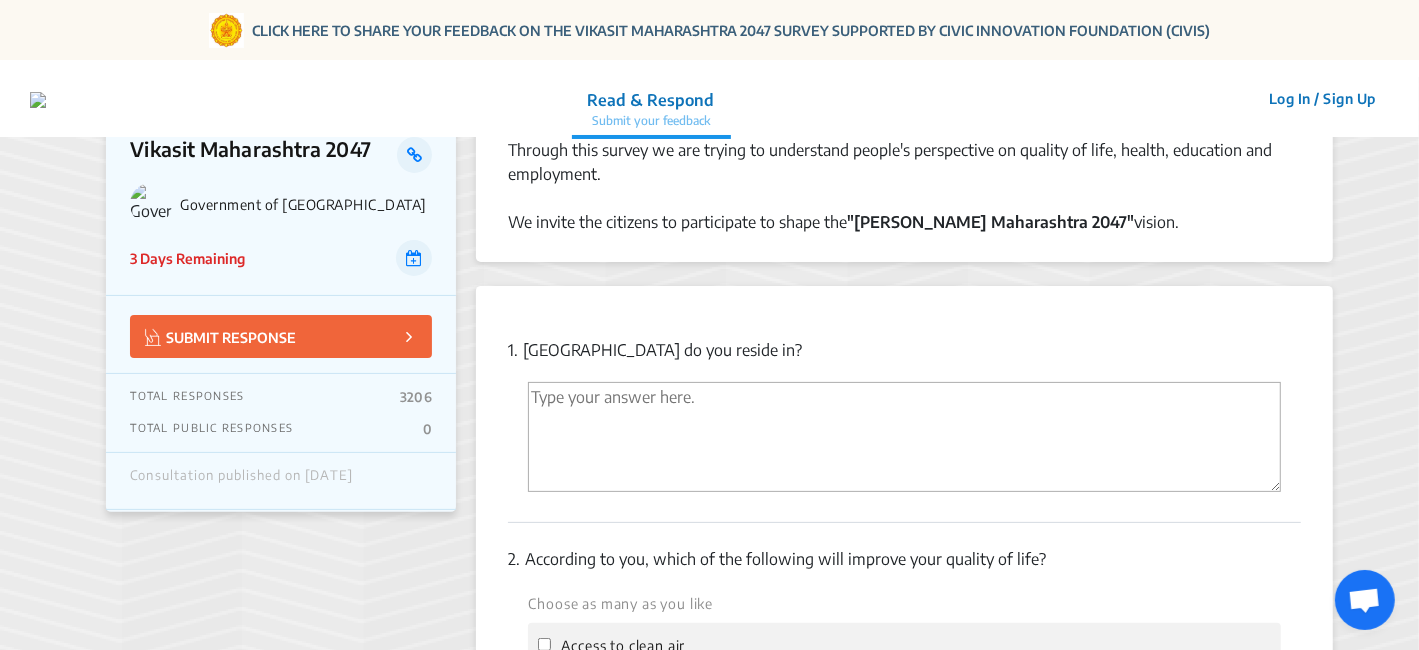 scroll, scrollTop: 222, scrollLeft: 0, axis: vertical 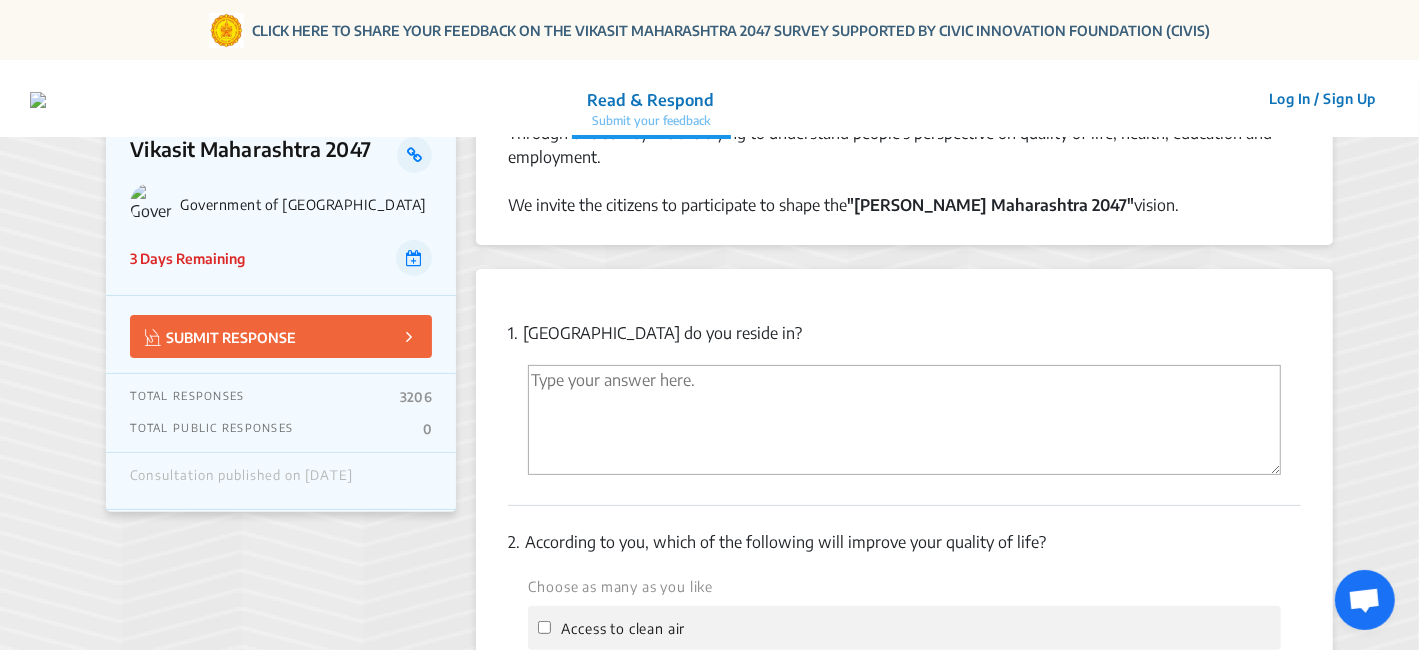 click at bounding box center (904, 420) 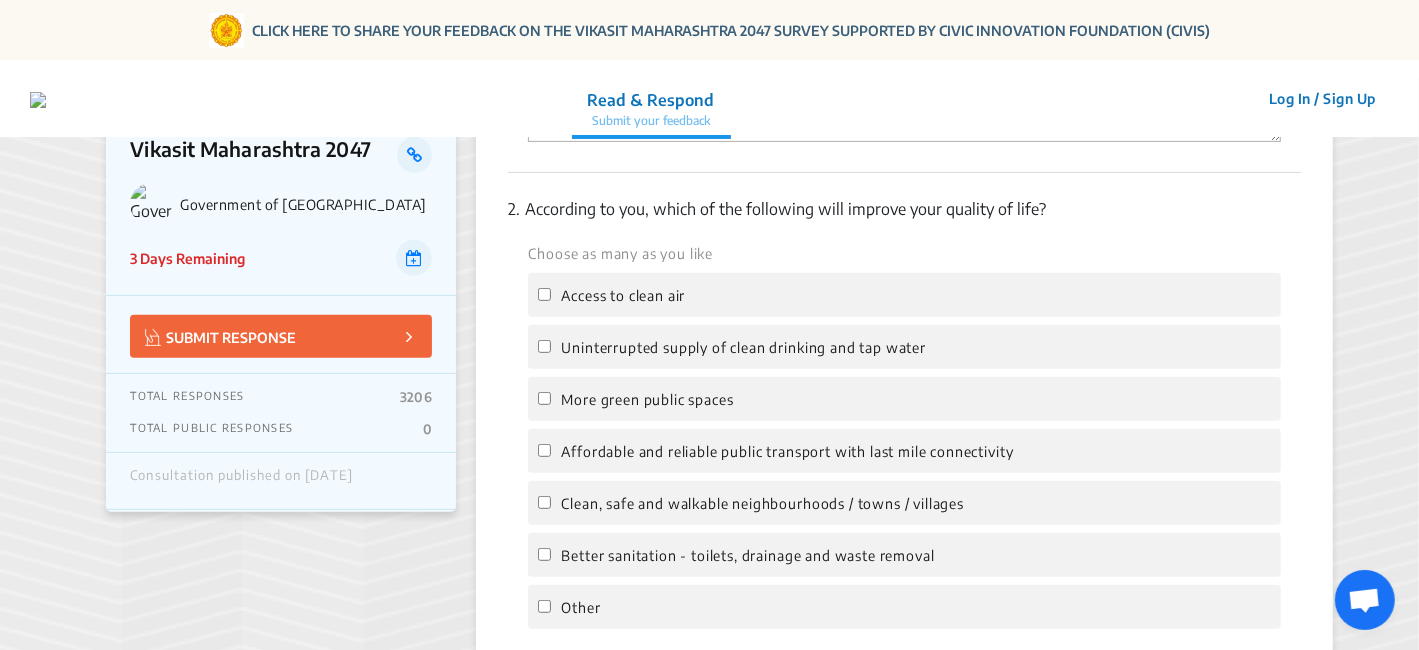 scroll, scrollTop: 666, scrollLeft: 0, axis: vertical 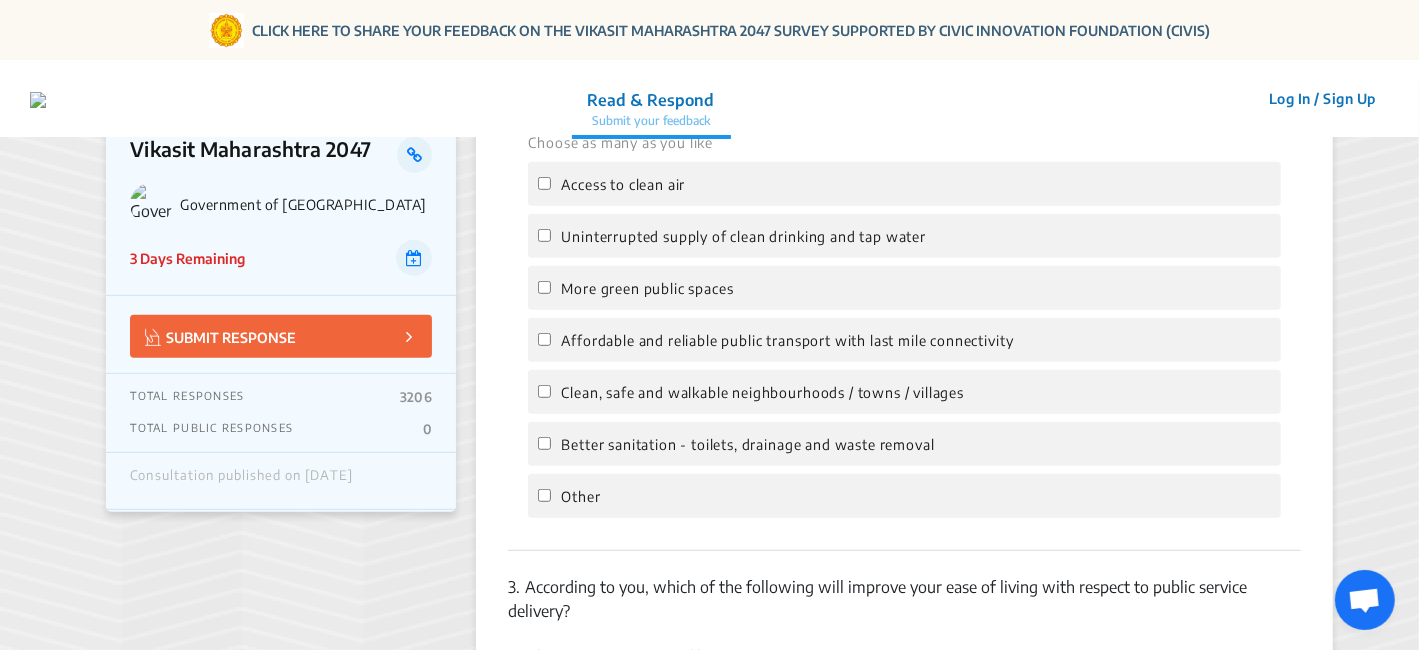 type on "Nashik" 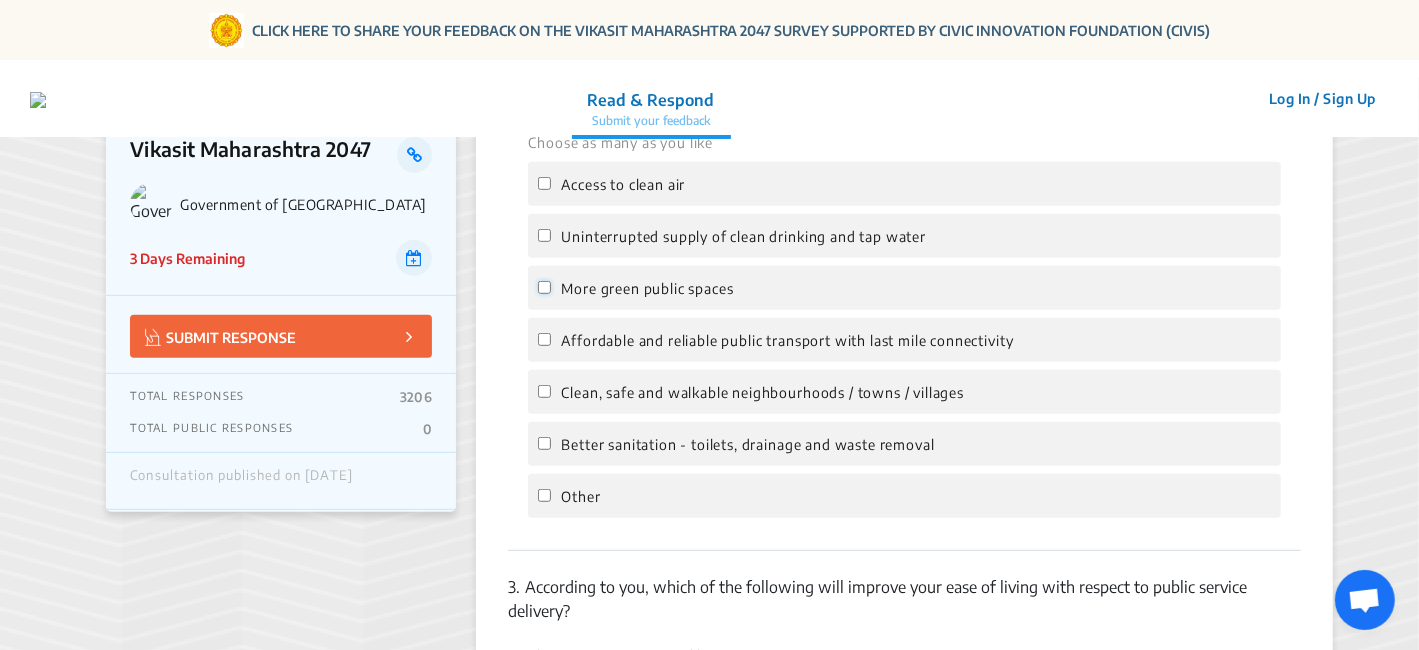 click on "More green public spaces" 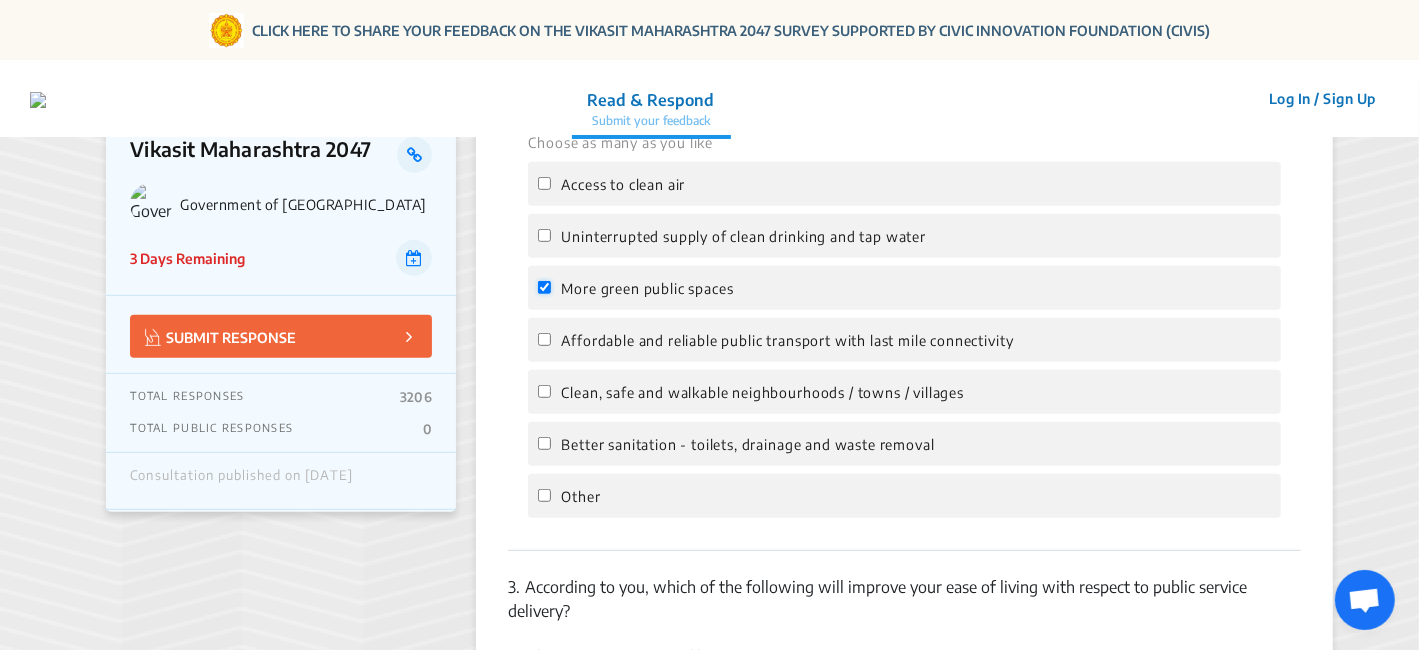 checkbox on "true" 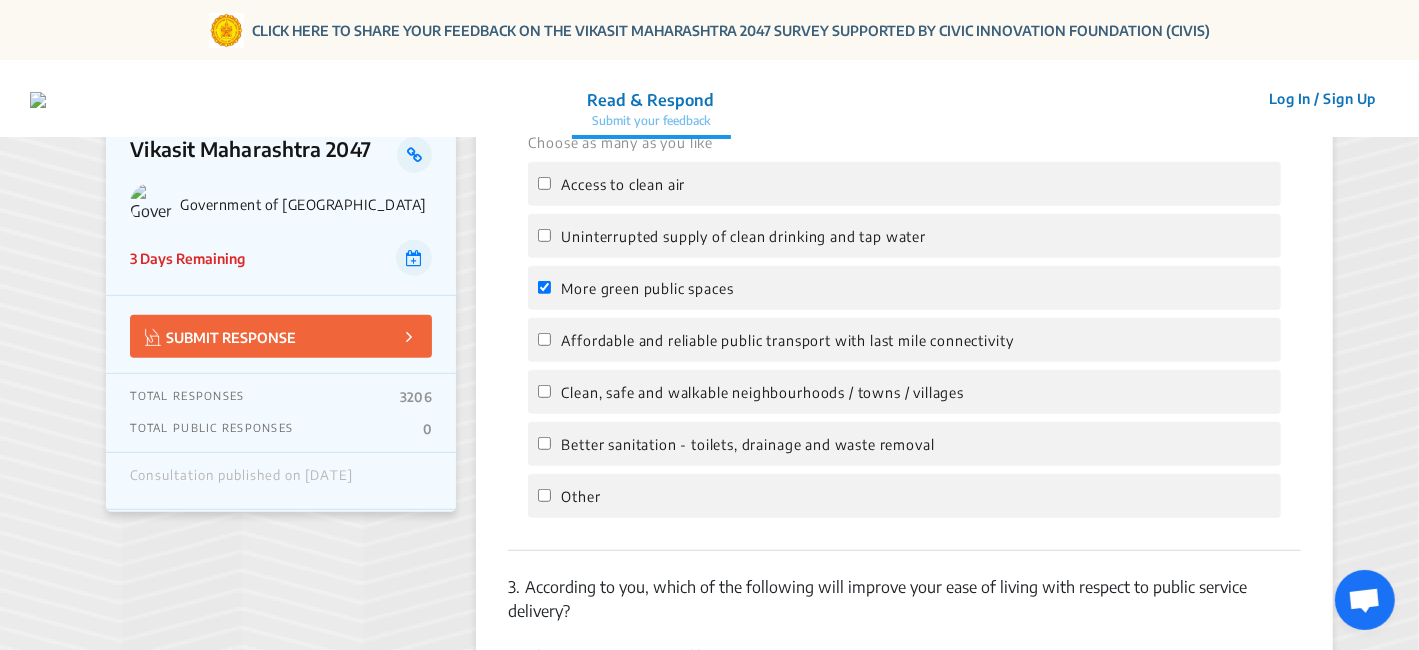 click on "Affordable and reliable public transport with last mile connectivity" 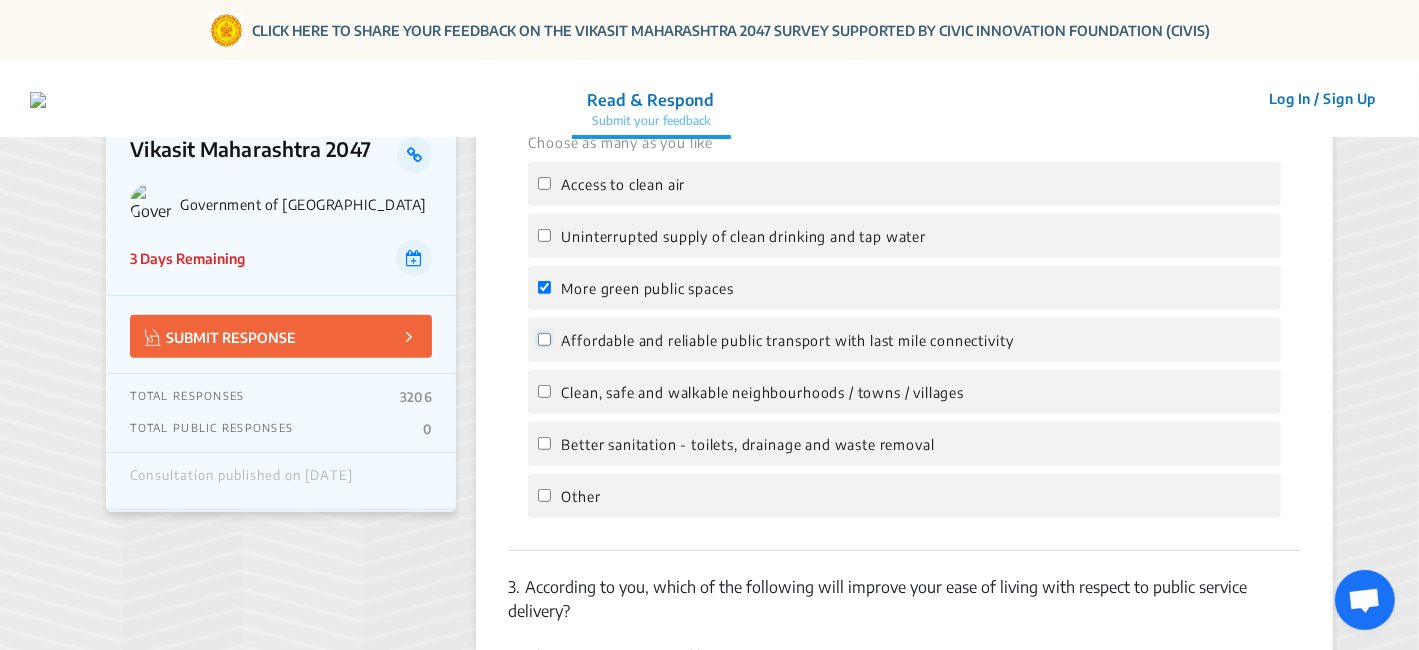 click on "Affordable and reliable public transport with last mile connectivity" 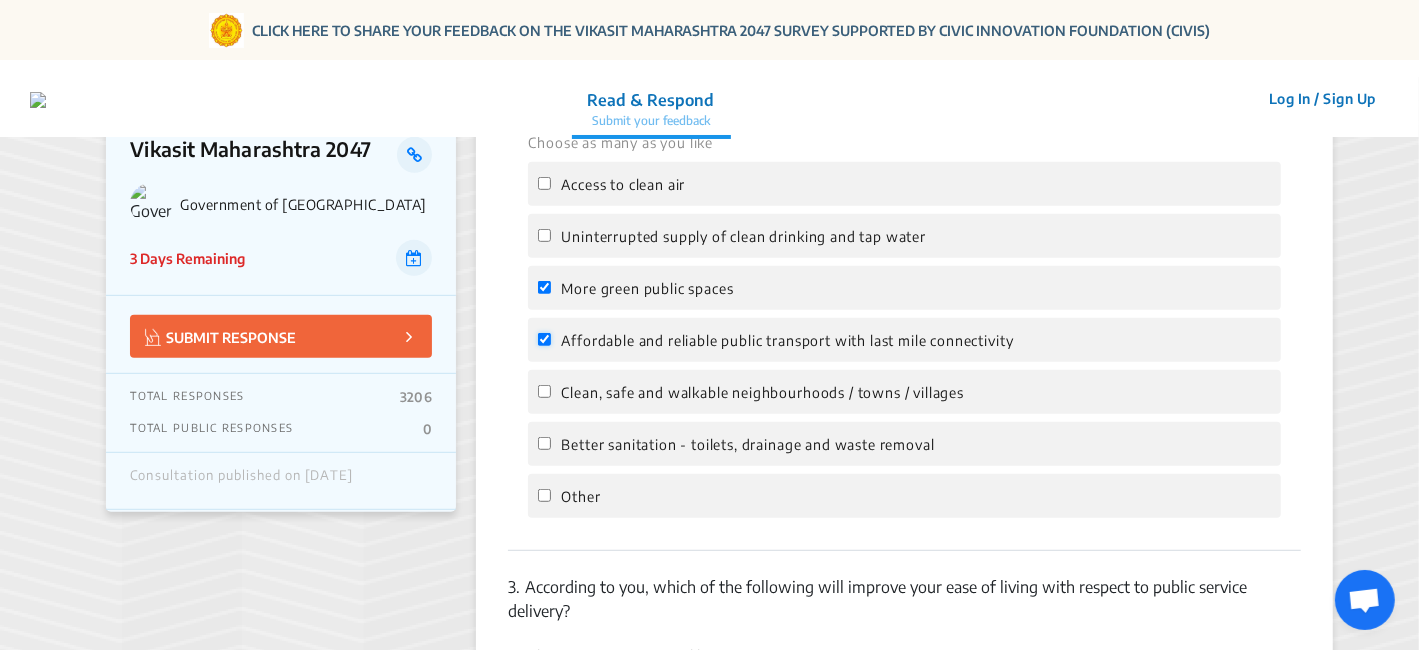 checkbox on "true" 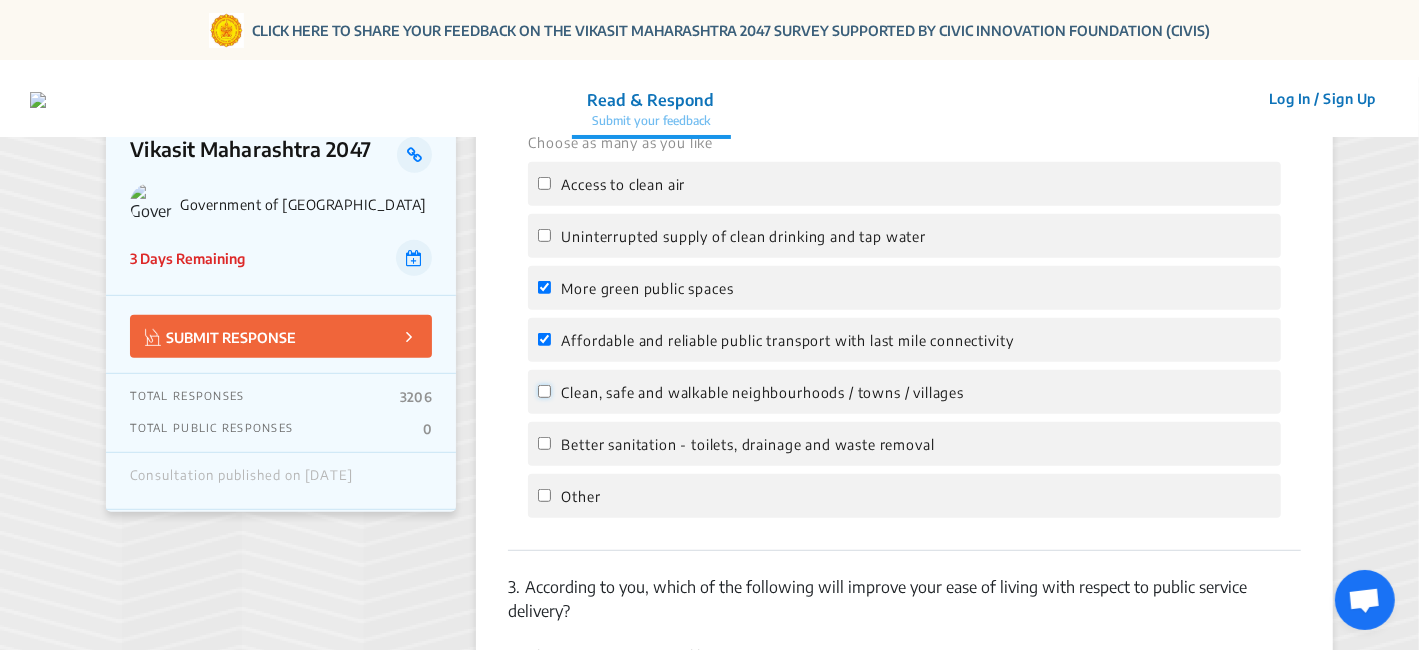 click on "Clean, safe and walkable neighbourhoods / towns / villages" 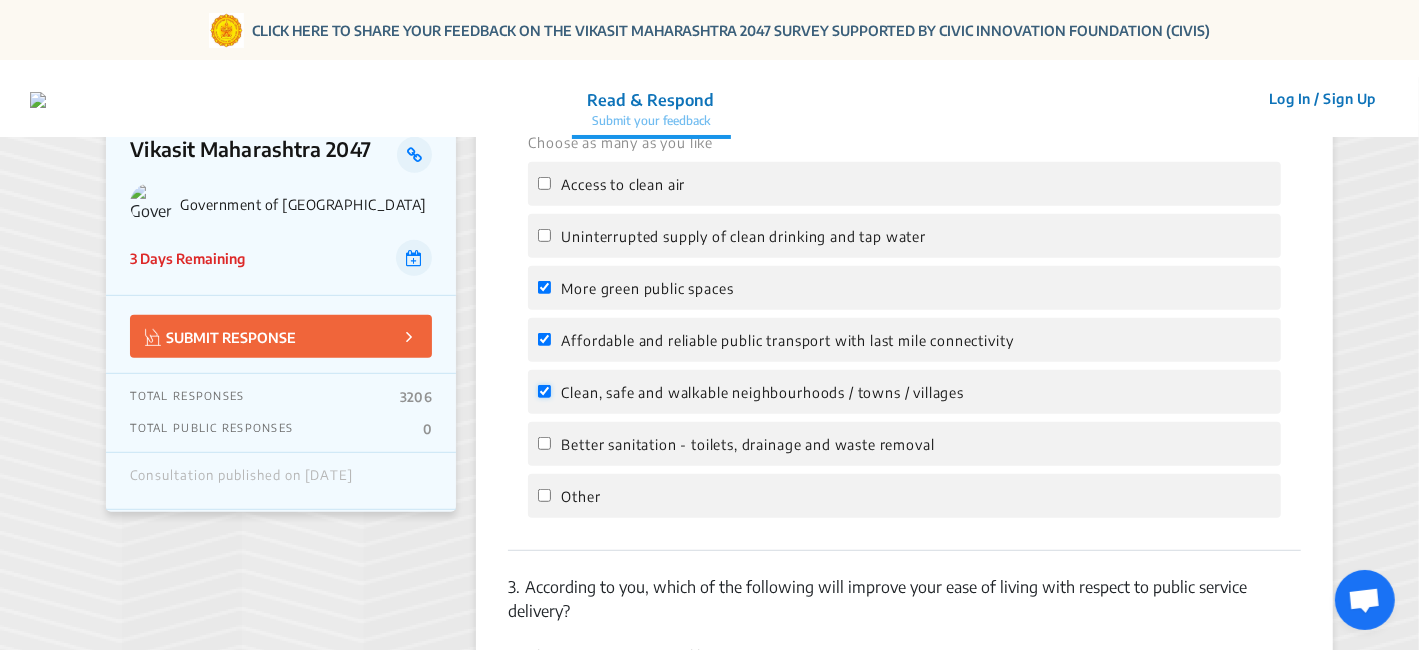 checkbox on "true" 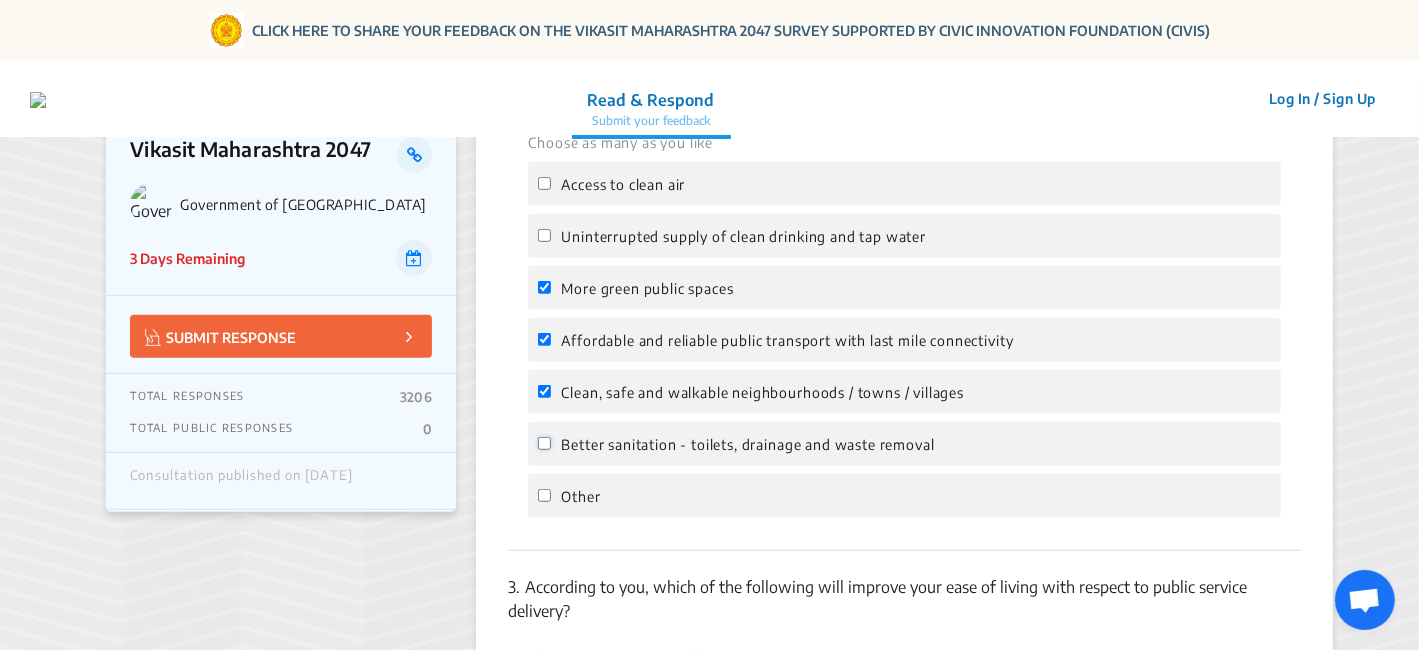 click on "Better sanitation - toilets, drainage and waste removal" 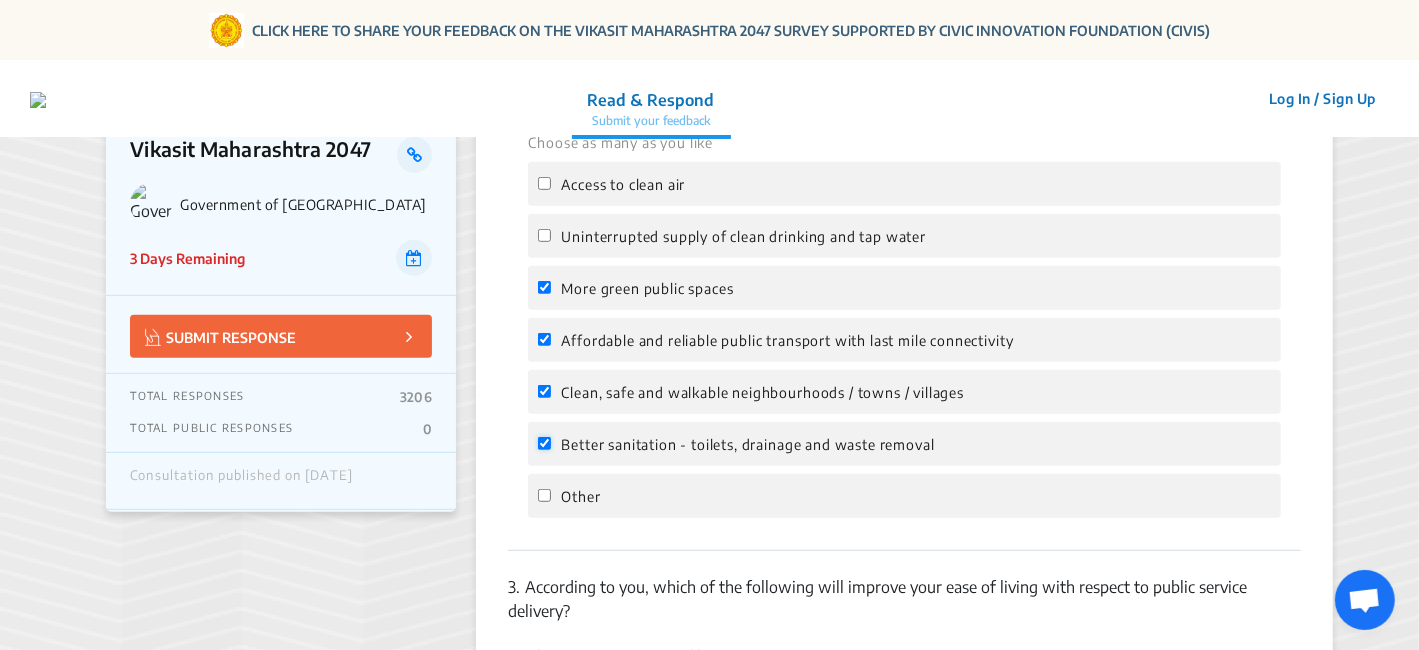 checkbox on "true" 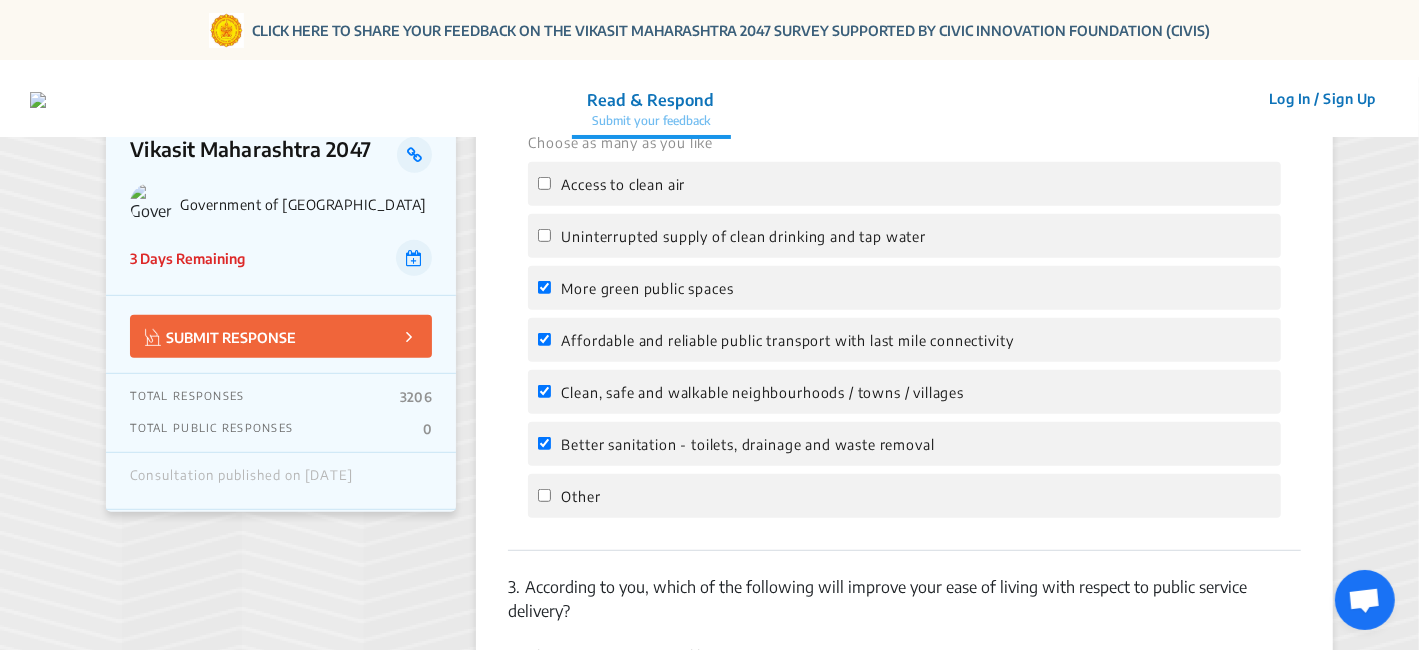 click on "Uninterrupted supply of clean drinking and tap water" 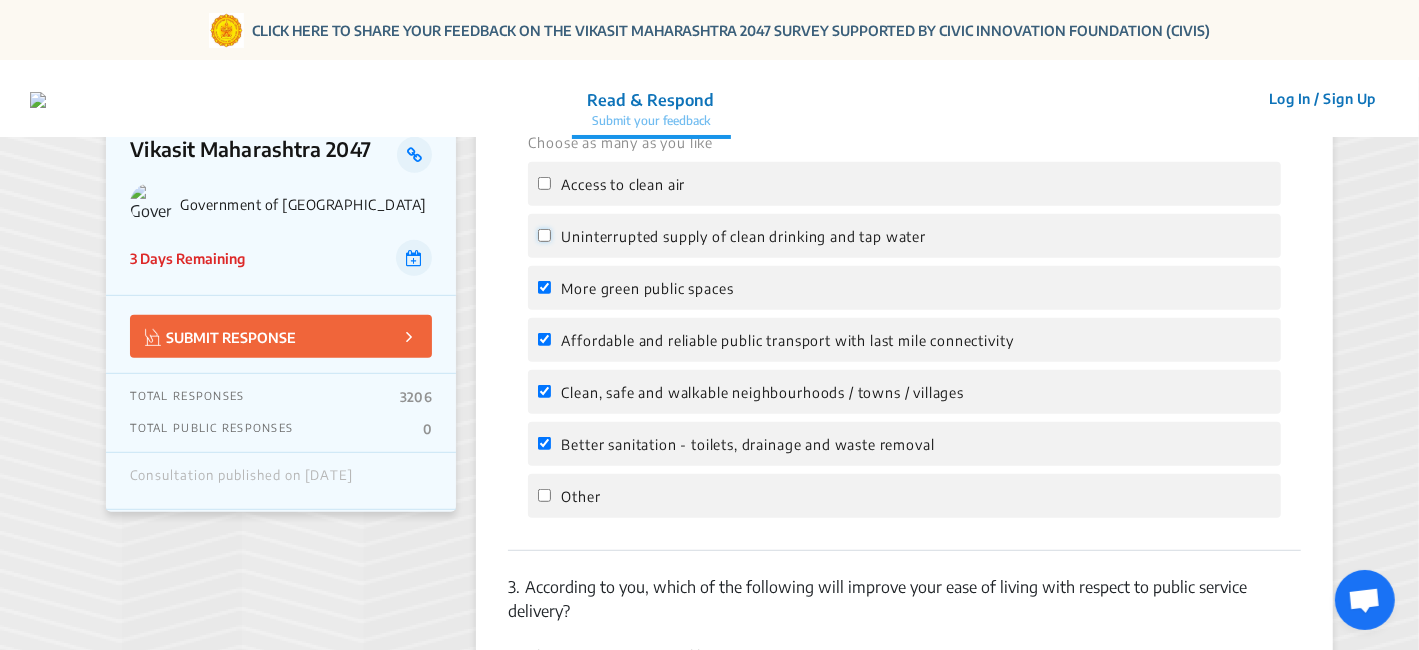 click on "Uninterrupted supply of clean drinking and tap water" 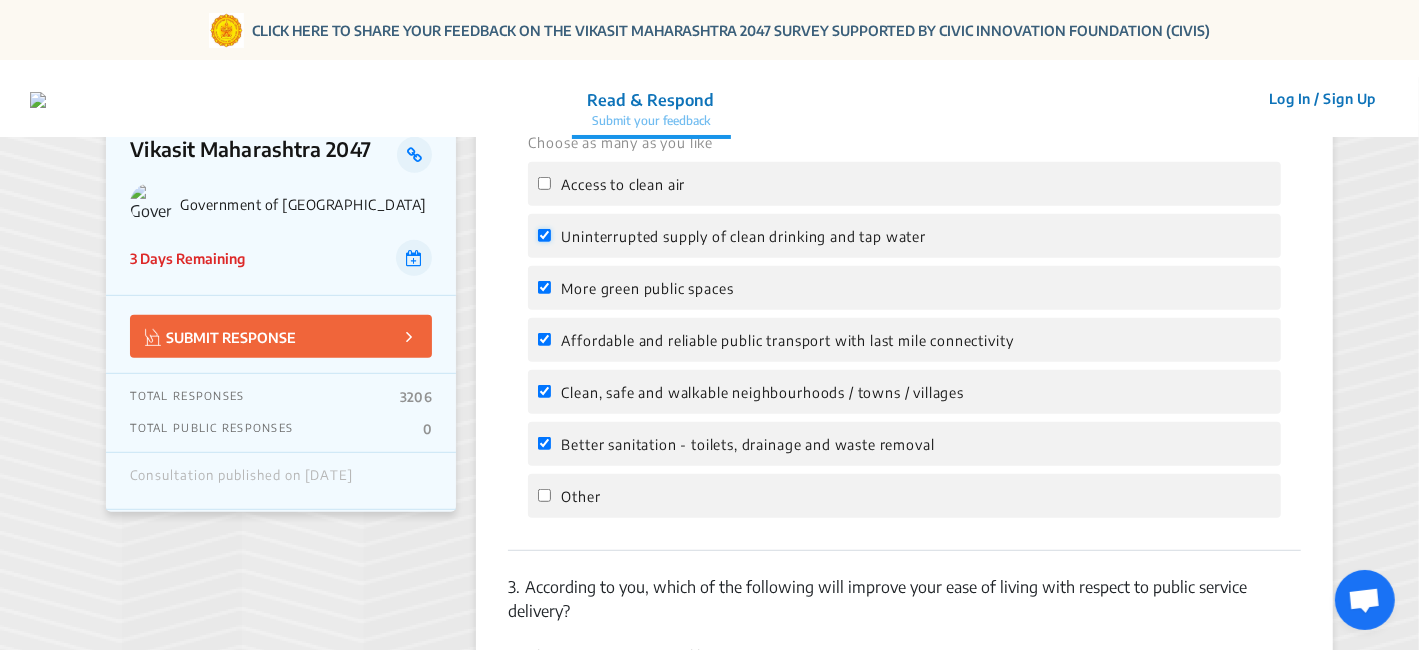 checkbox on "true" 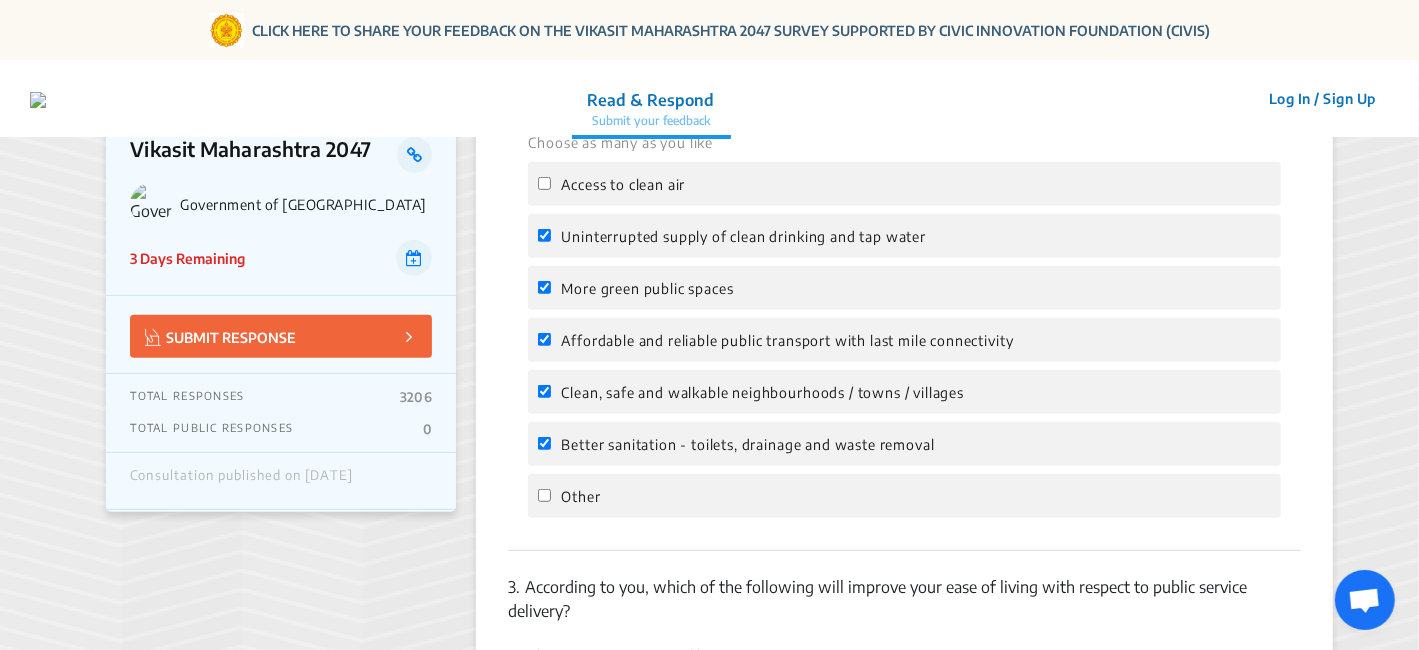 click on "Access to clean air" 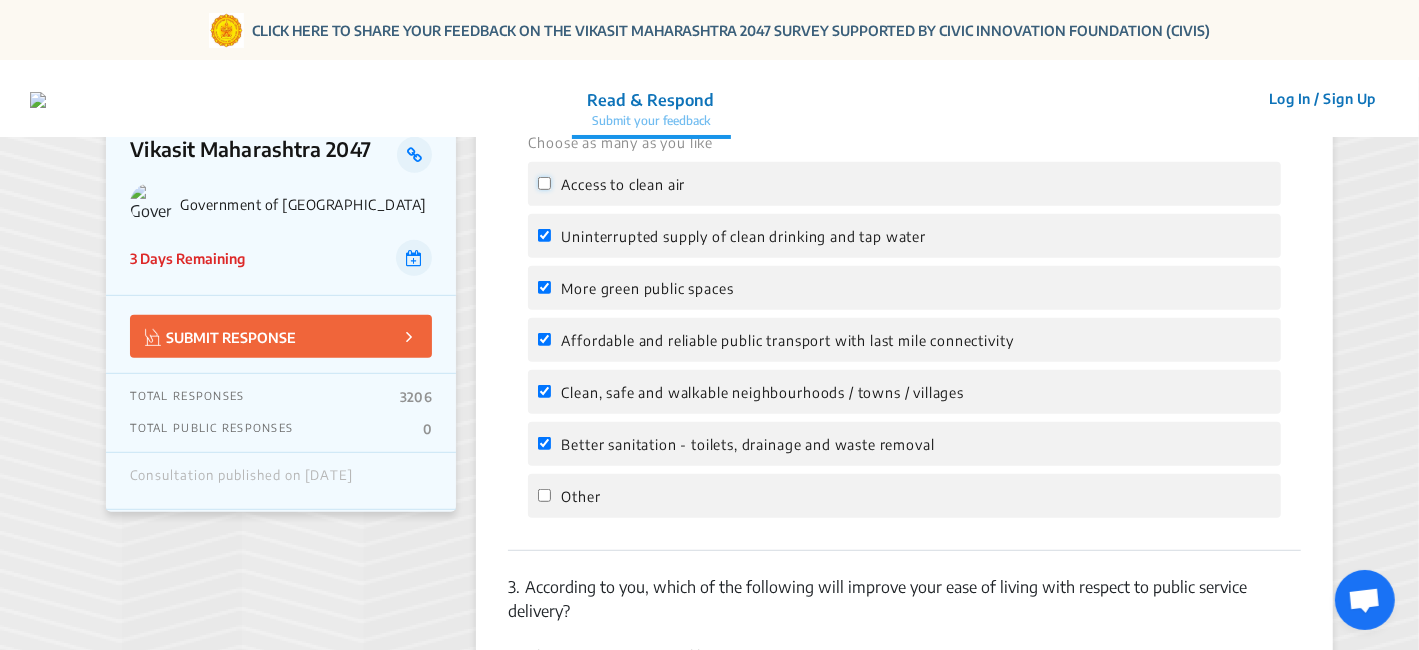 click on "Access to clean air" 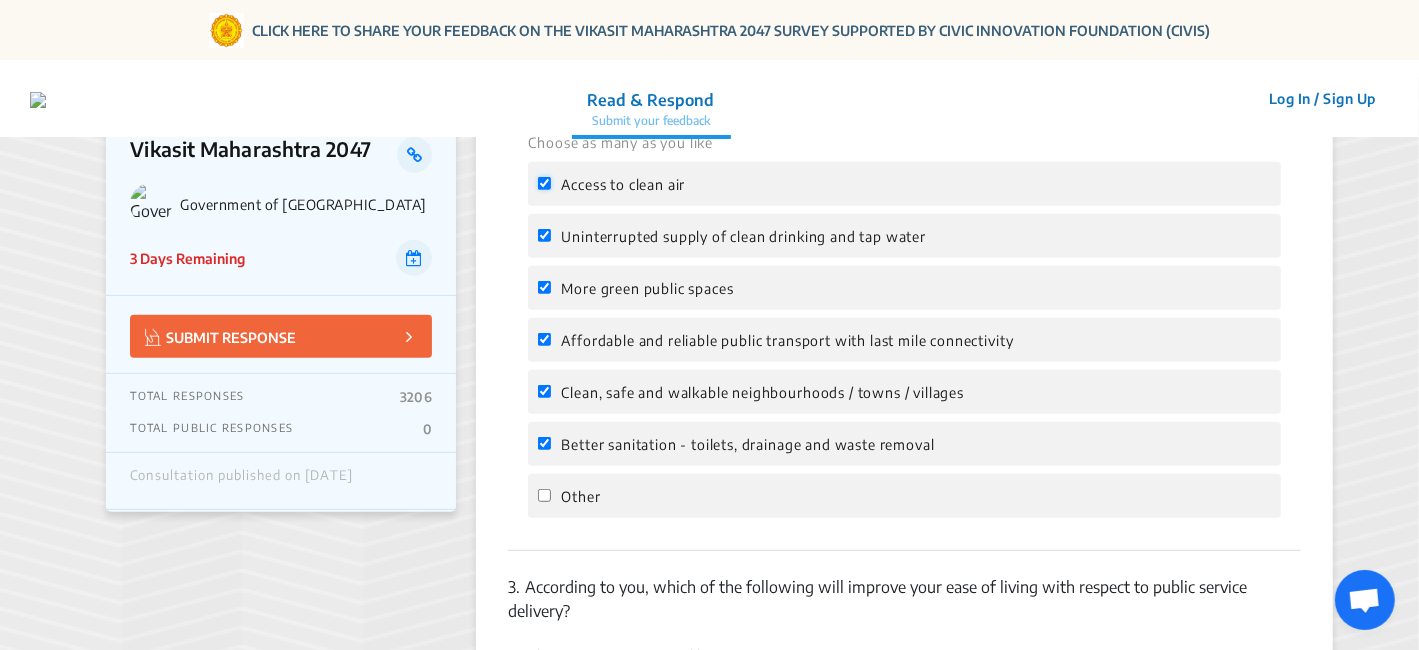 checkbox on "true" 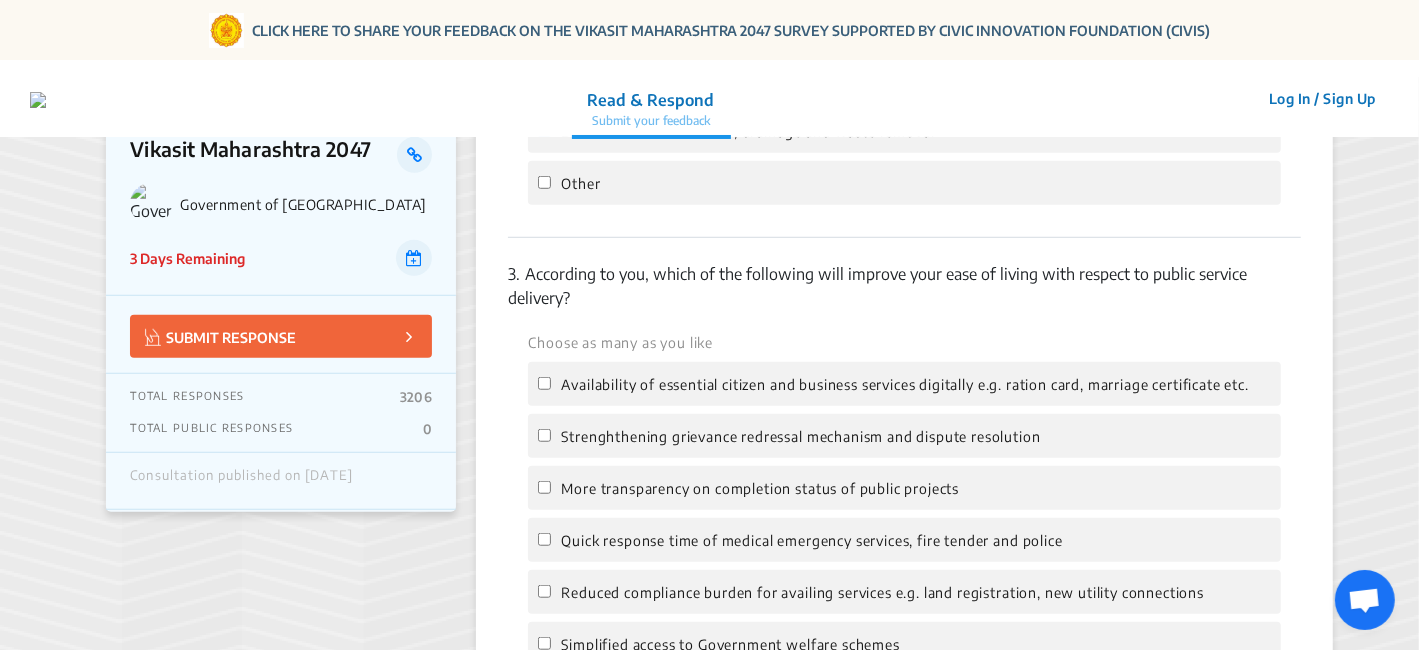 scroll, scrollTop: 1111, scrollLeft: 0, axis: vertical 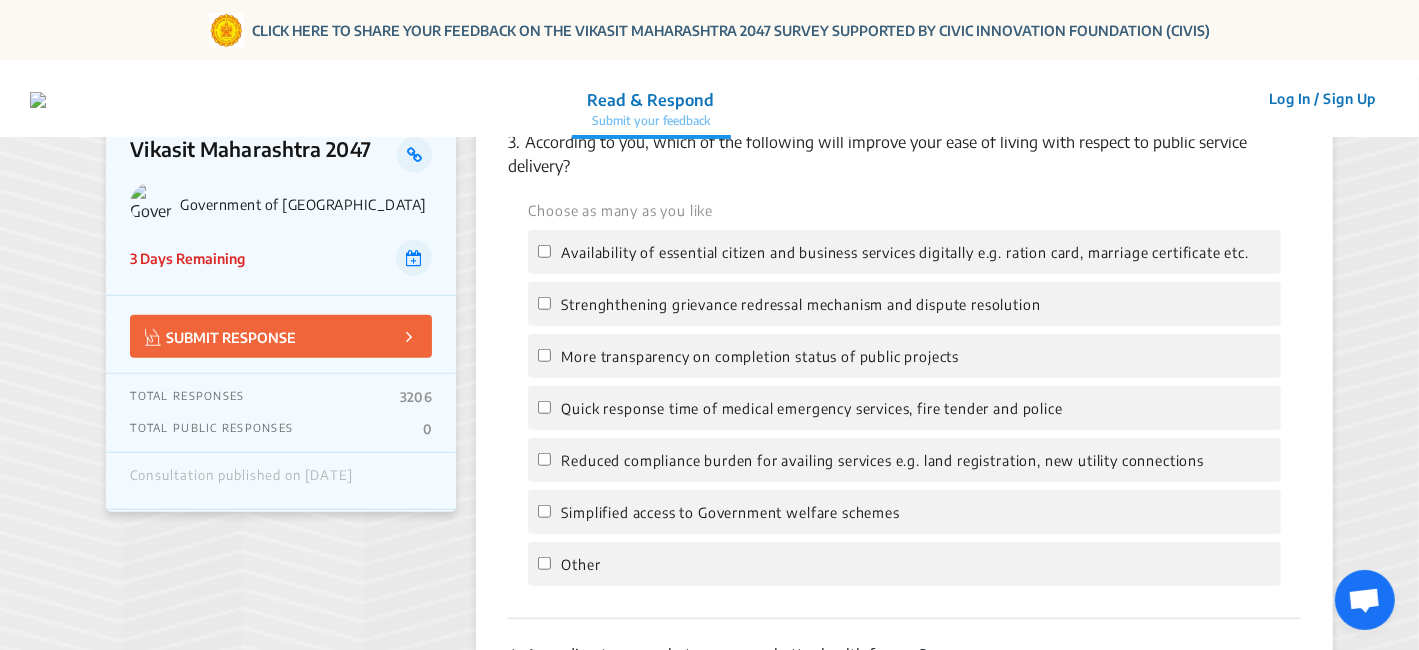 click on "Availability of essential citizen and business services digitally e.g. ration card, marriage certificate etc." 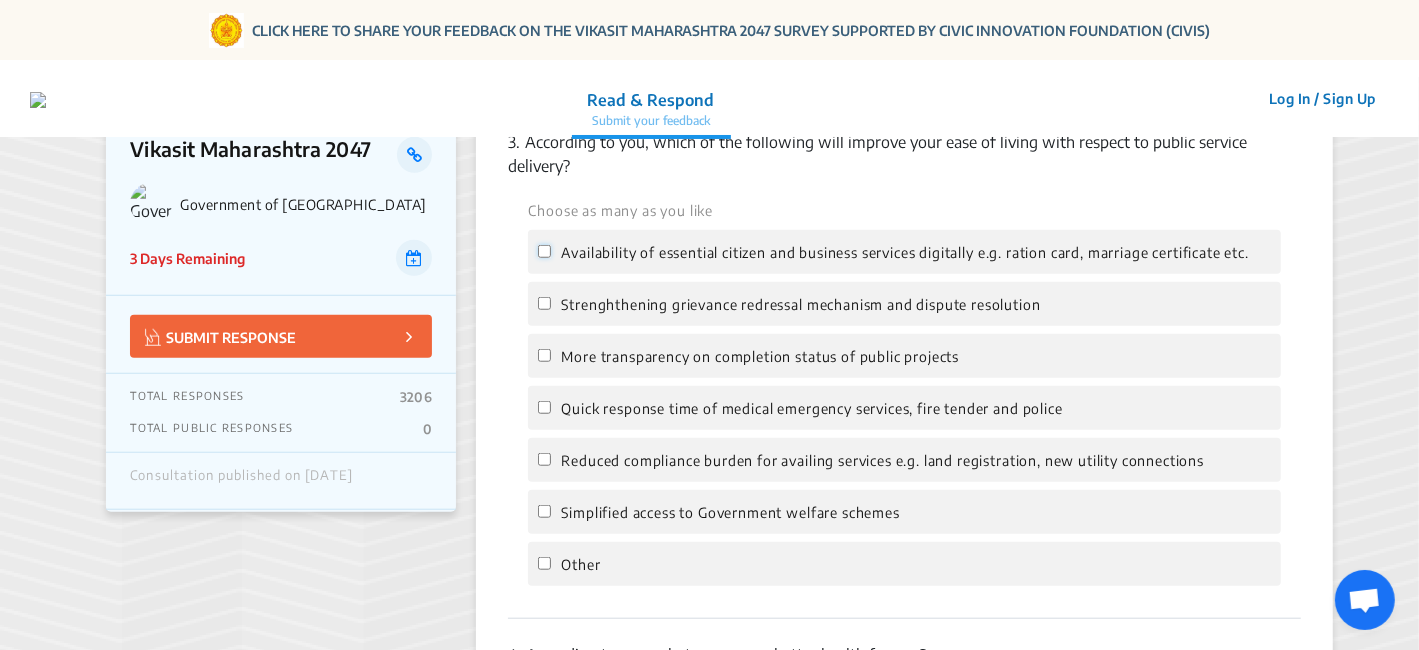 click on "Availability of essential citizen and business services digitally e.g. ration card, marriage certificate etc." 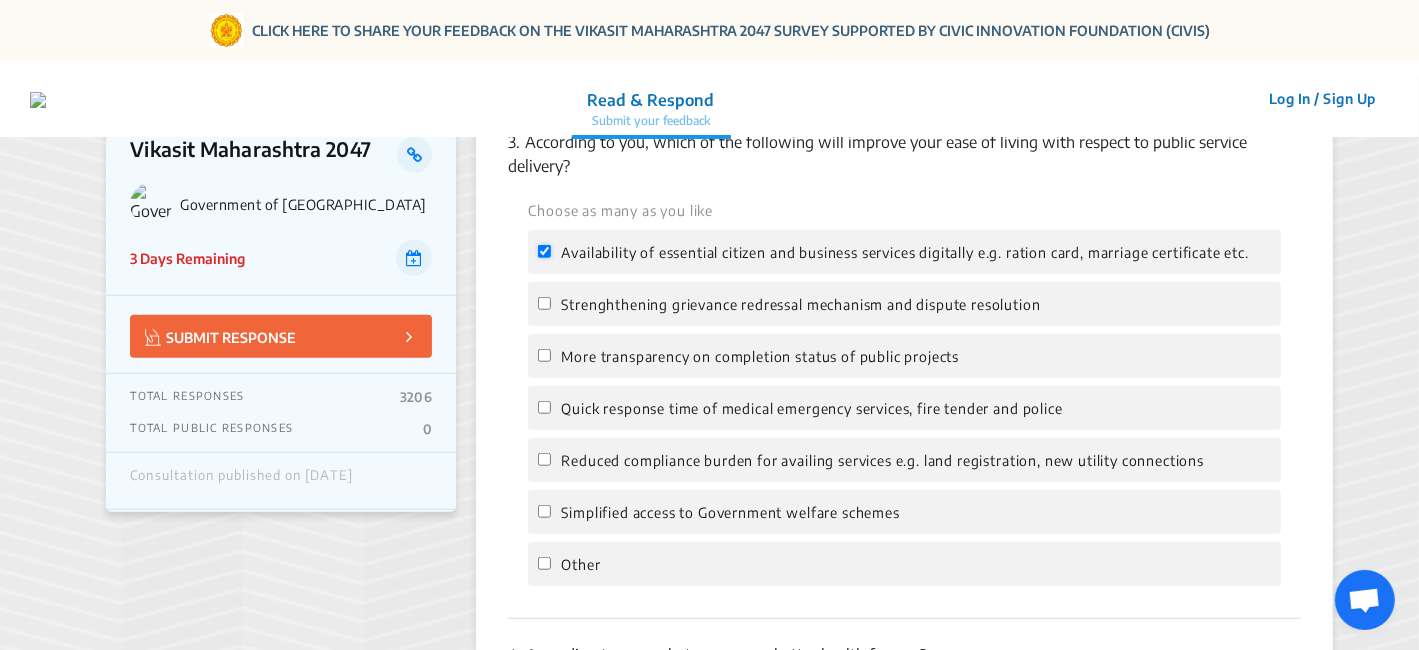 checkbox on "true" 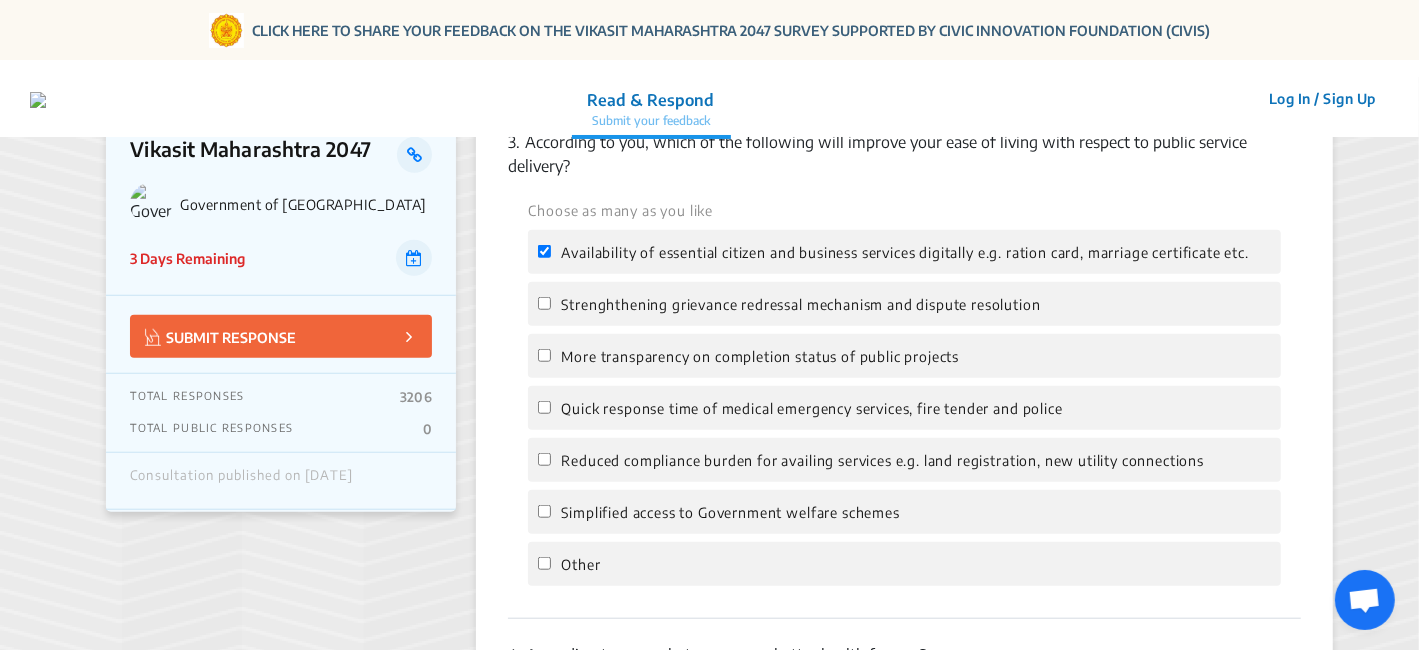 click on "Strenghthening grievance redressal mechanism and dispute resolution" 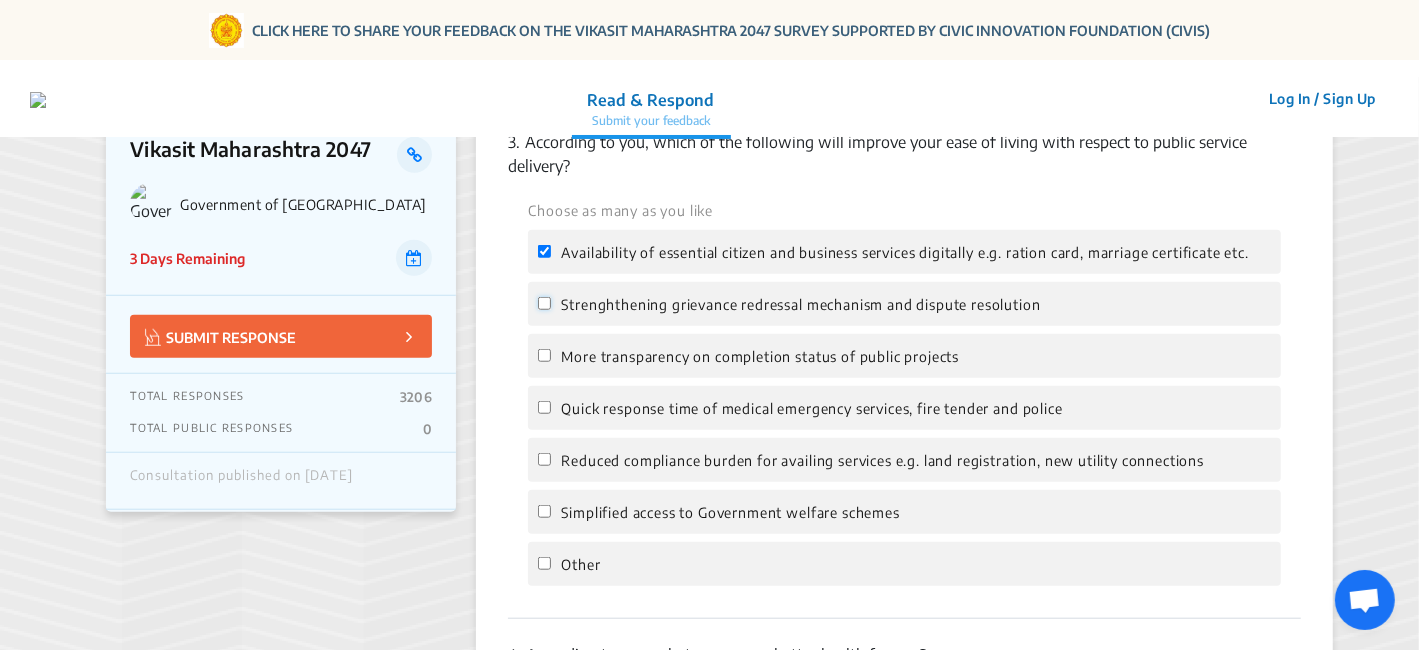 click on "Strenghthening grievance redressal mechanism and dispute resolution" 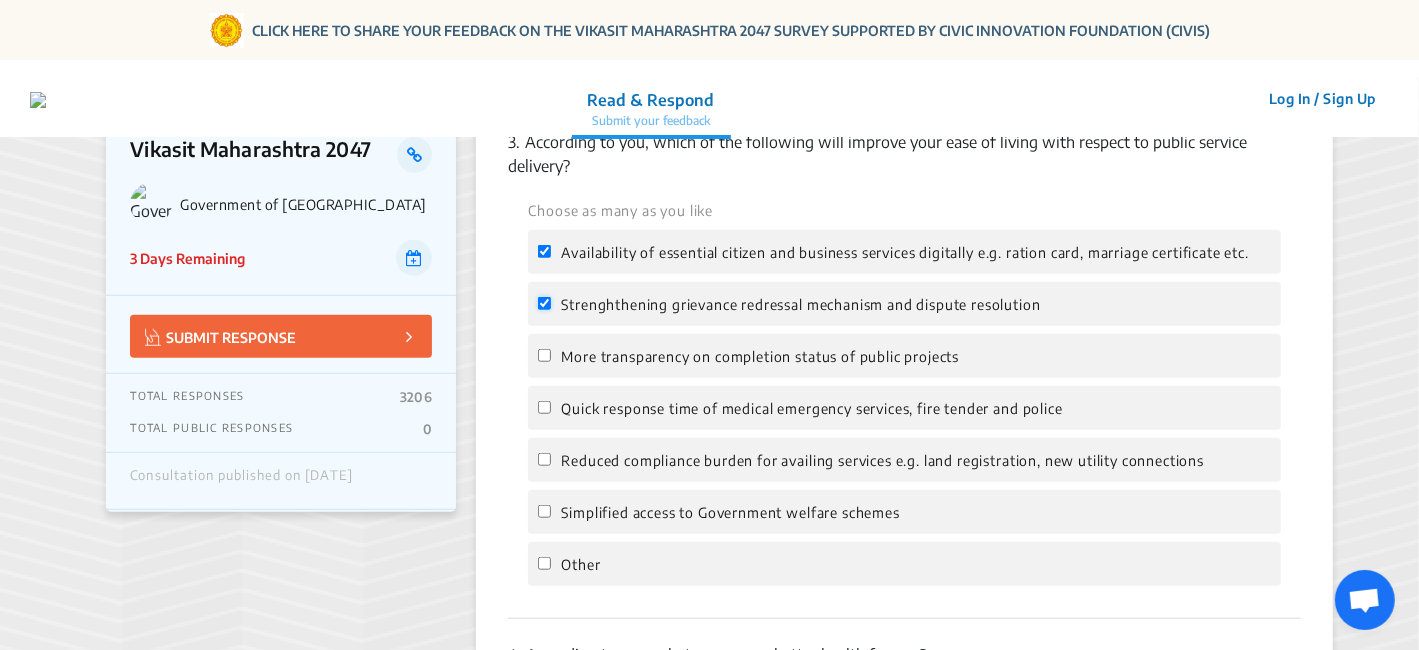 checkbox on "true" 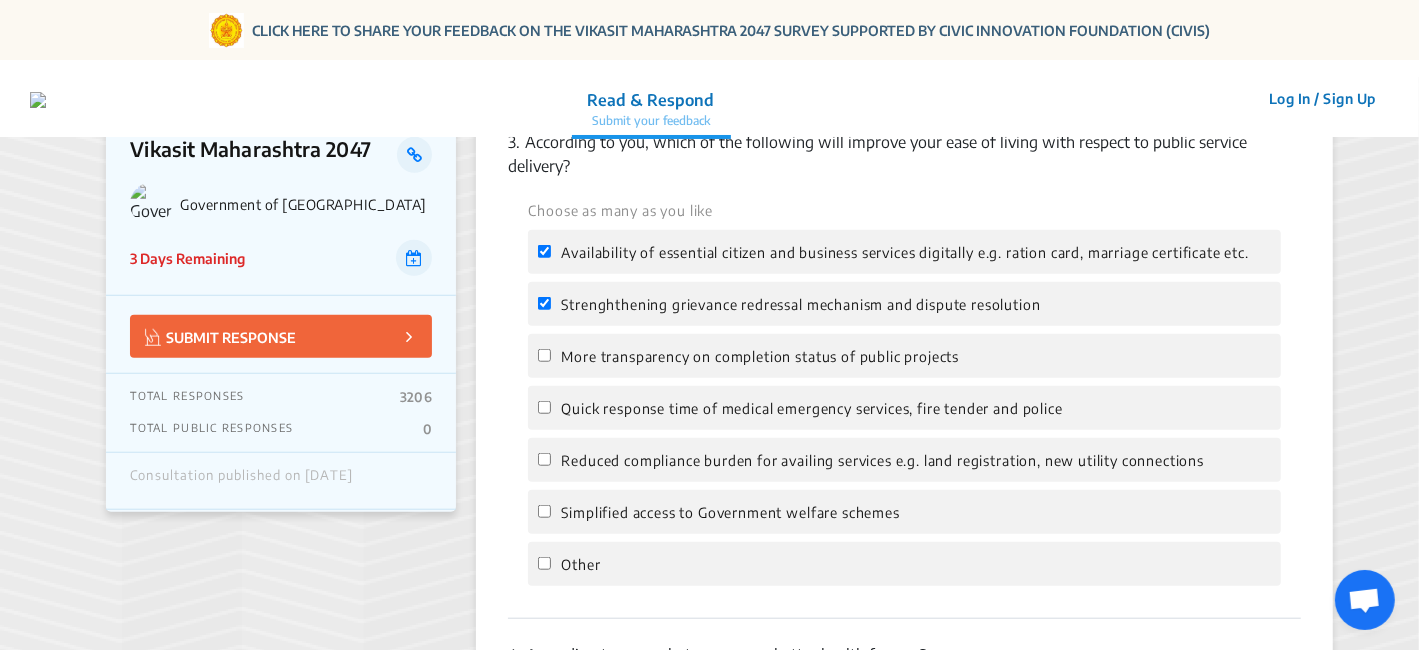 click on "More transparency on completion status of public projects" 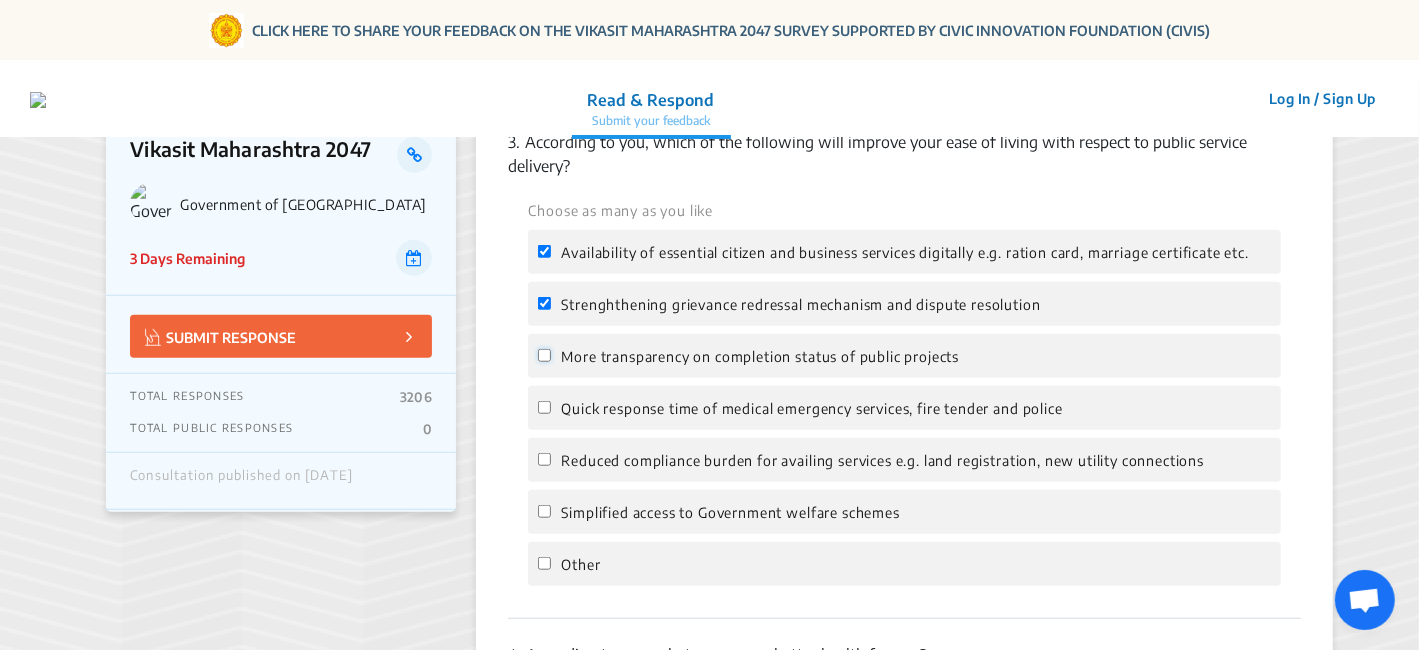 click on "More transparency on completion status of public projects" 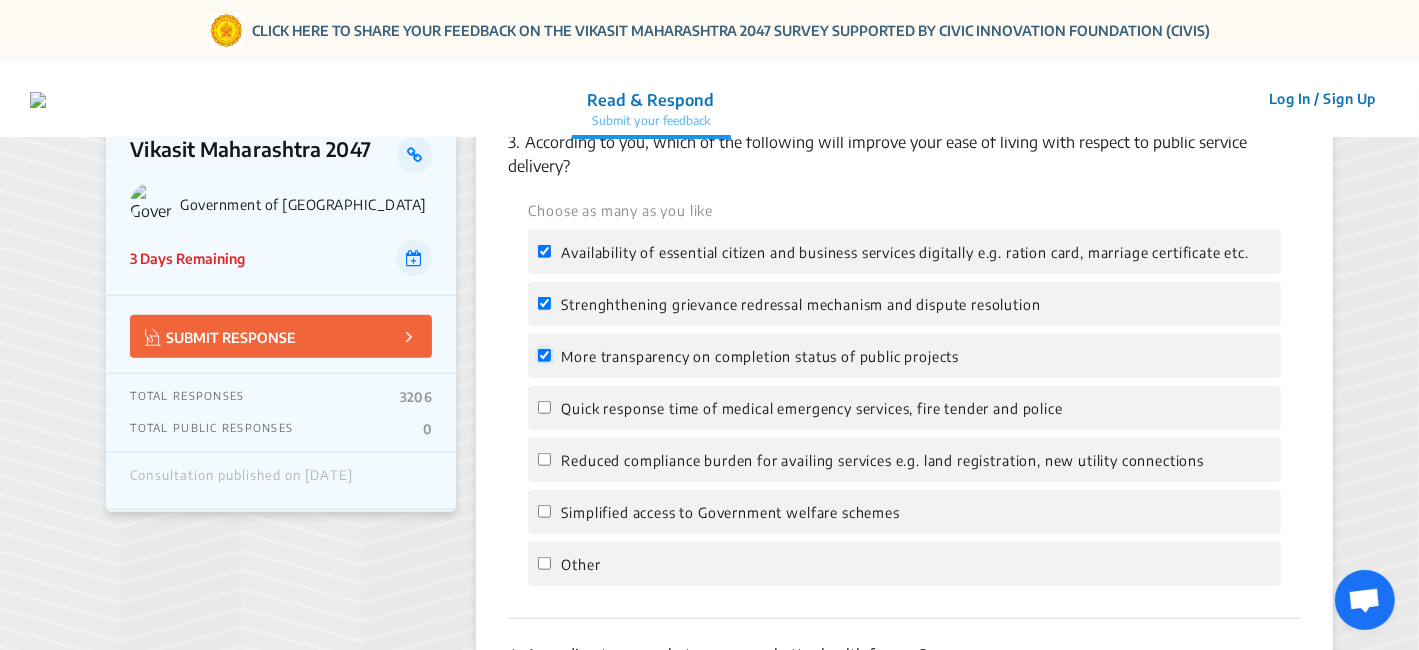 checkbox on "true" 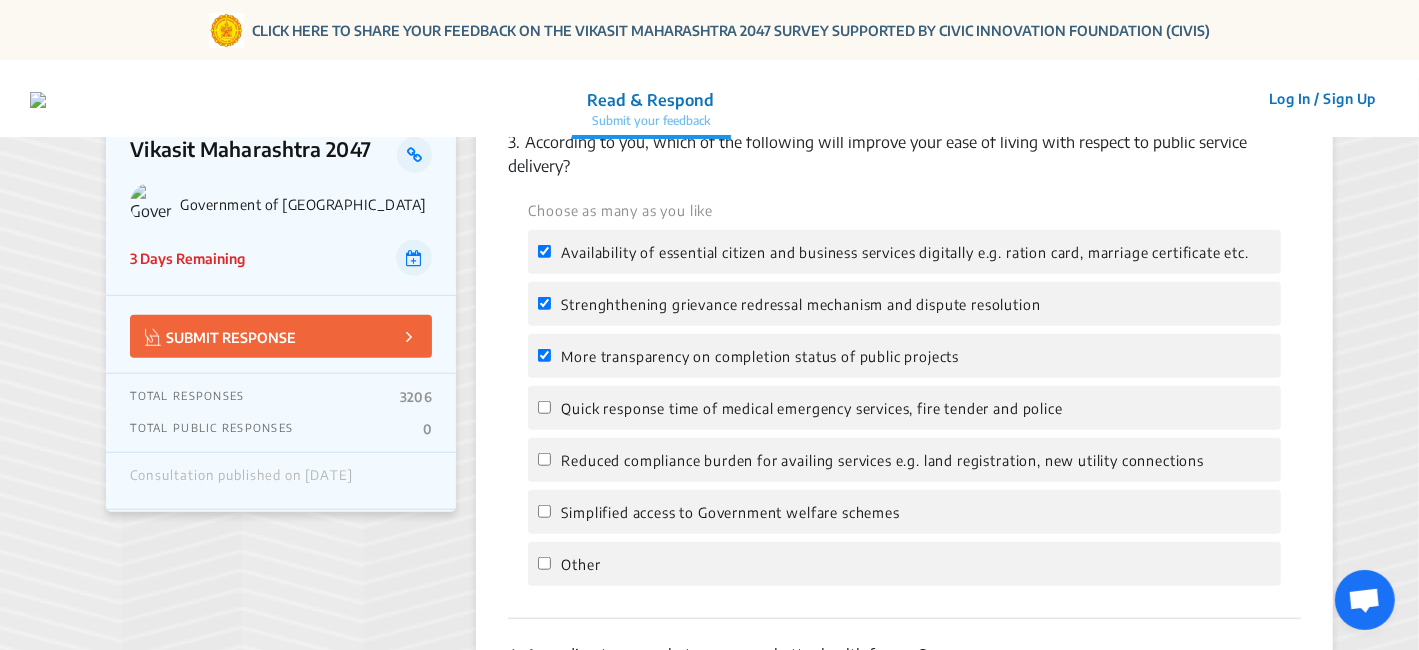 click on "Quick response time of medical emergency services, fire tender and police" 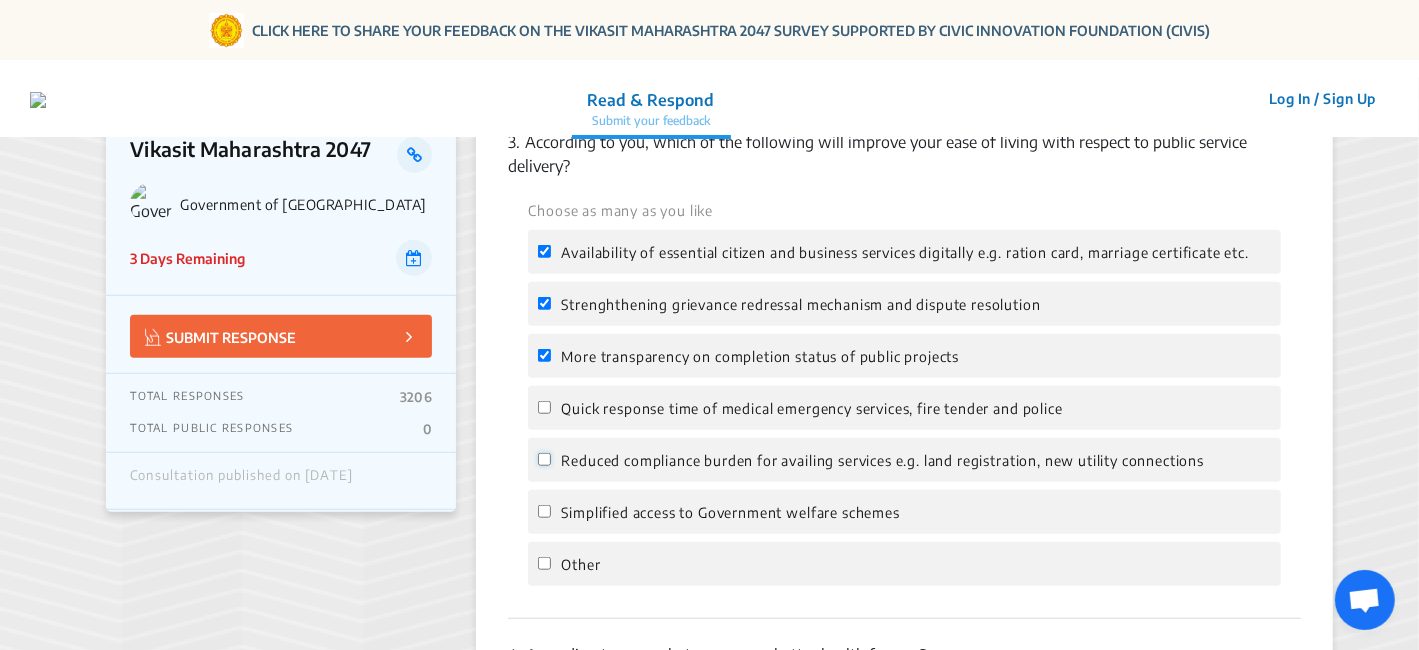 click on "Reduced compliance burden for availing services e.g. land registration, new utility connections" 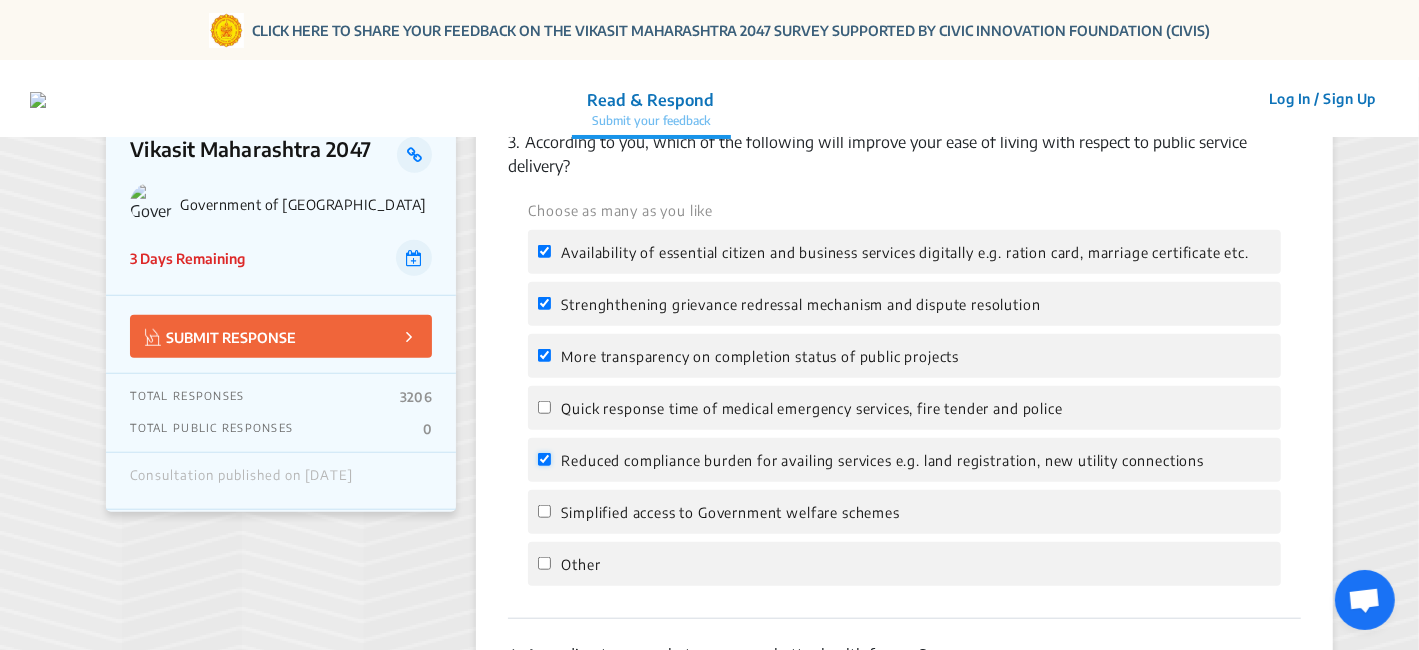 checkbox on "true" 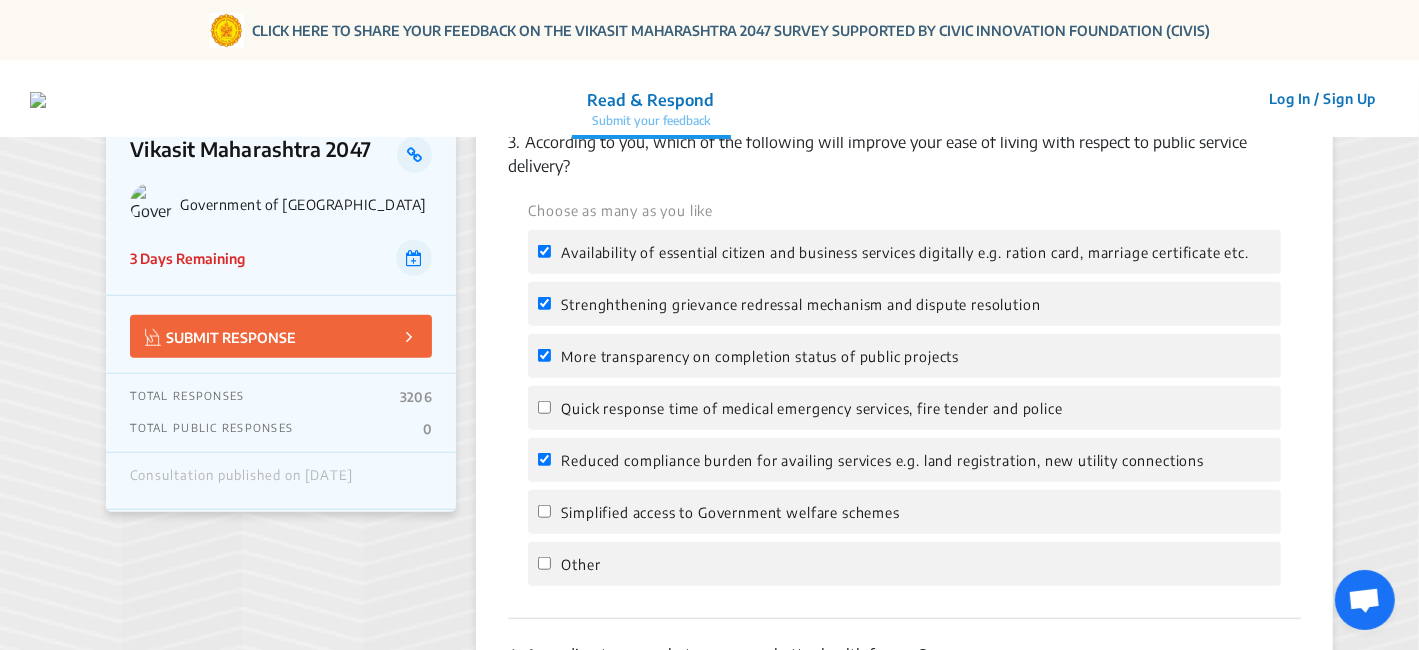 click on "Quick response time of medical emergency services, fire tender and police" 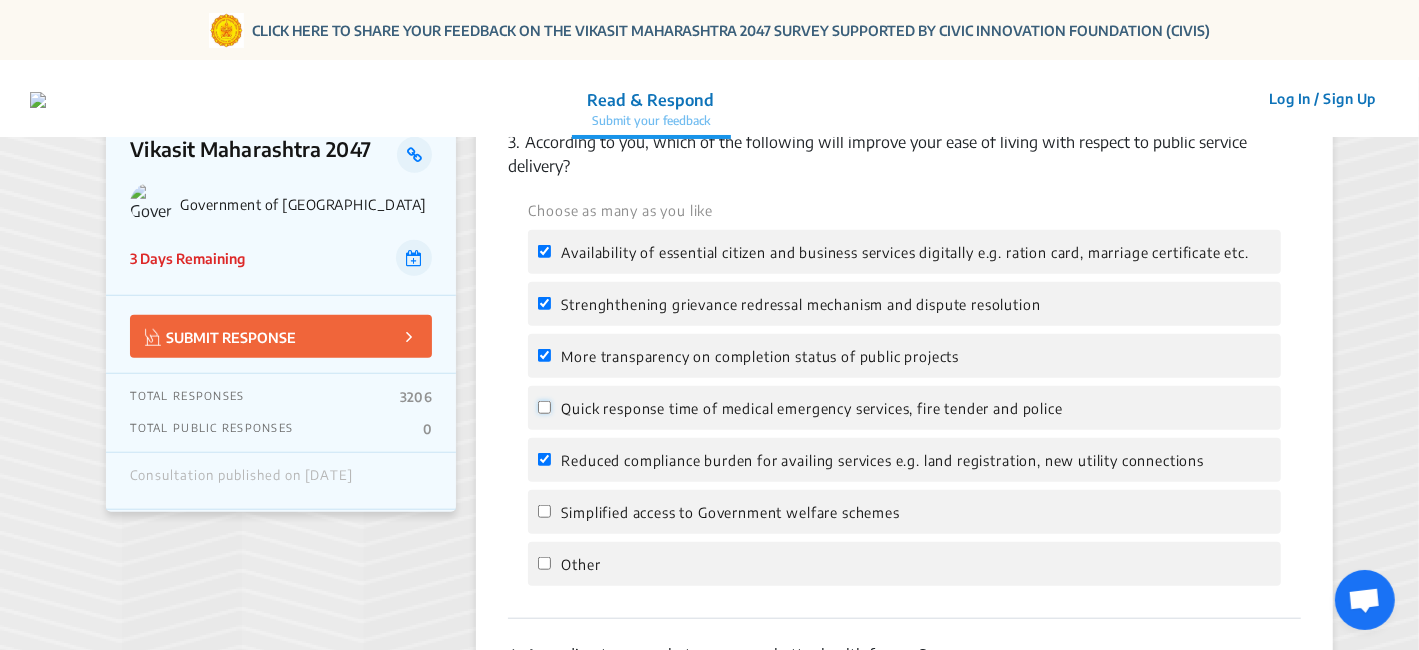 click on "Quick response time of medical emergency services, fire tender and police" 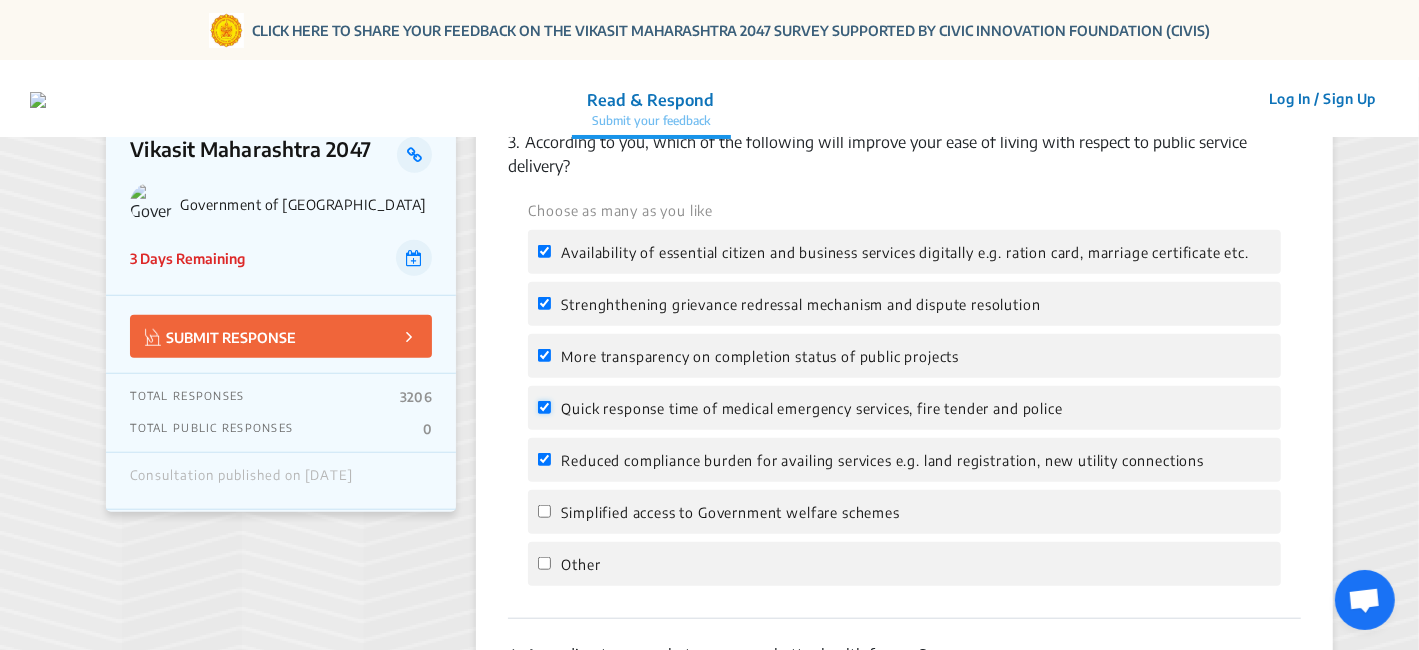 checkbox on "true" 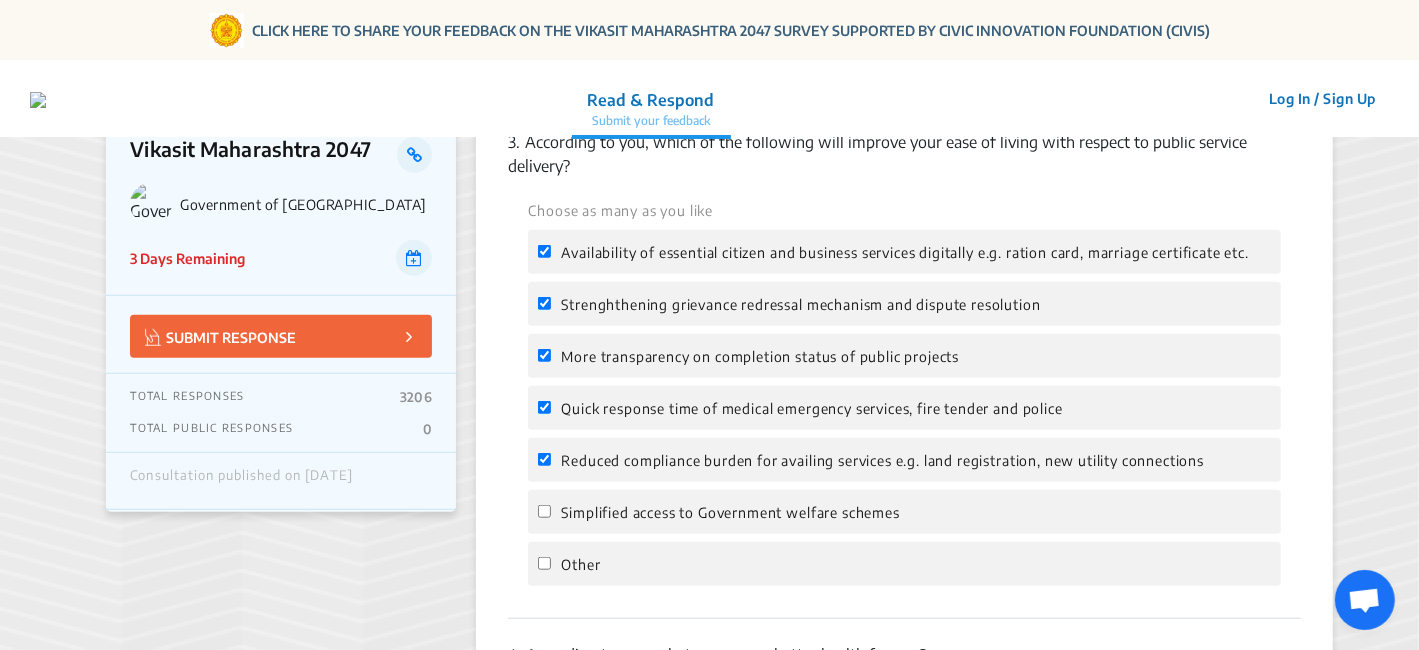click on "Simplified access to Government welfare schemes" 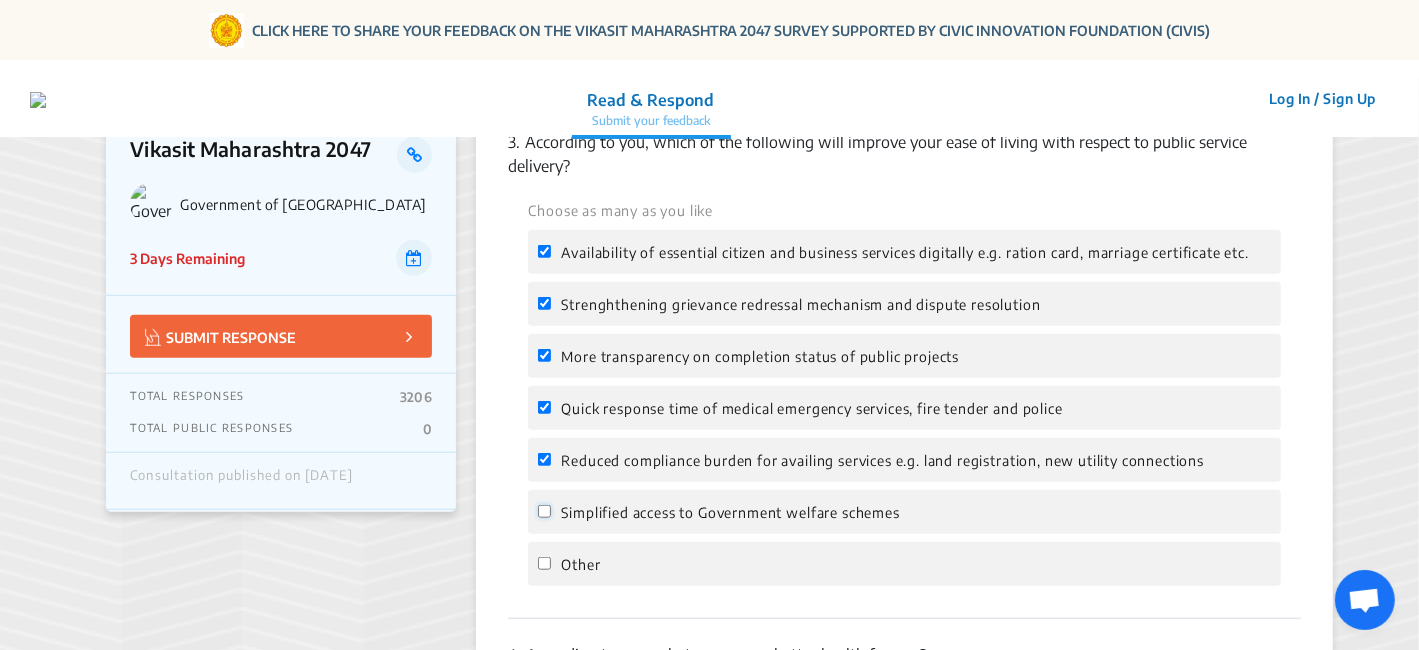 click on "Simplified access to Government welfare schemes" 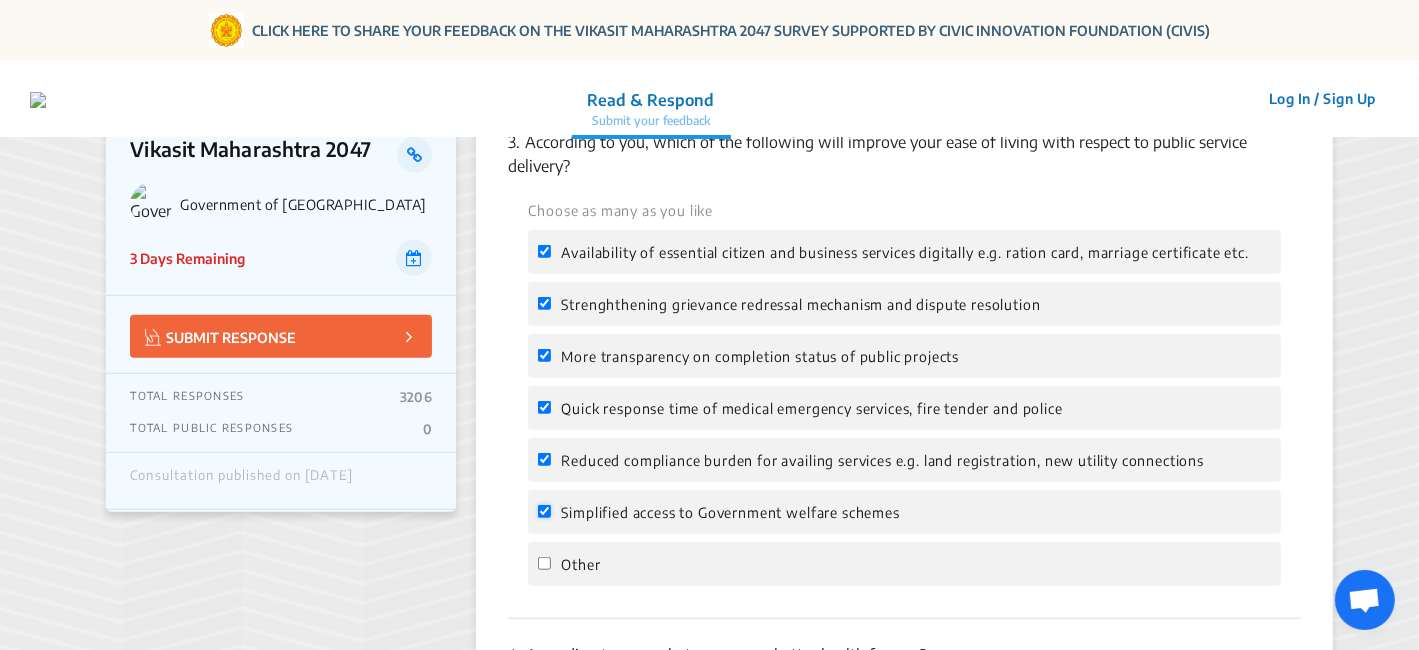 checkbox on "true" 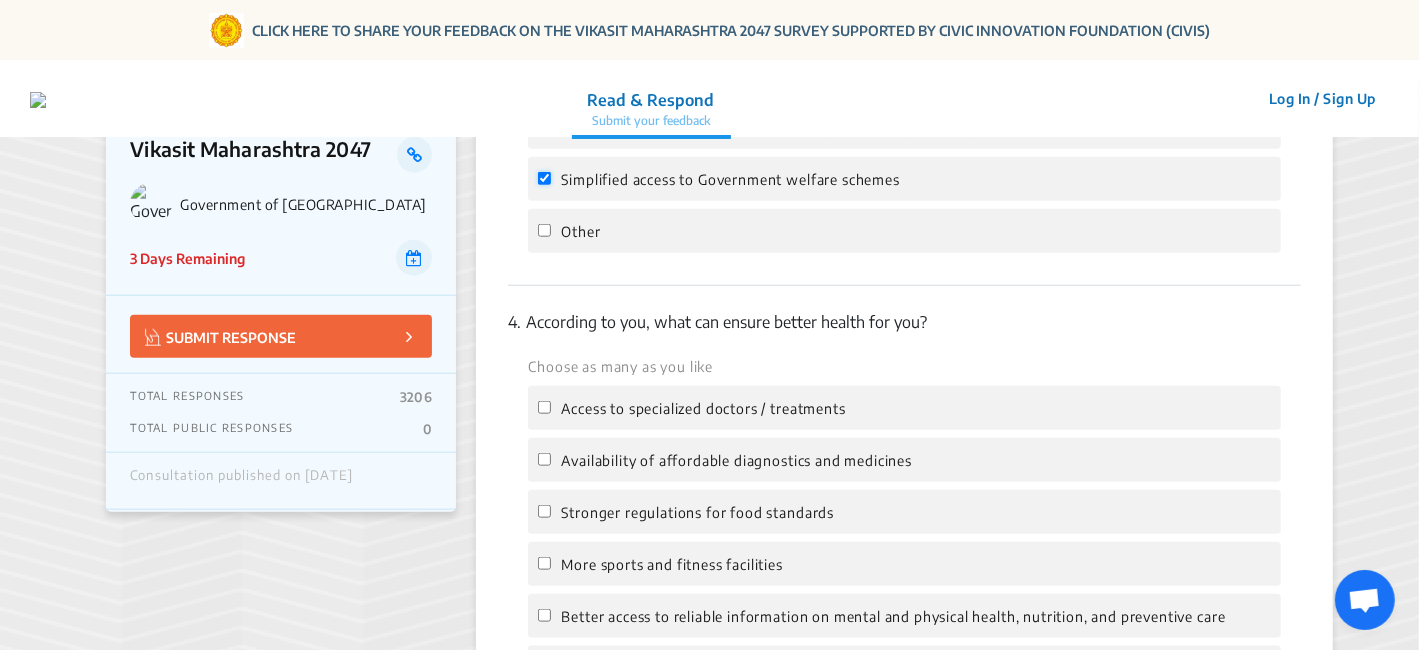 scroll, scrollTop: 1555, scrollLeft: 0, axis: vertical 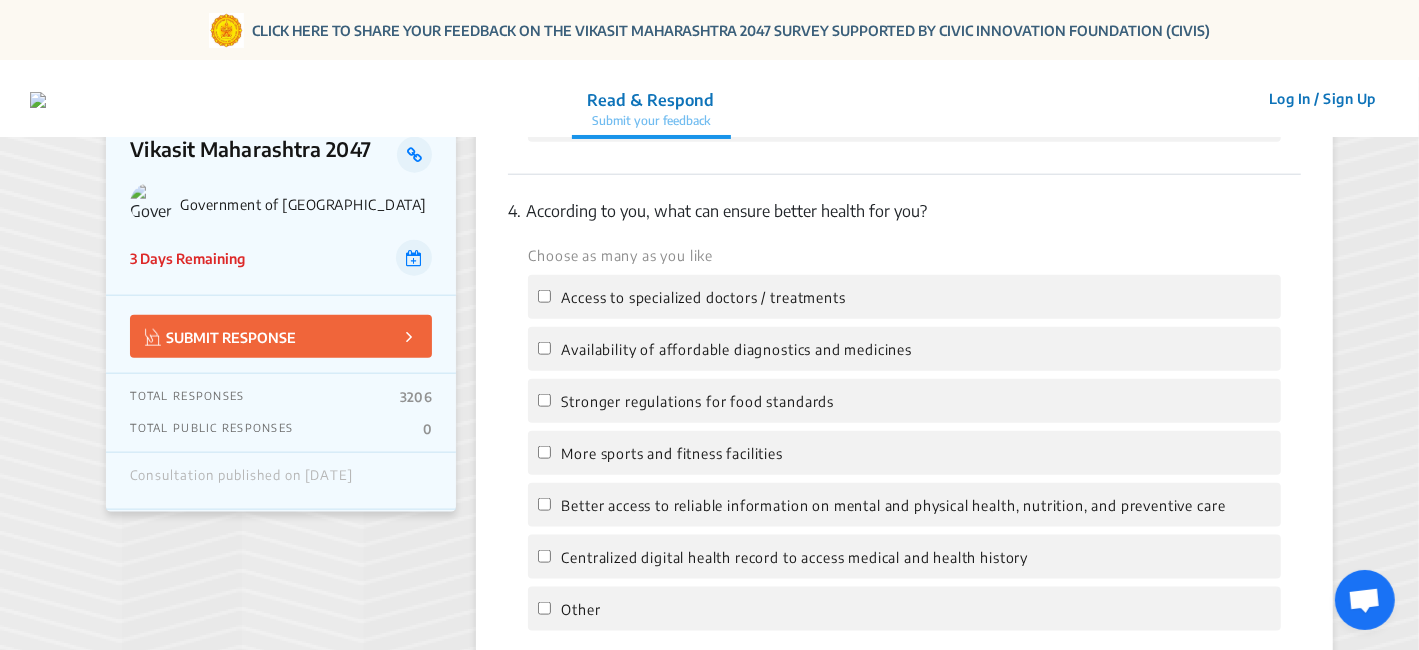 click on "Access to specialized doctors / treatments" 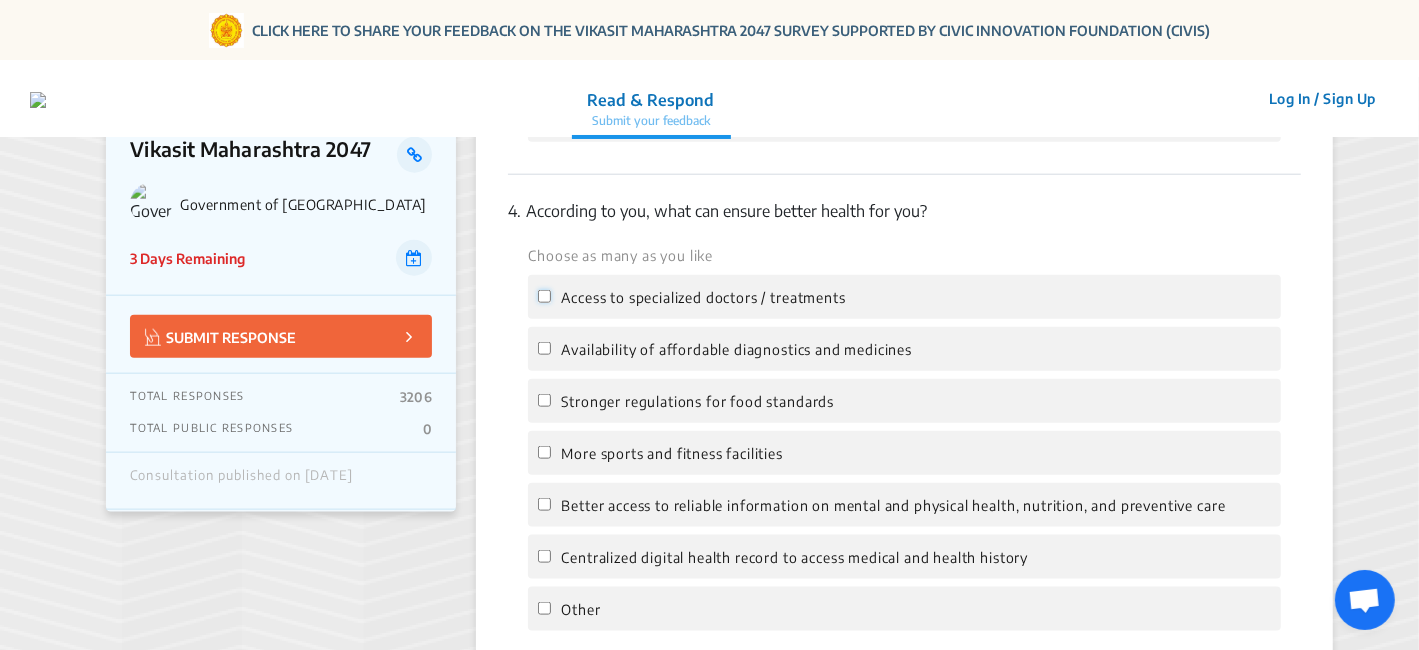 click on "Access to specialized doctors / treatments" 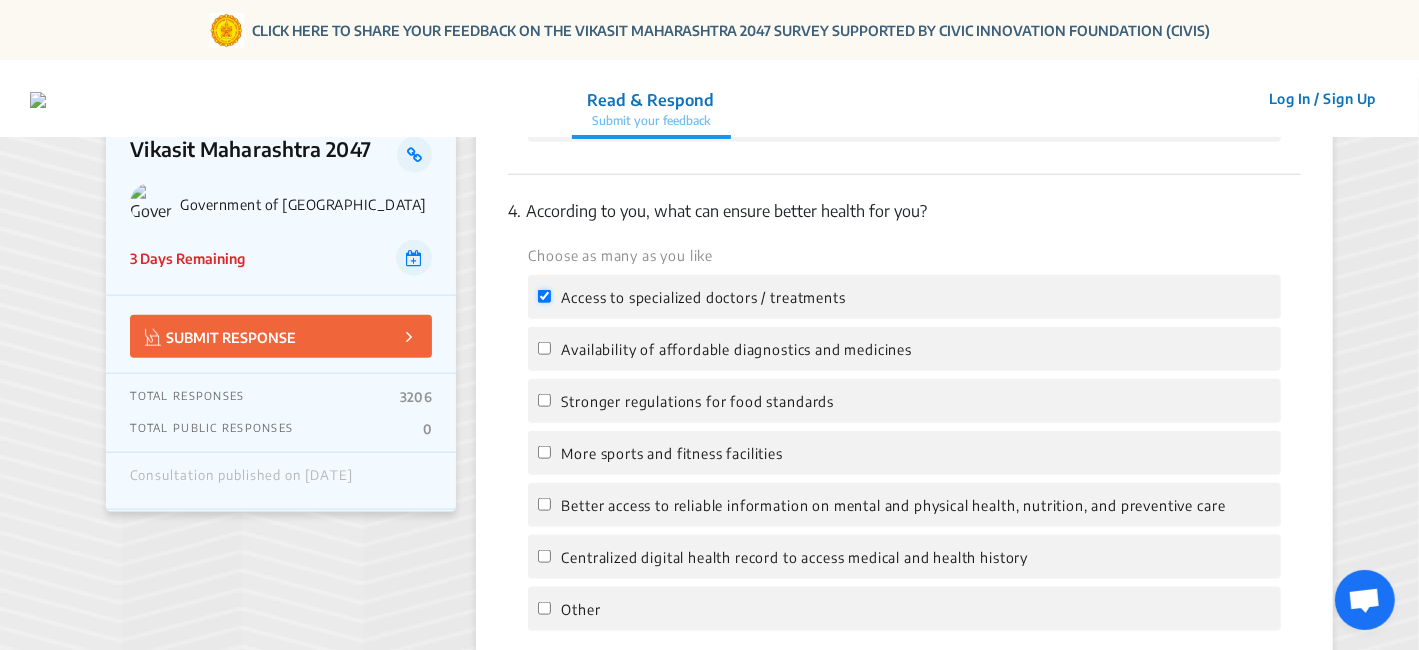 checkbox on "true" 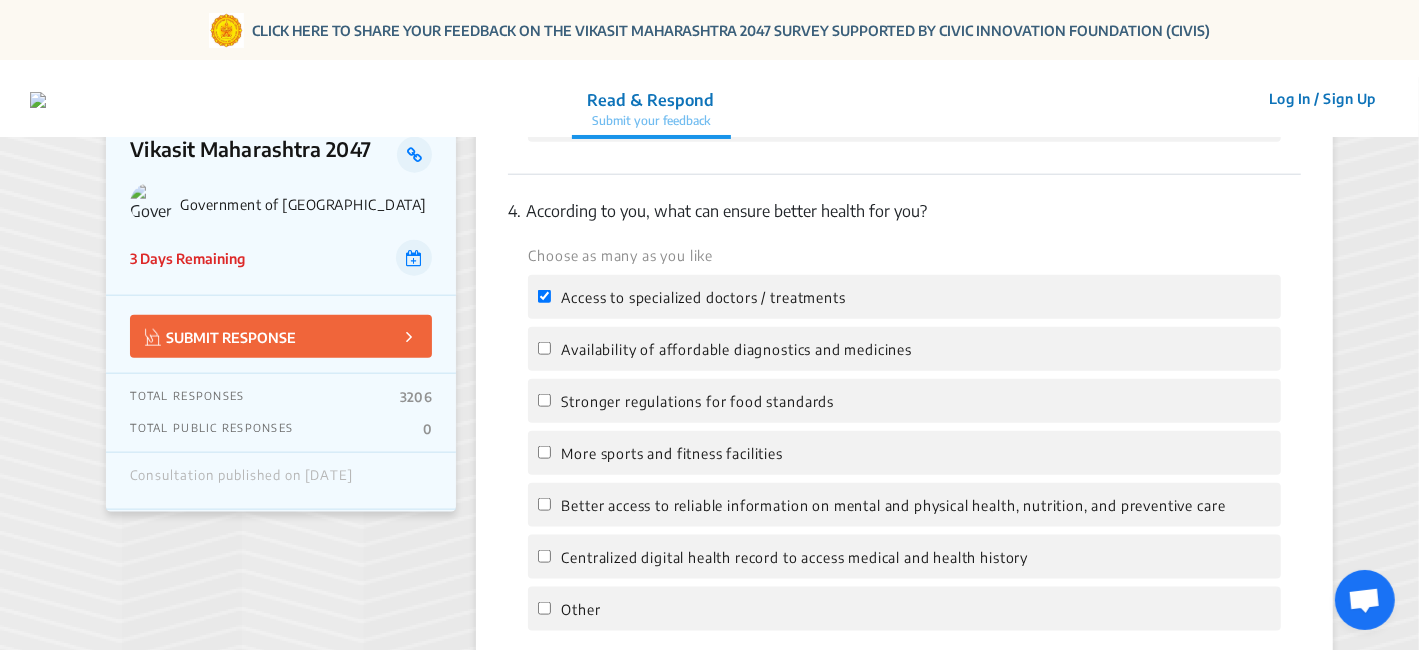 click on "Availability of affordable diagnostics and medicines" 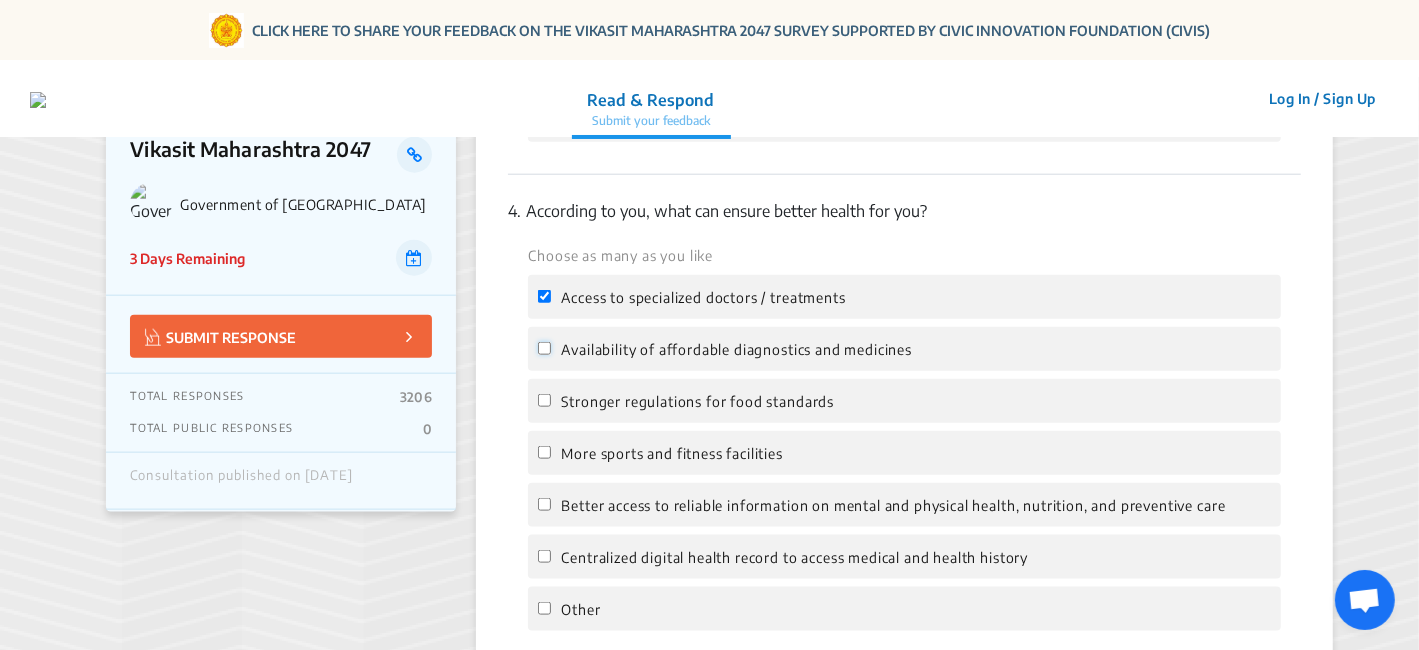 click on "Availability of affordable diagnostics and medicines" 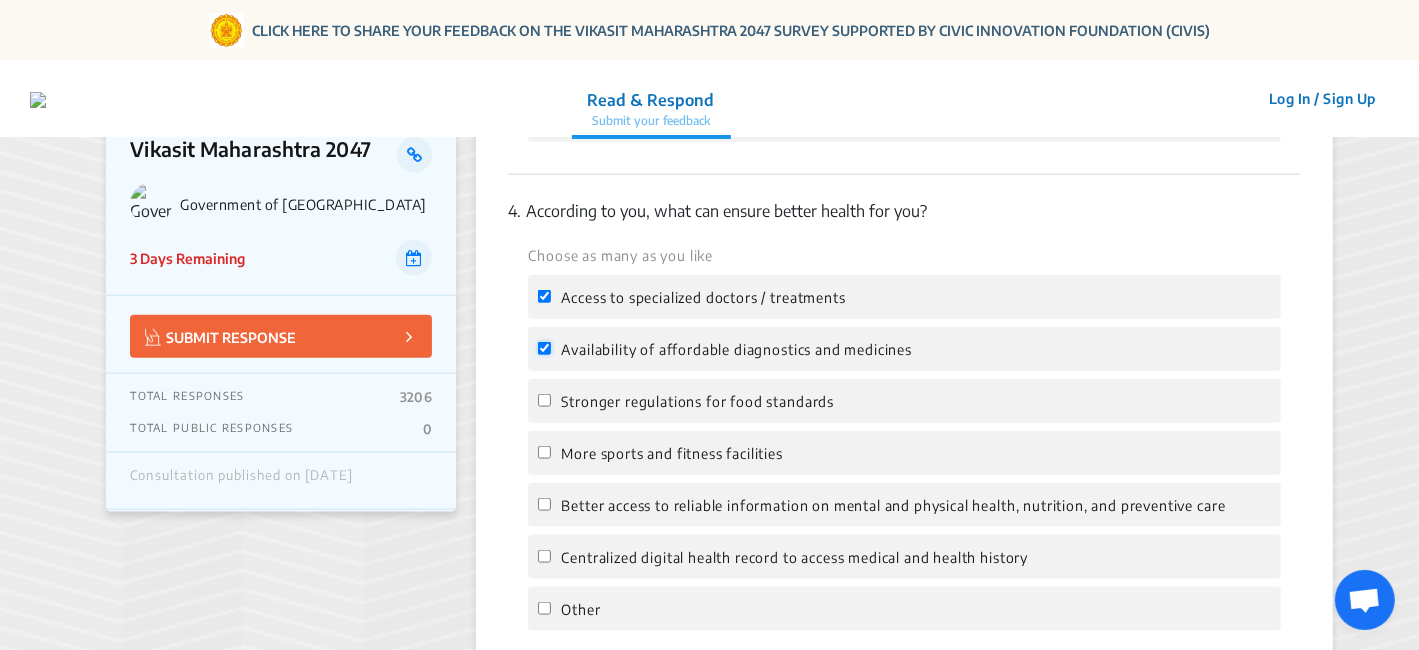 checkbox on "true" 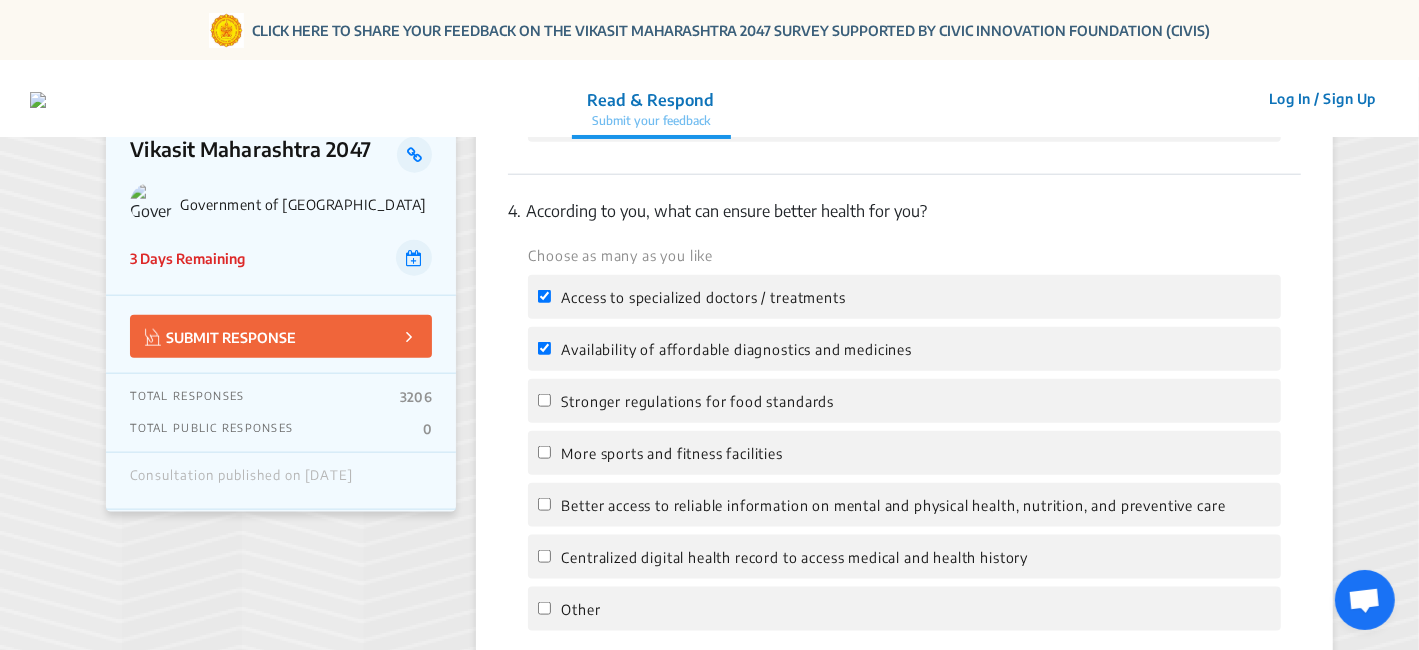click on "Stronger regulations for food standards" 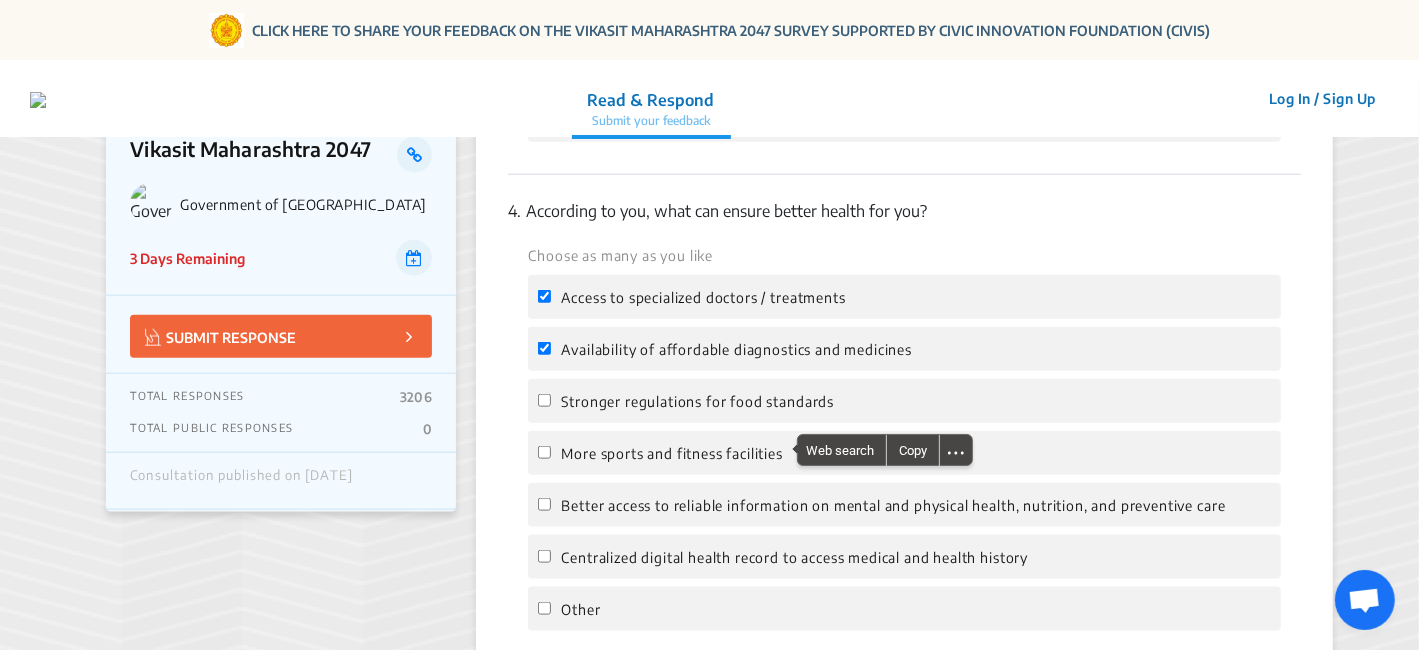 click on "Stronger regulations for food standards" 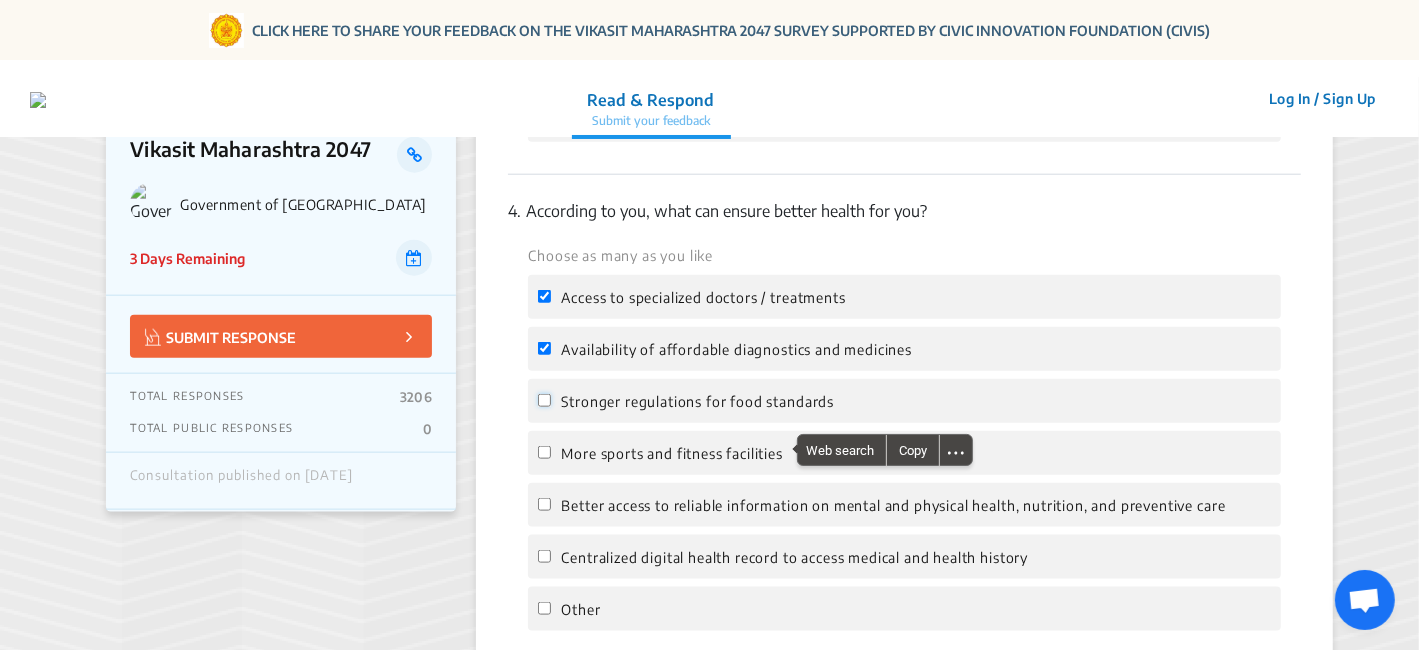 click on "Stronger regulations for food standards" 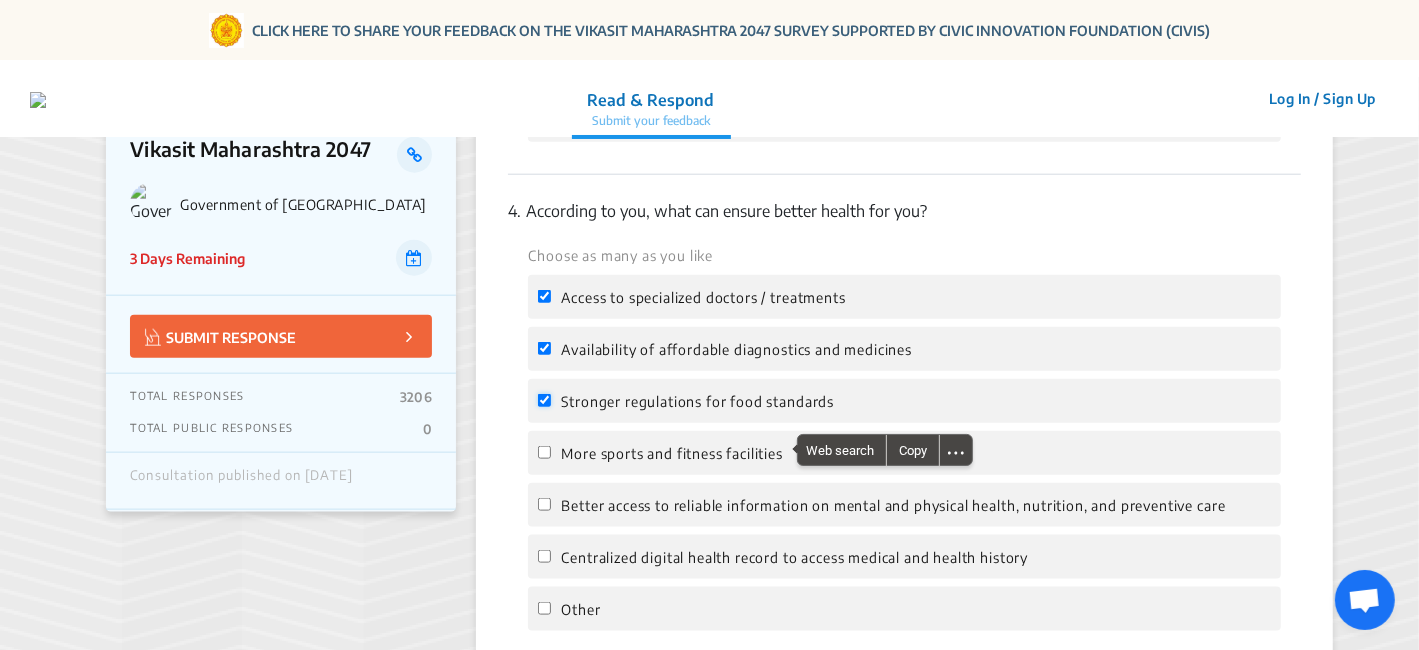 checkbox on "true" 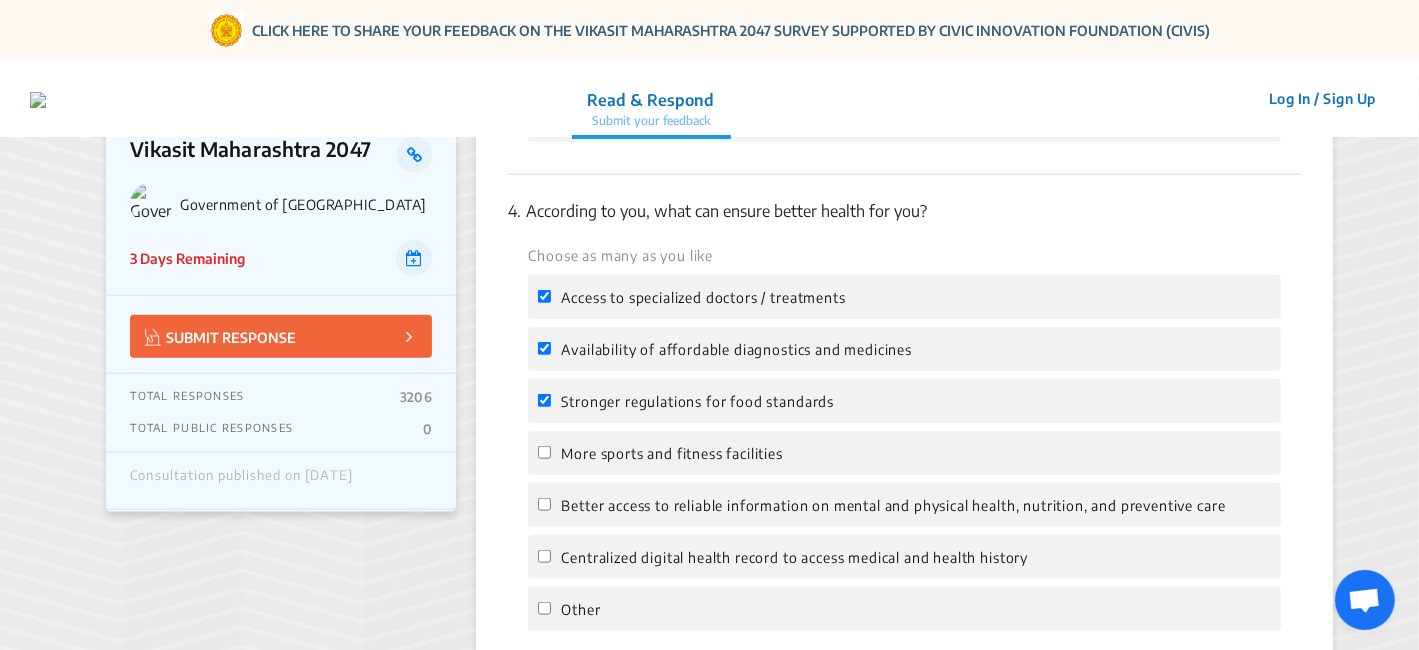 click on "More sports and fitness facilities" 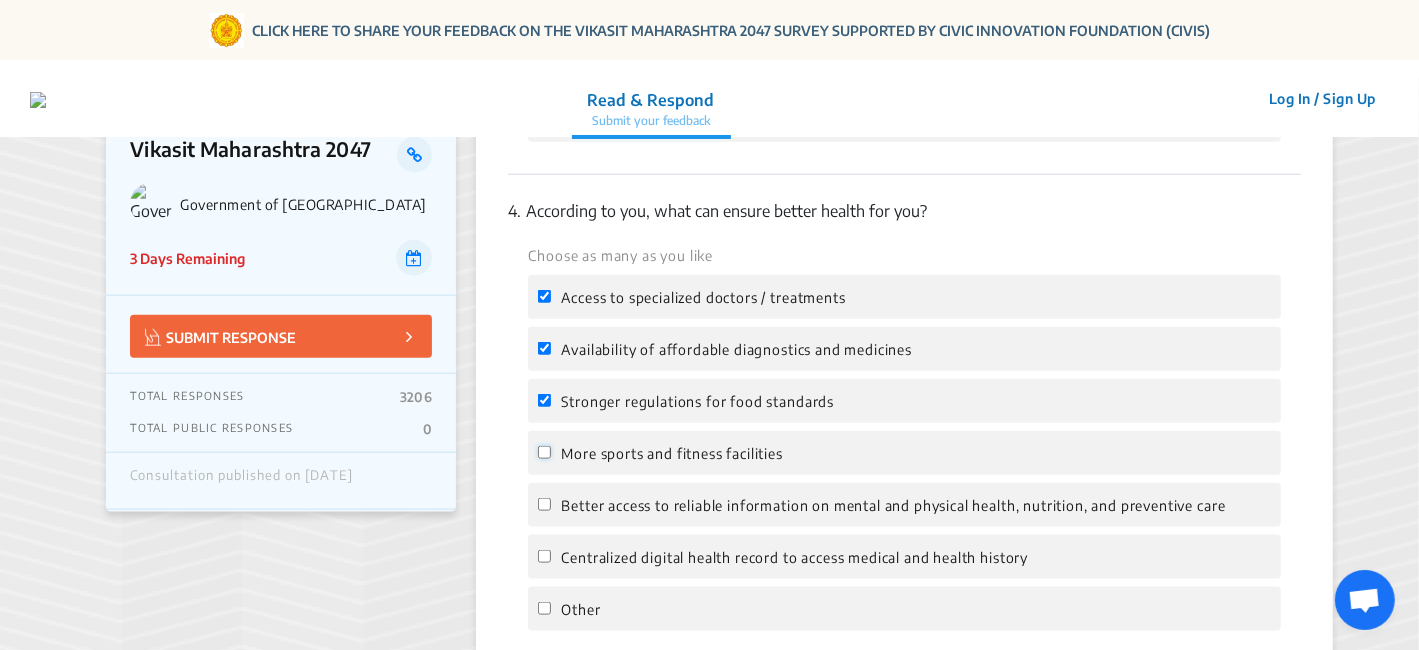 click on "More sports and fitness facilities" 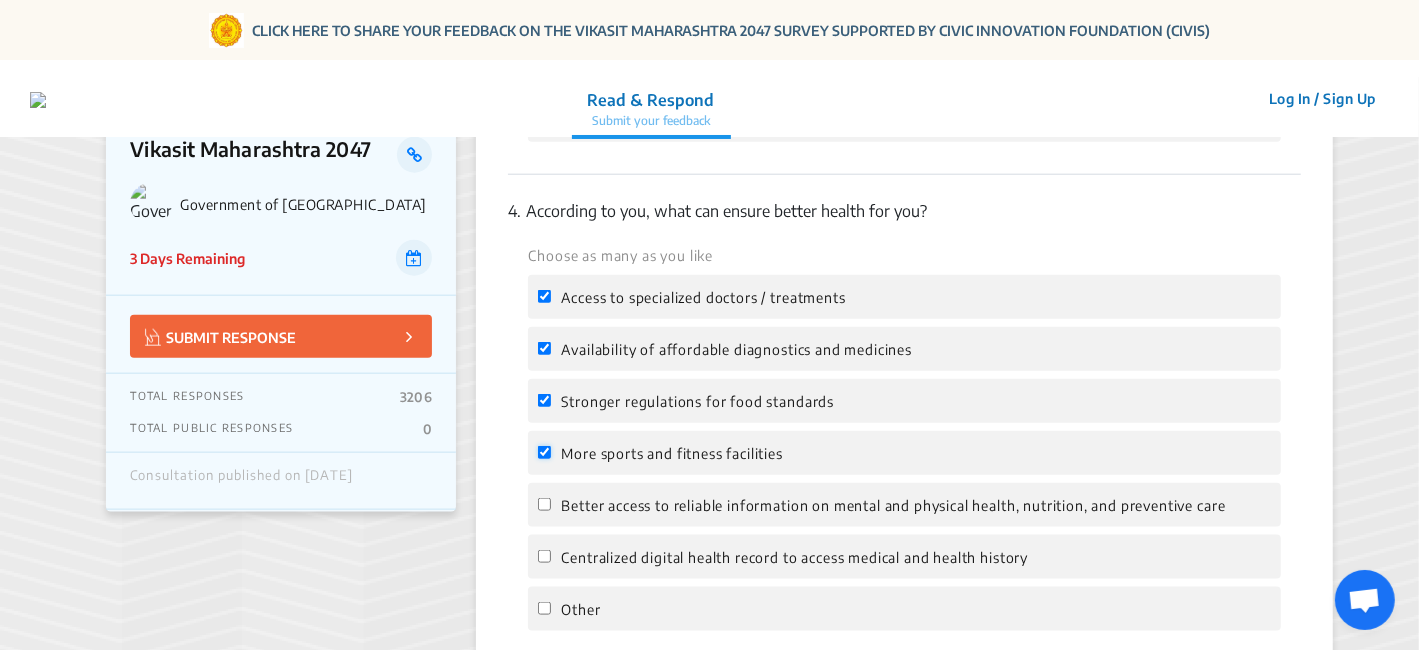 checkbox on "true" 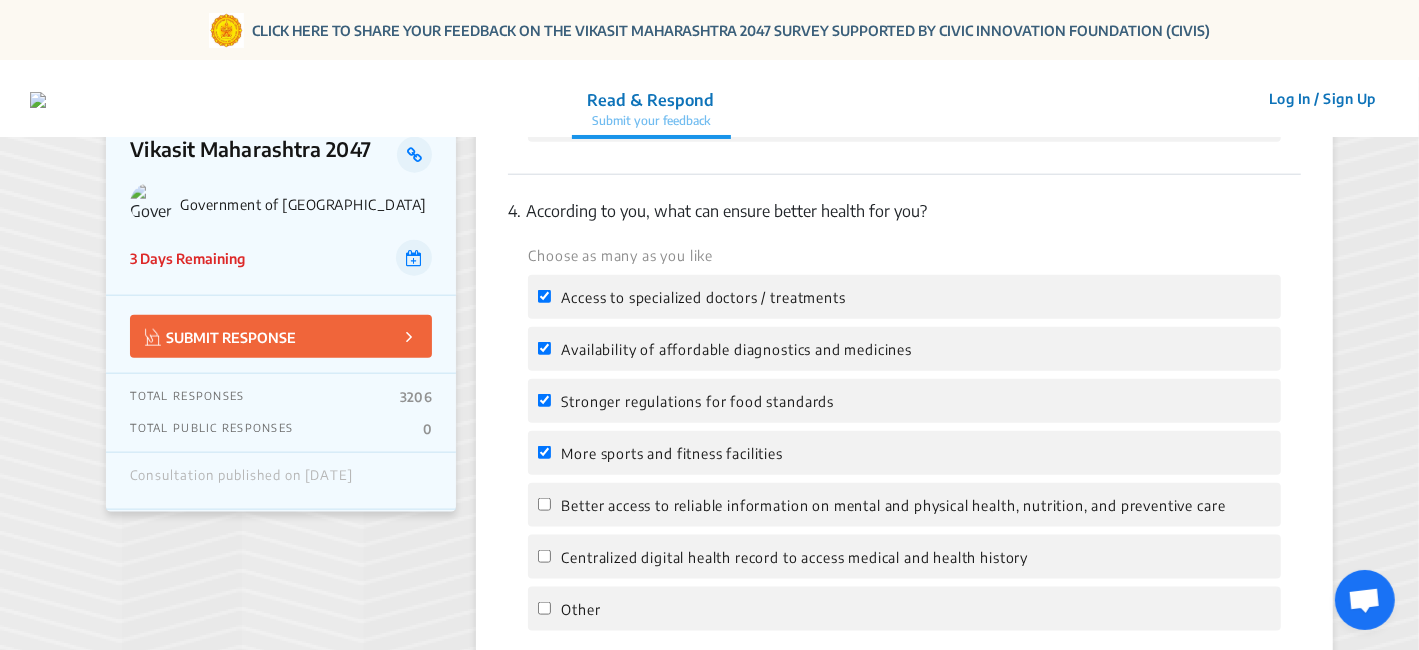 click on "Better access to reliable information on mental and physical health, nutrition, and preventive care" 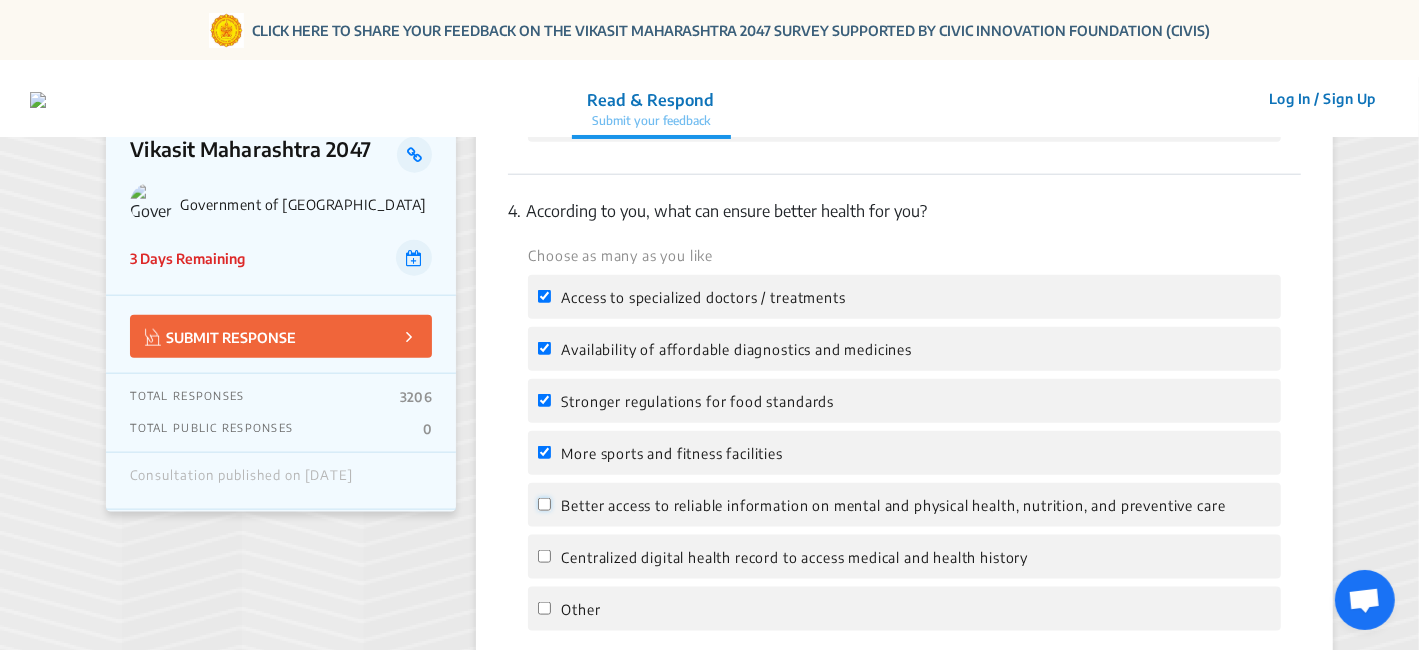 click on "Better access to reliable information on mental and physical health, nutrition, and preventive care" 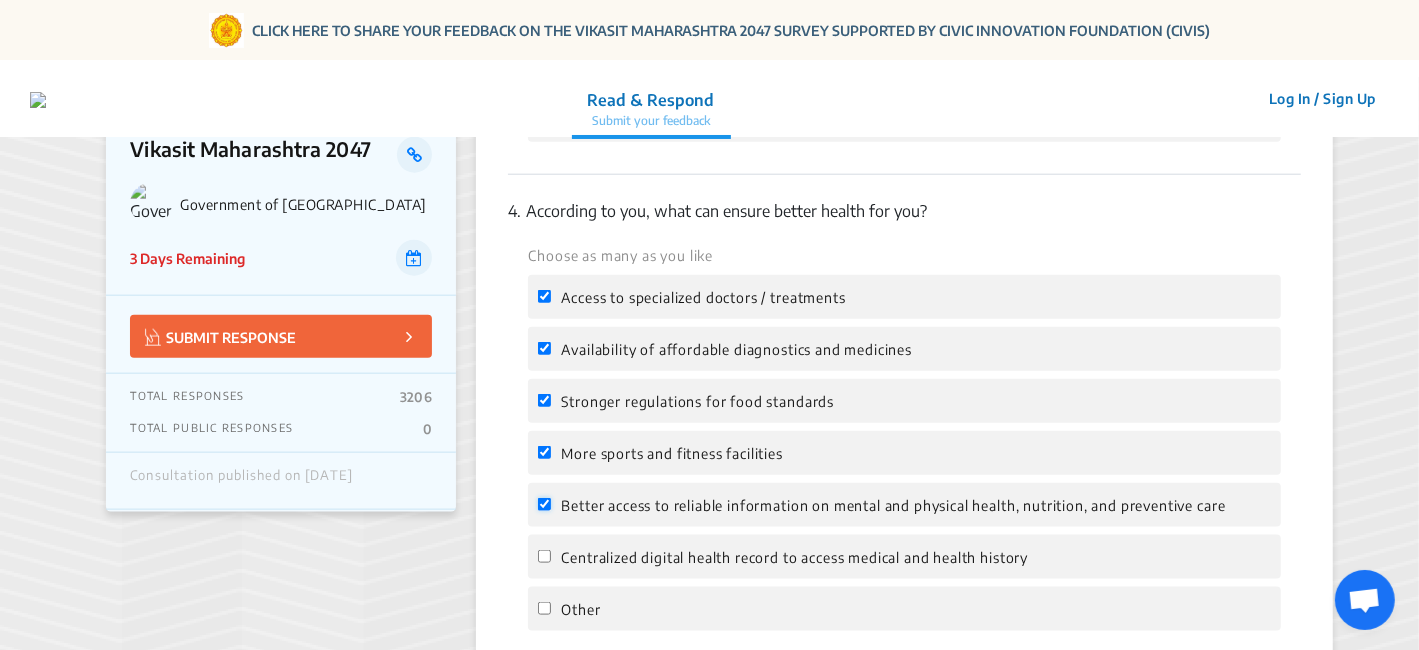 checkbox on "true" 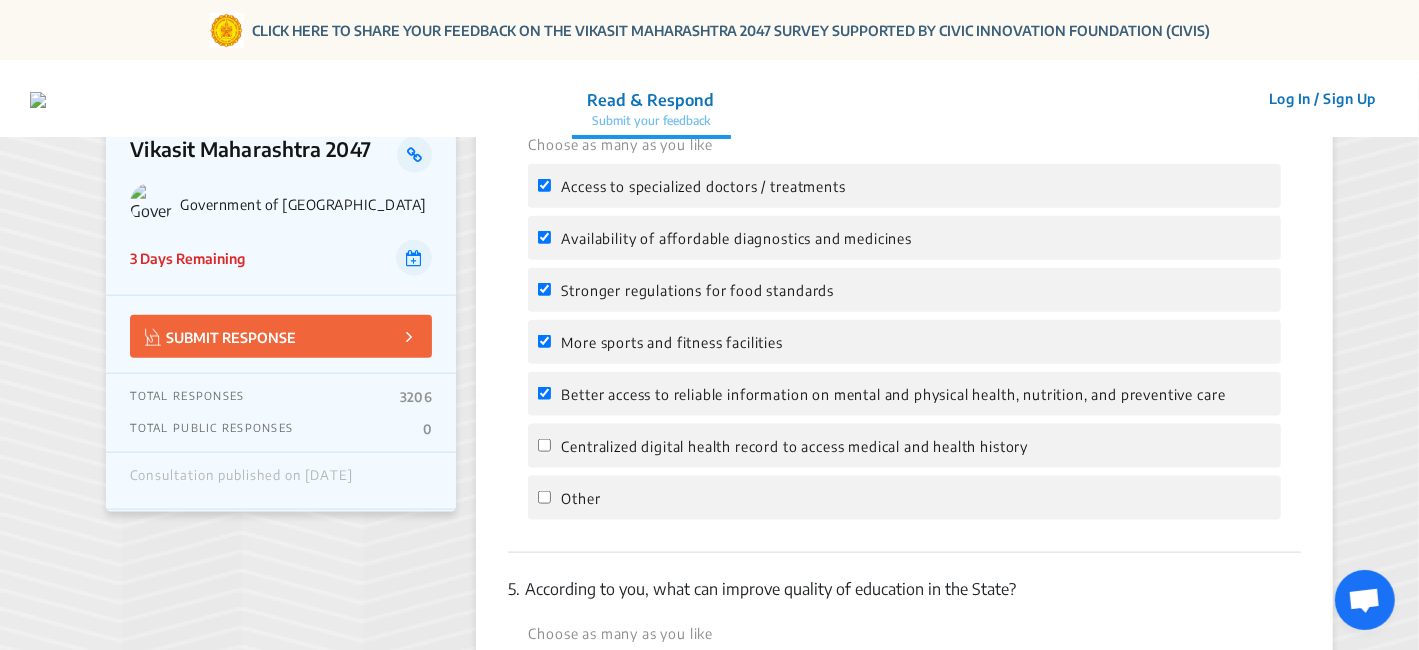 click on "Centralized digital health record to access medical and health history" 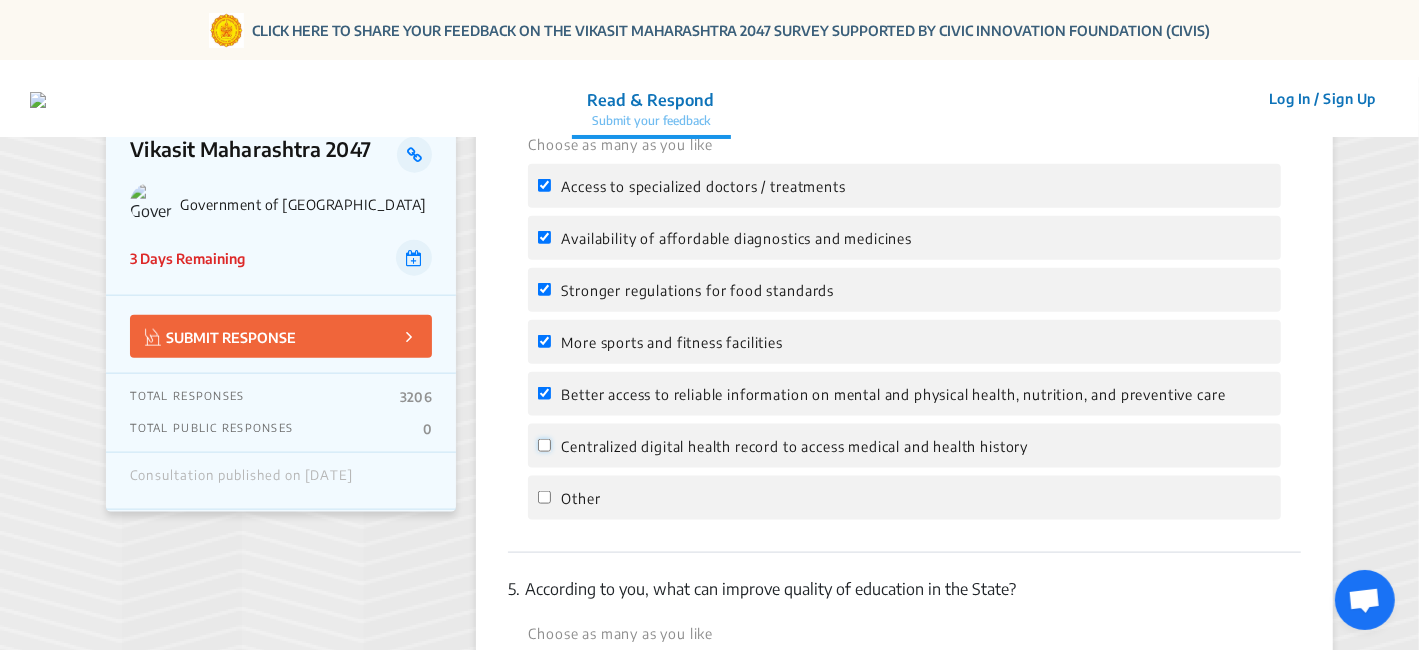 click on "Centralized digital health record to access medical and health history" 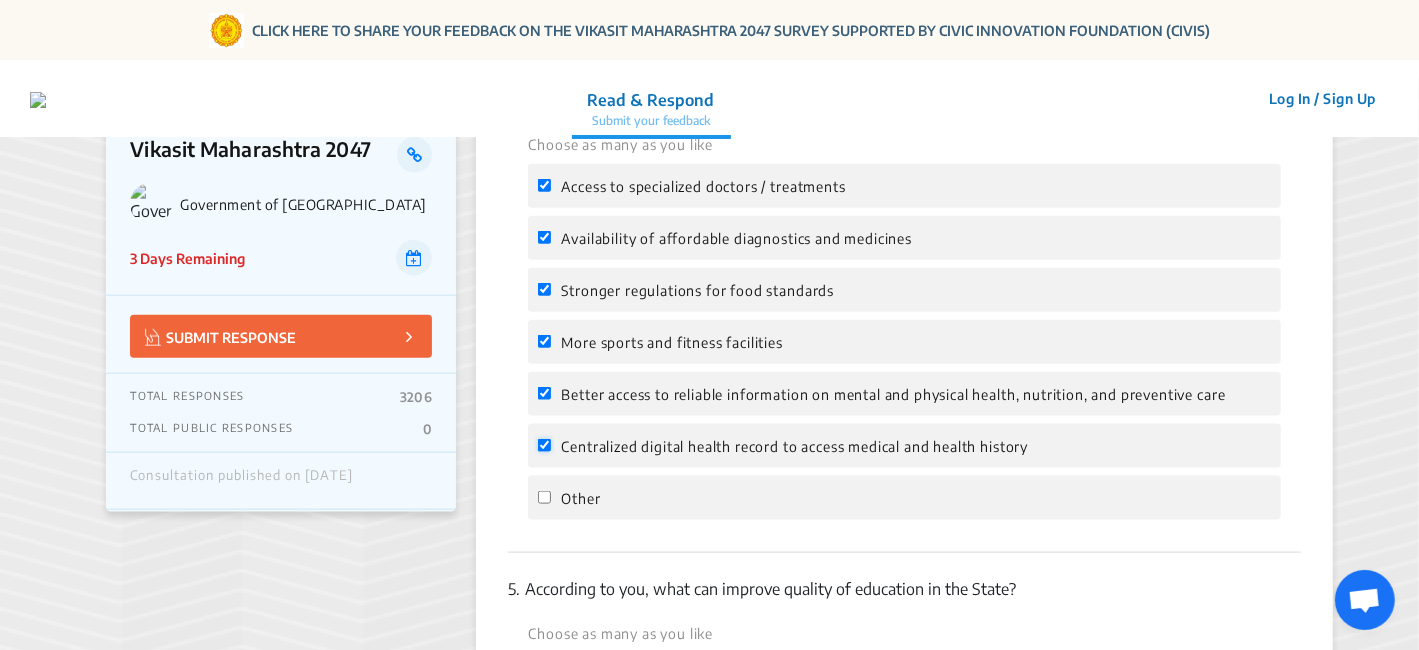 checkbox on "true" 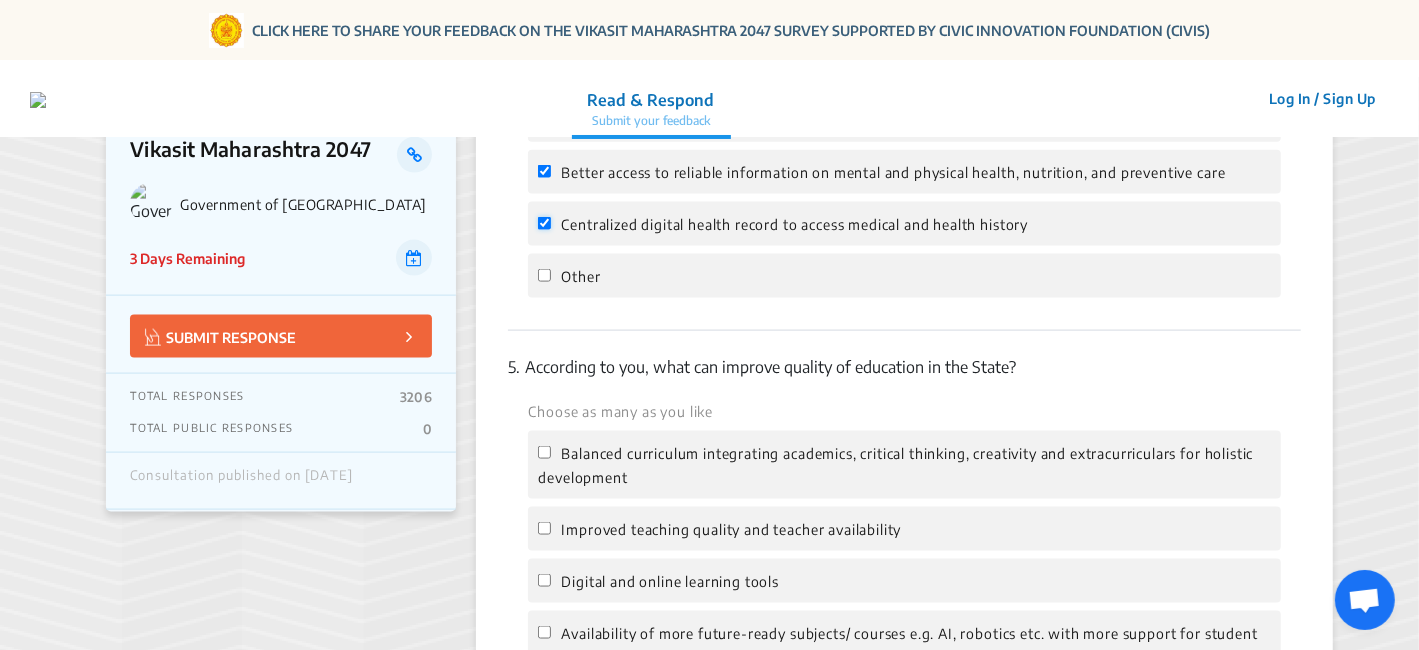 scroll, scrollTop: 2000, scrollLeft: 0, axis: vertical 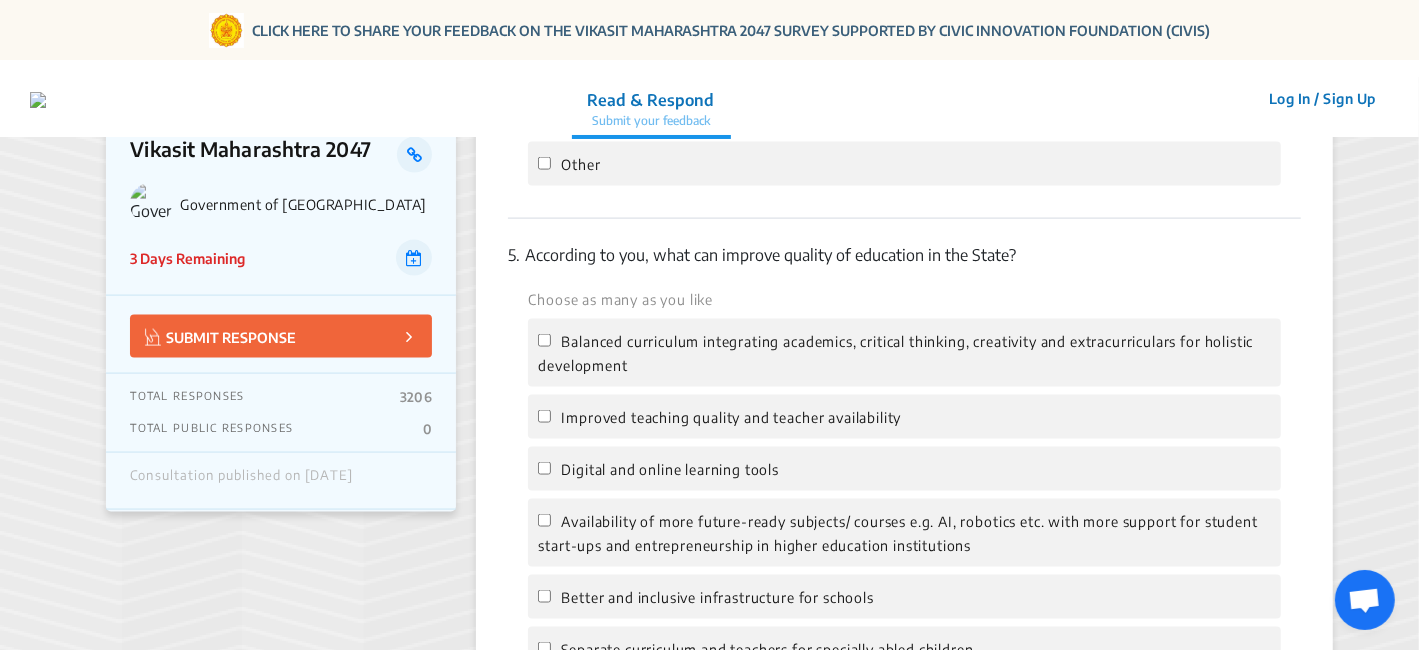 click on "Improved teaching quality and teacher availability" 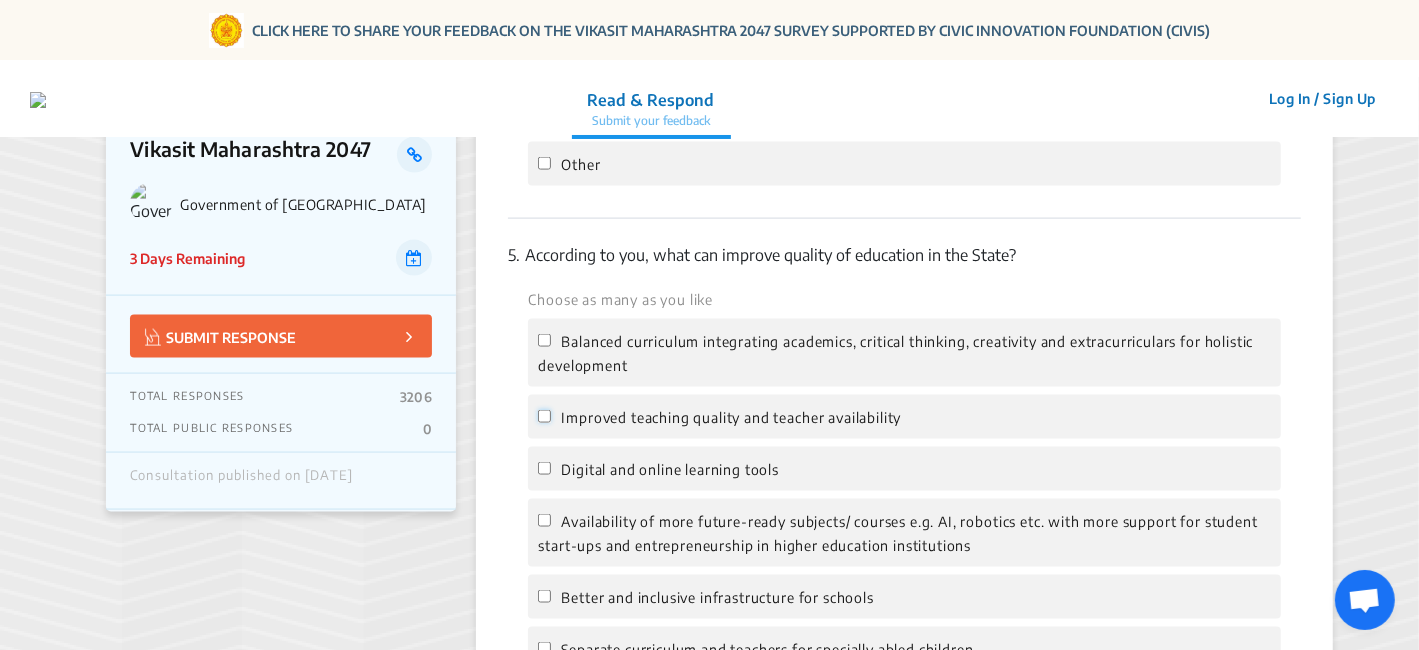 click on "Improved teaching quality and teacher availability" 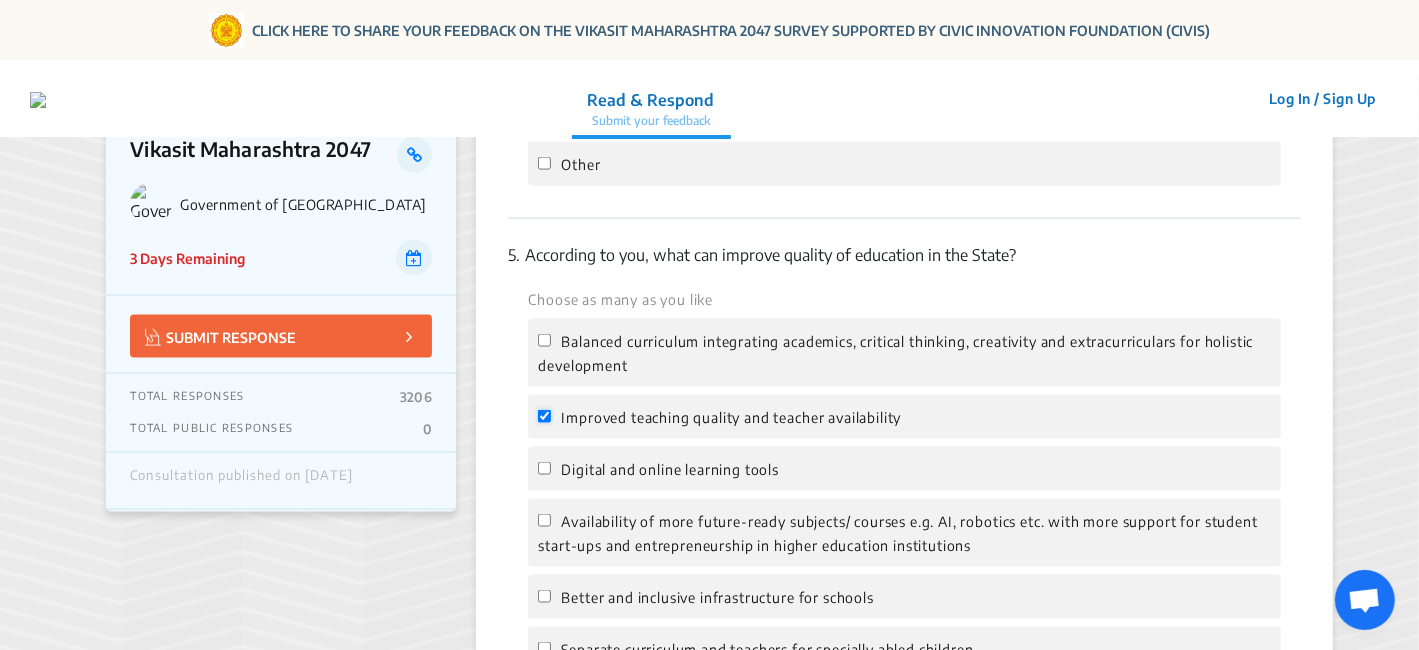 checkbox on "true" 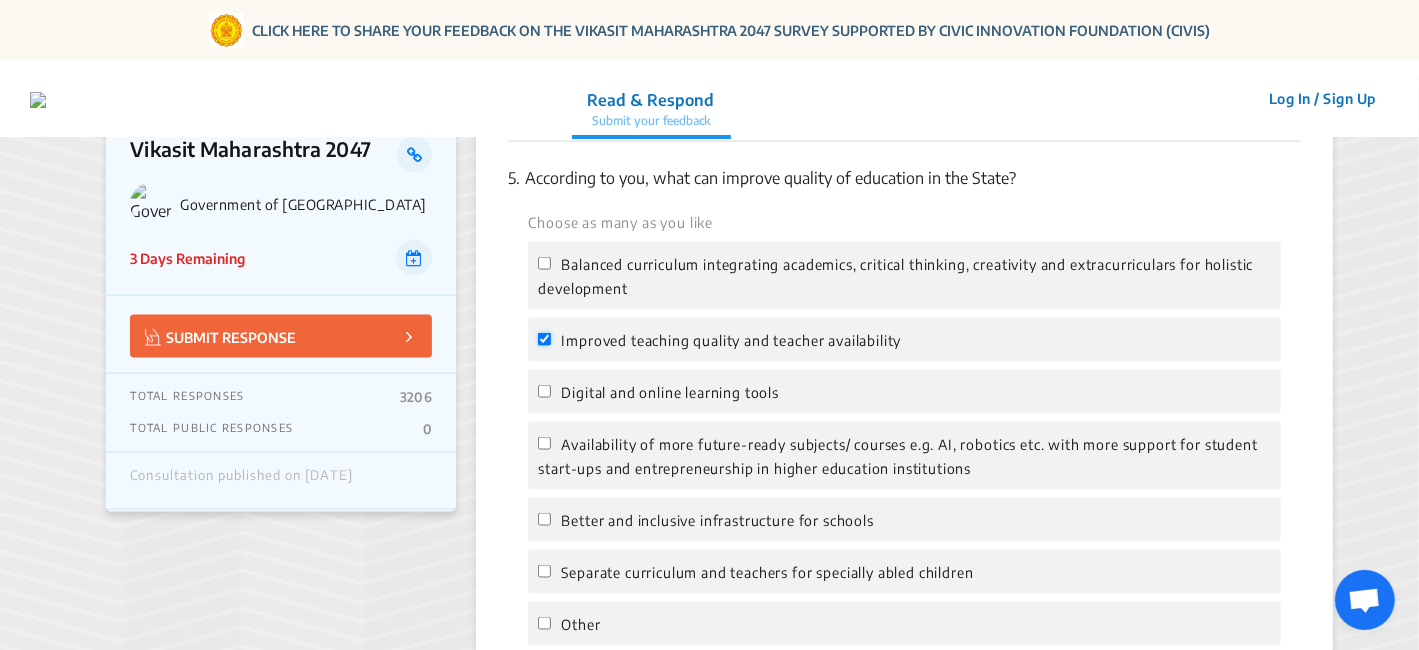scroll, scrollTop: 2111, scrollLeft: 0, axis: vertical 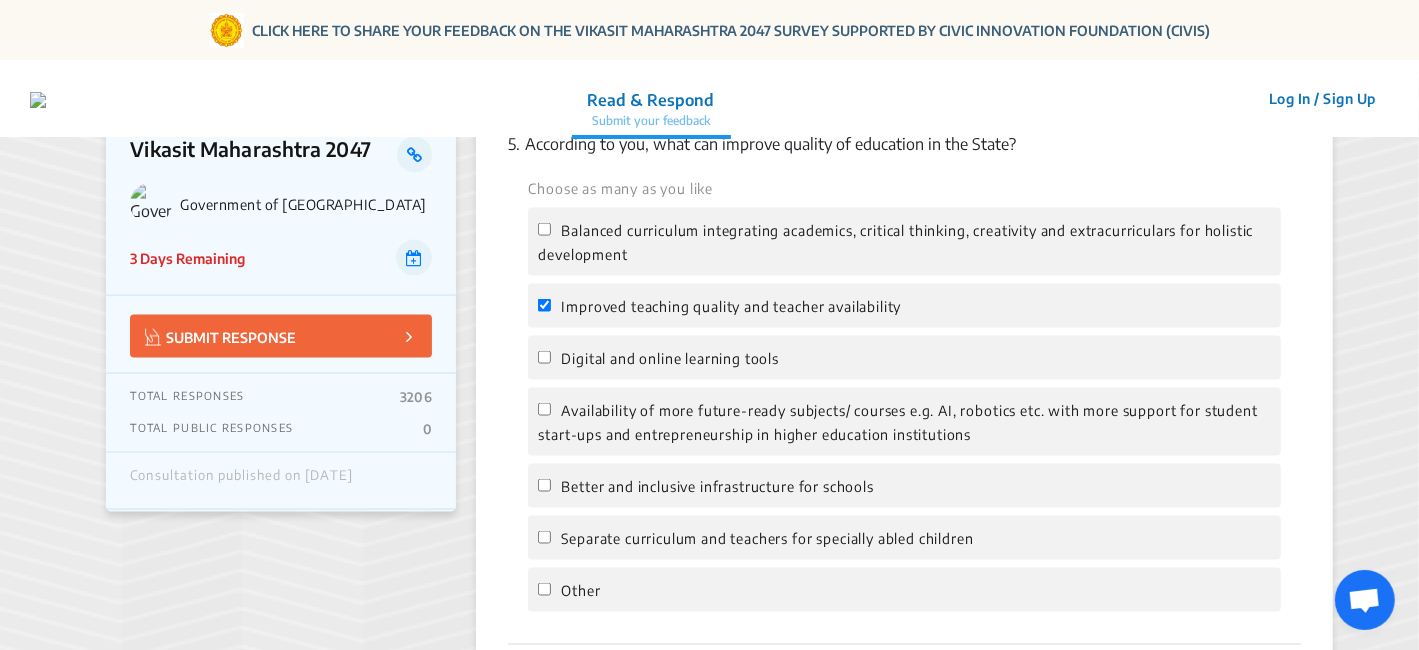 click on "Better and inclusive infrastructure for schools" 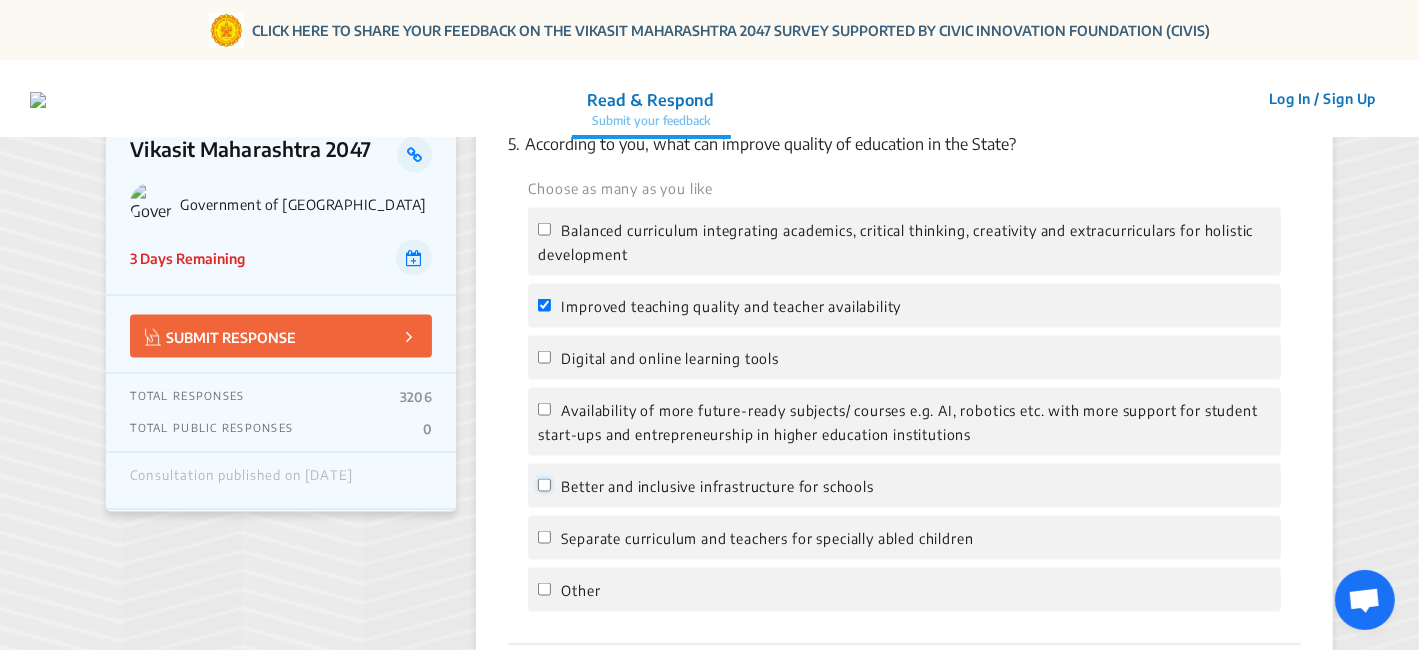 click on "Better and inclusive infrastructure for schools" 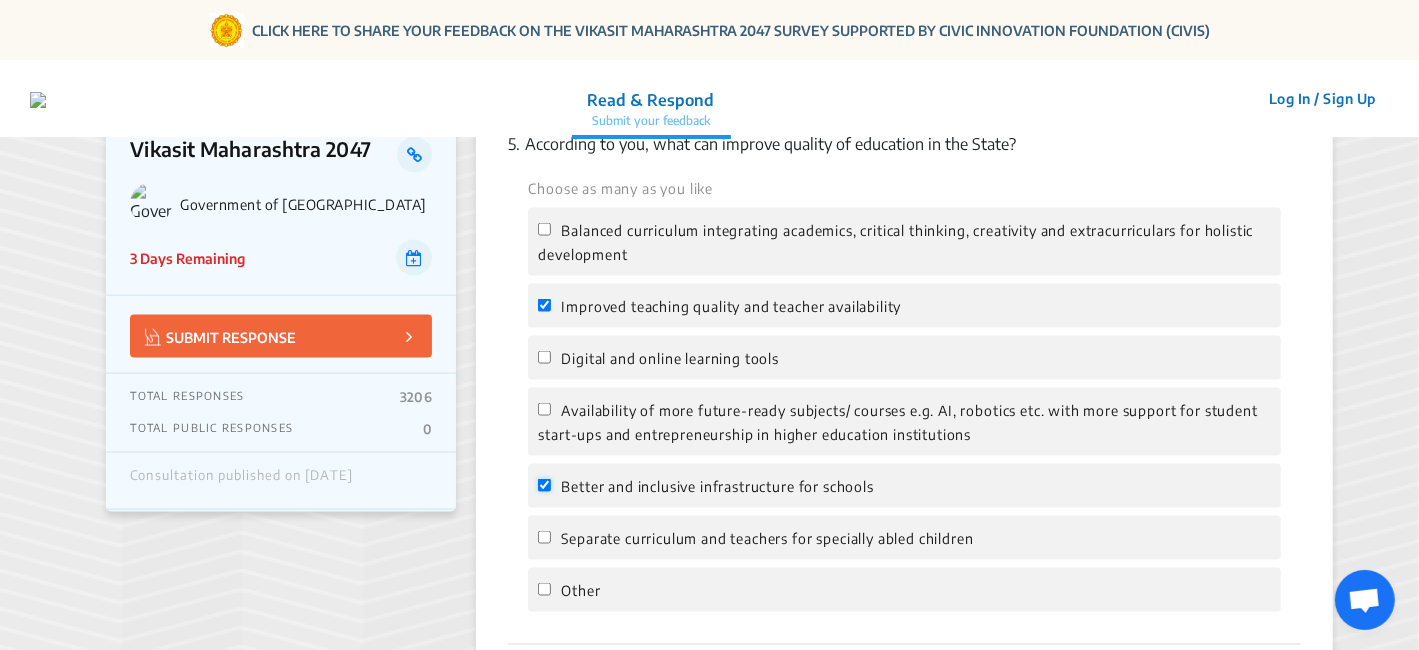 checkbox on "true" 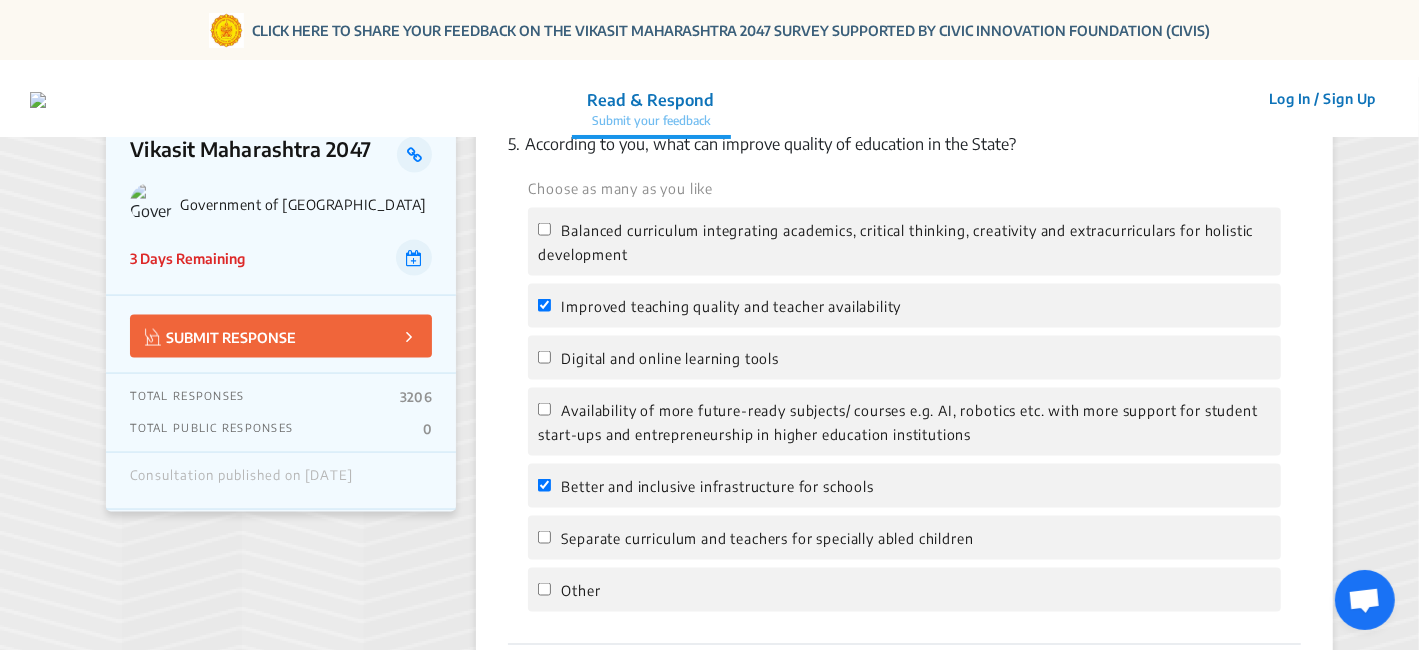 click on "Availability of more future-ready subjects/ courses e.g. AI, robotics etc. with more support for student start-ups and entrepreneurship in higher education institutions" 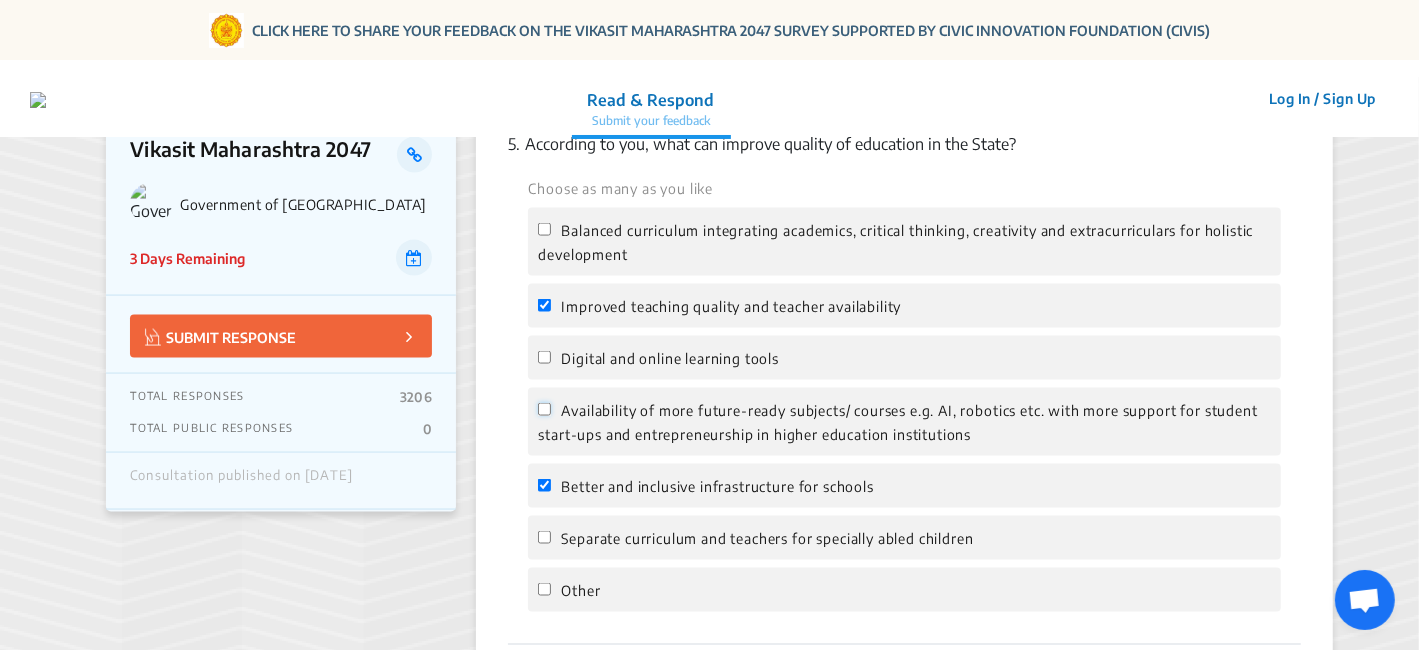 click on "Availability of more future-ready subjects/ courses e.g. AI, robotics etc. with more support for student start-ups and entrepreneurship in higher education institutions" 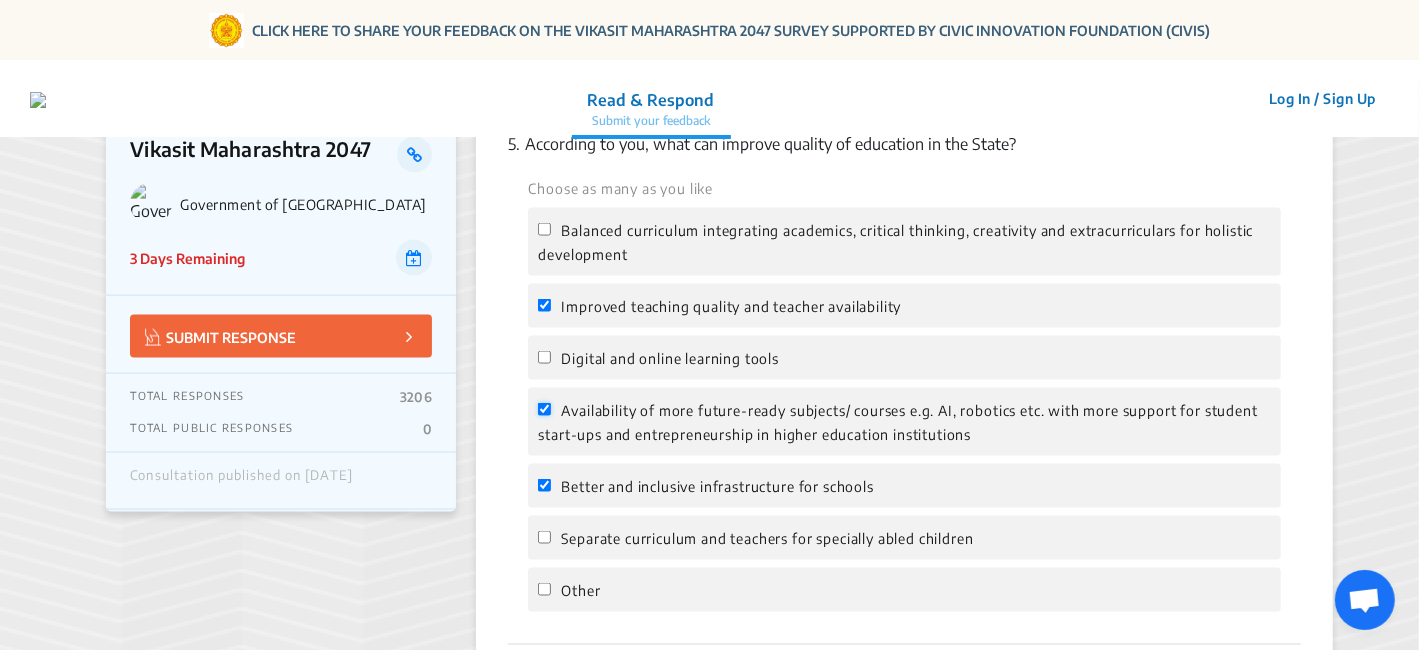 checkbox on "true" 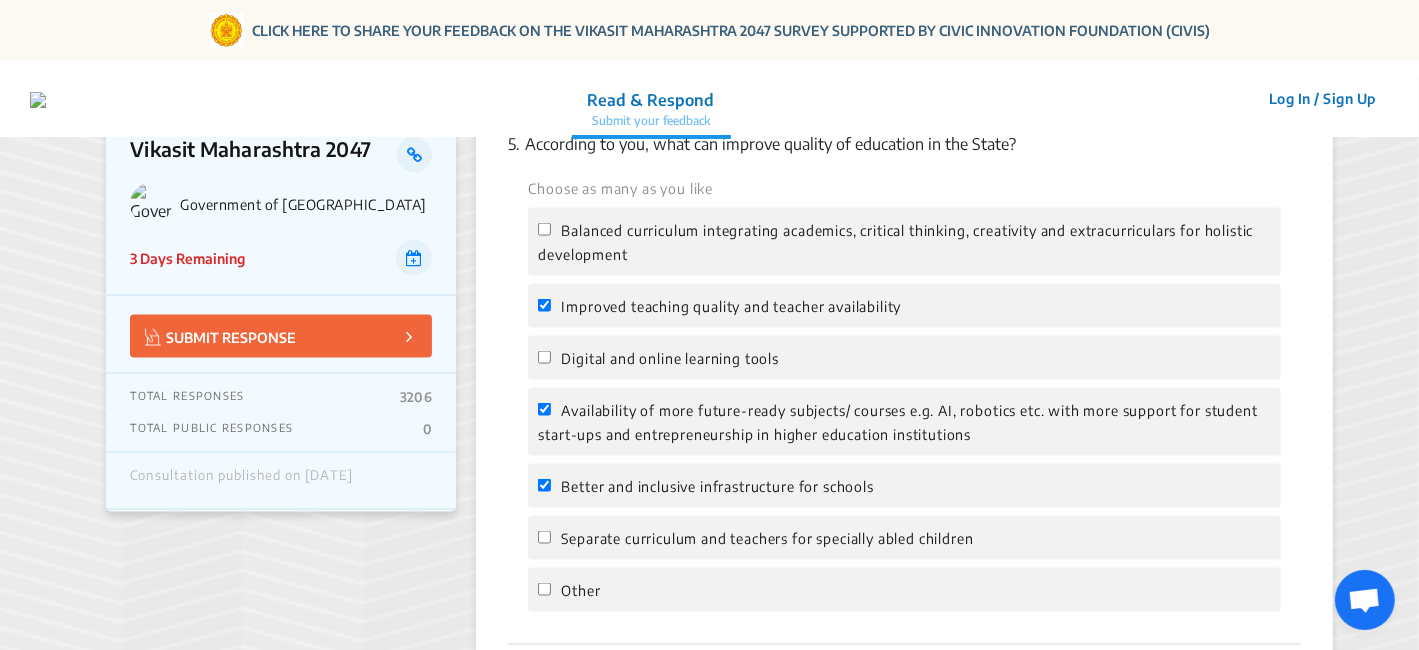 click on "Balanced curriculum integrating academics, critical thinking, creativity and extracurriculars for holistic development" 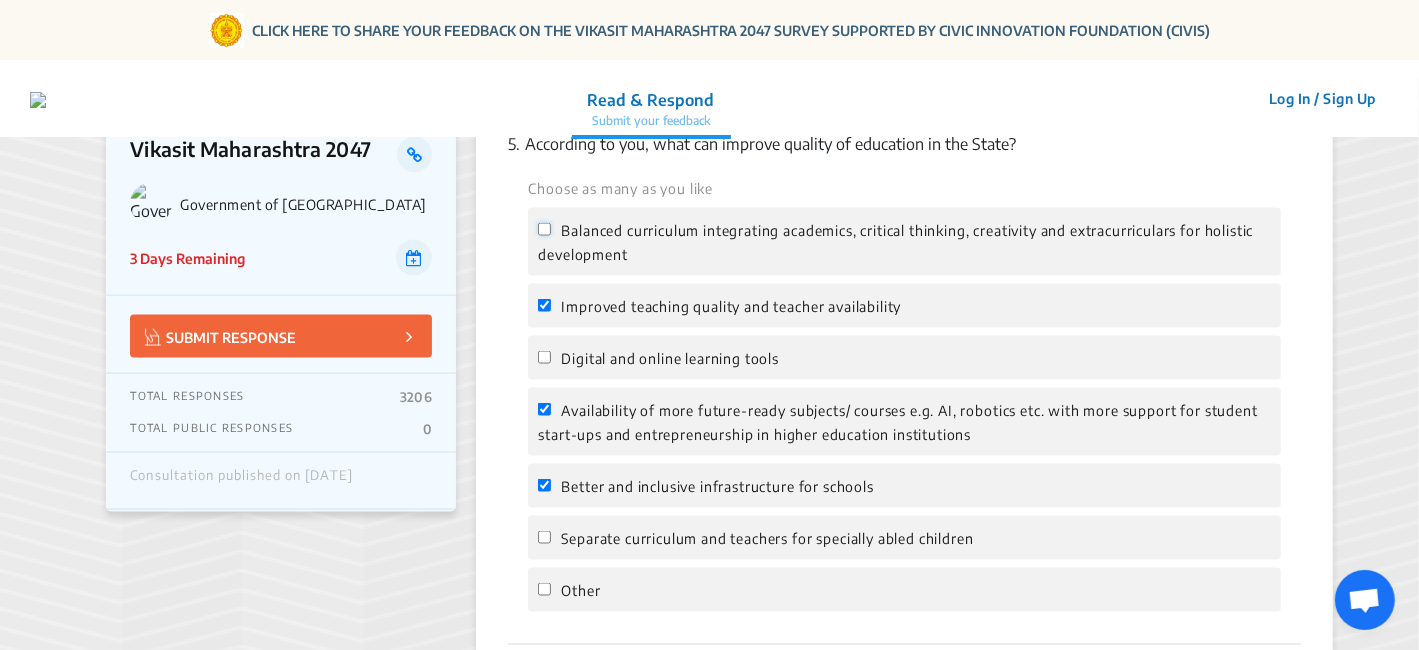 click on "Balanced curriculum integrating academics, critical thinking, creativity and extracurriculars for holistic development" 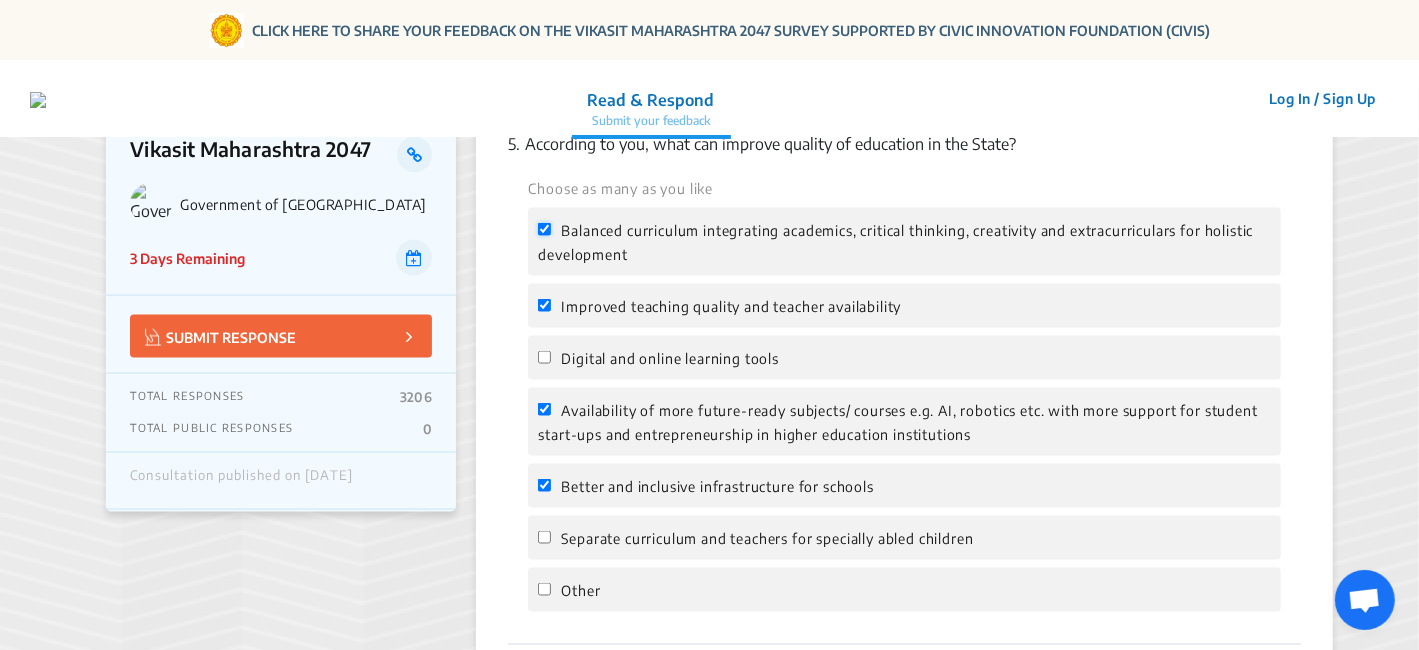 checkbox on "true" 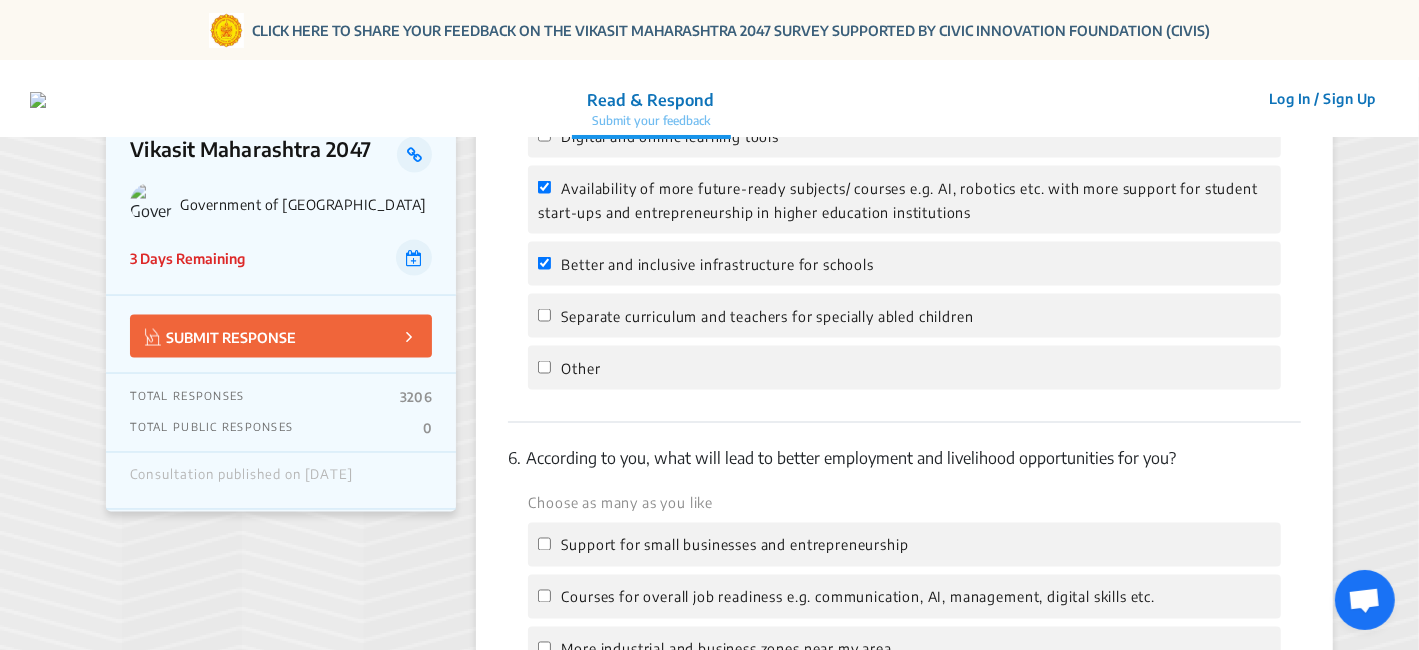 scroll, scrollTop: 2444, scrollLeft: 0, axis: vertical 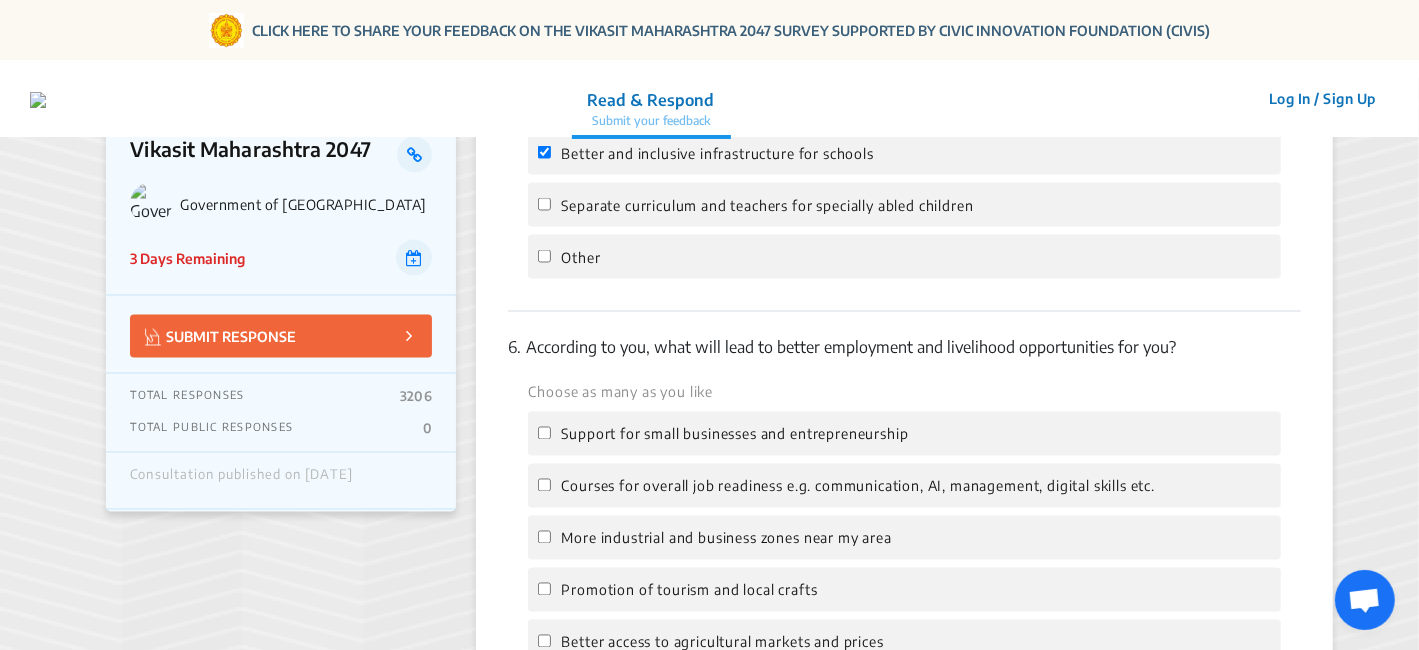 click on "Support for small businesses and entrepreneurship" 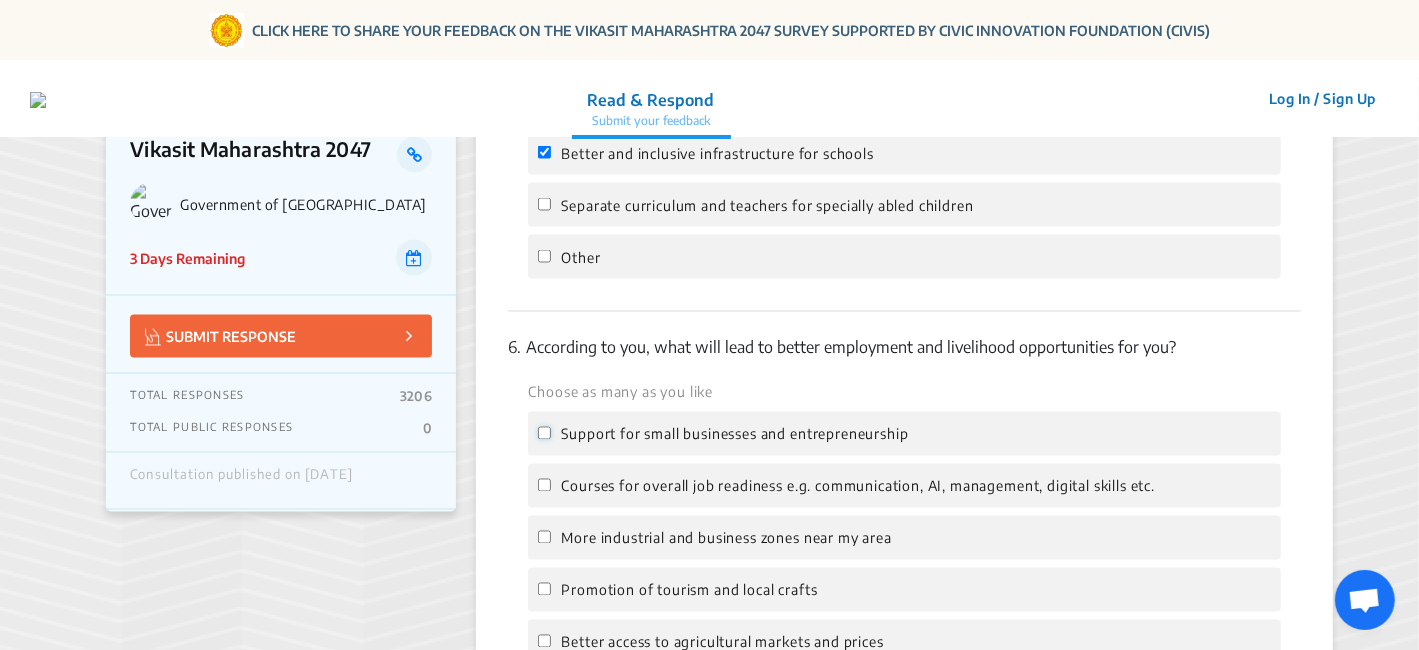click on "Support for small businesses and entrepreneurship" 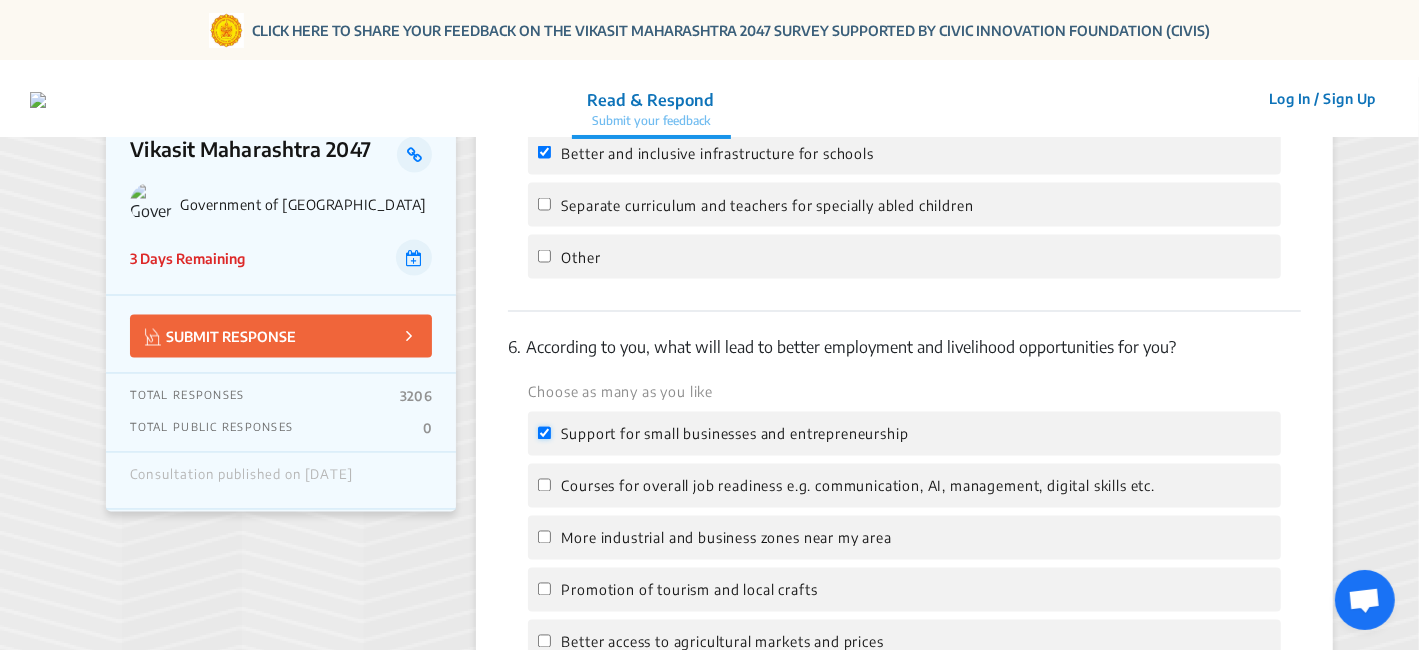 checkbox on "true" 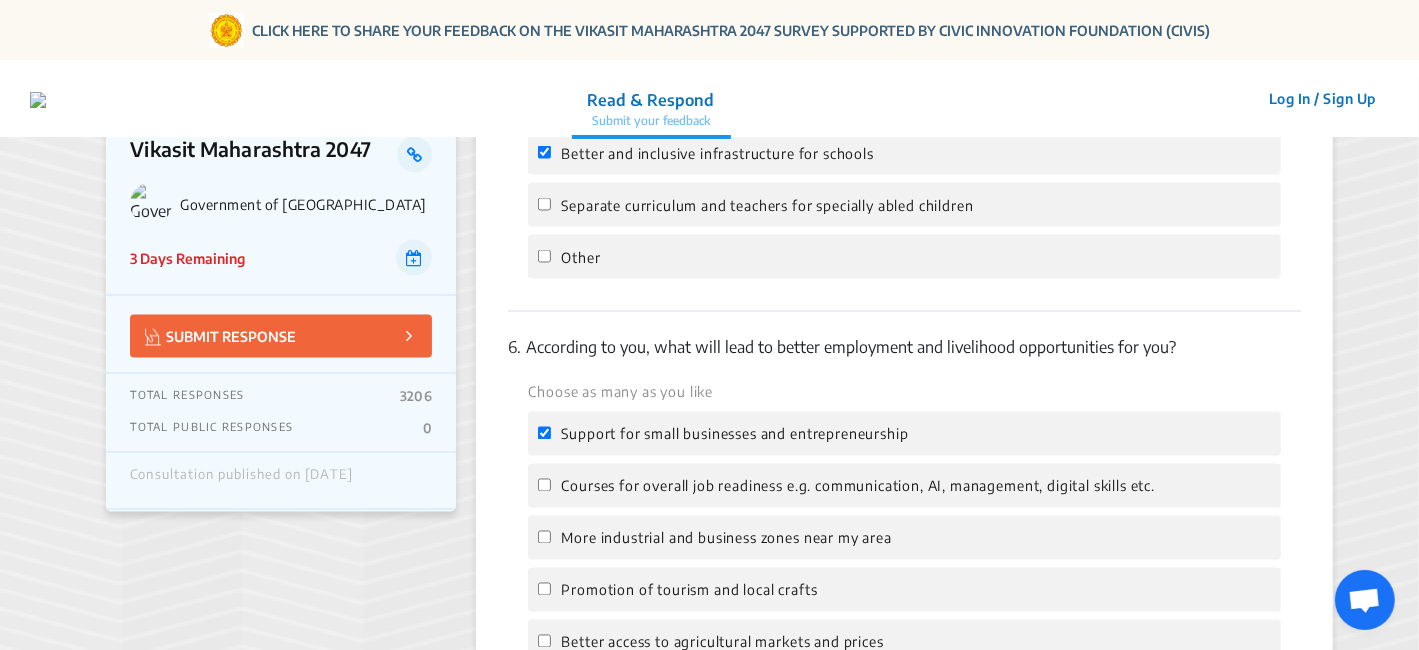 click on "Courses for overall job readiness e.g. communication, AI, management, digital skills etc." 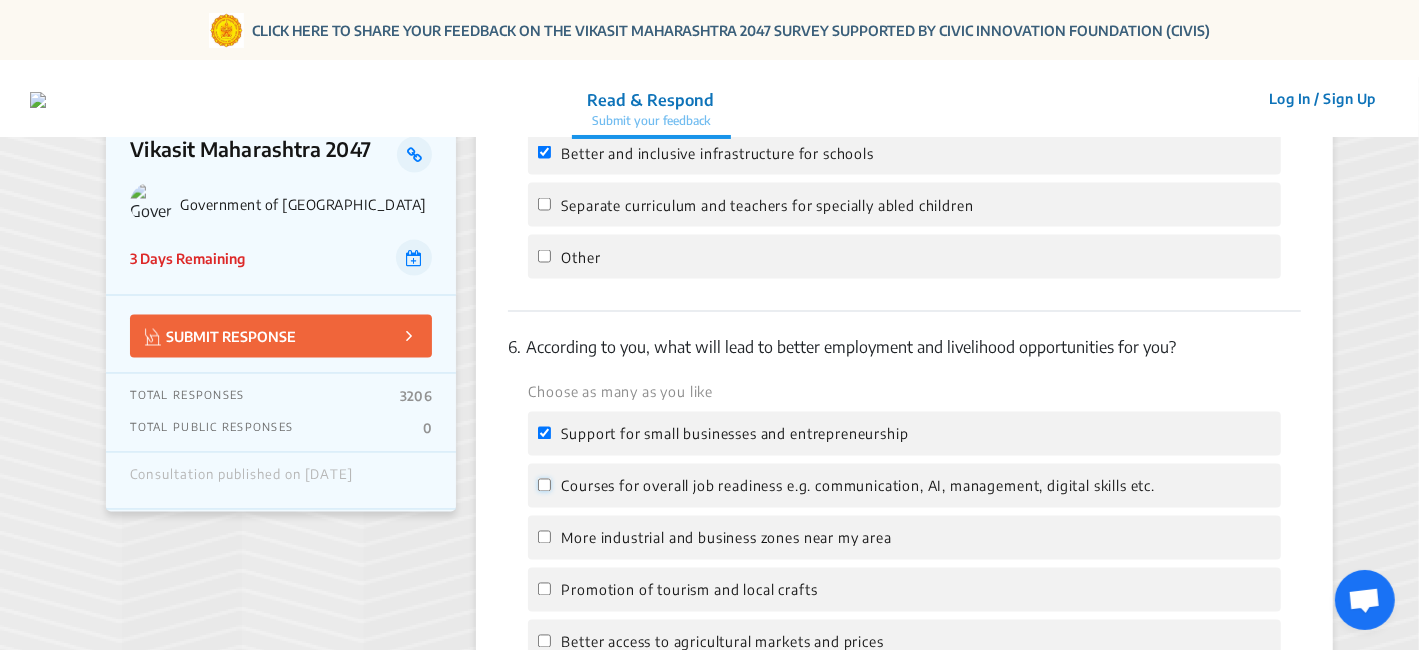 click on "Courses for overall job readiness e.g. communication, AI, management, digital skills etc." 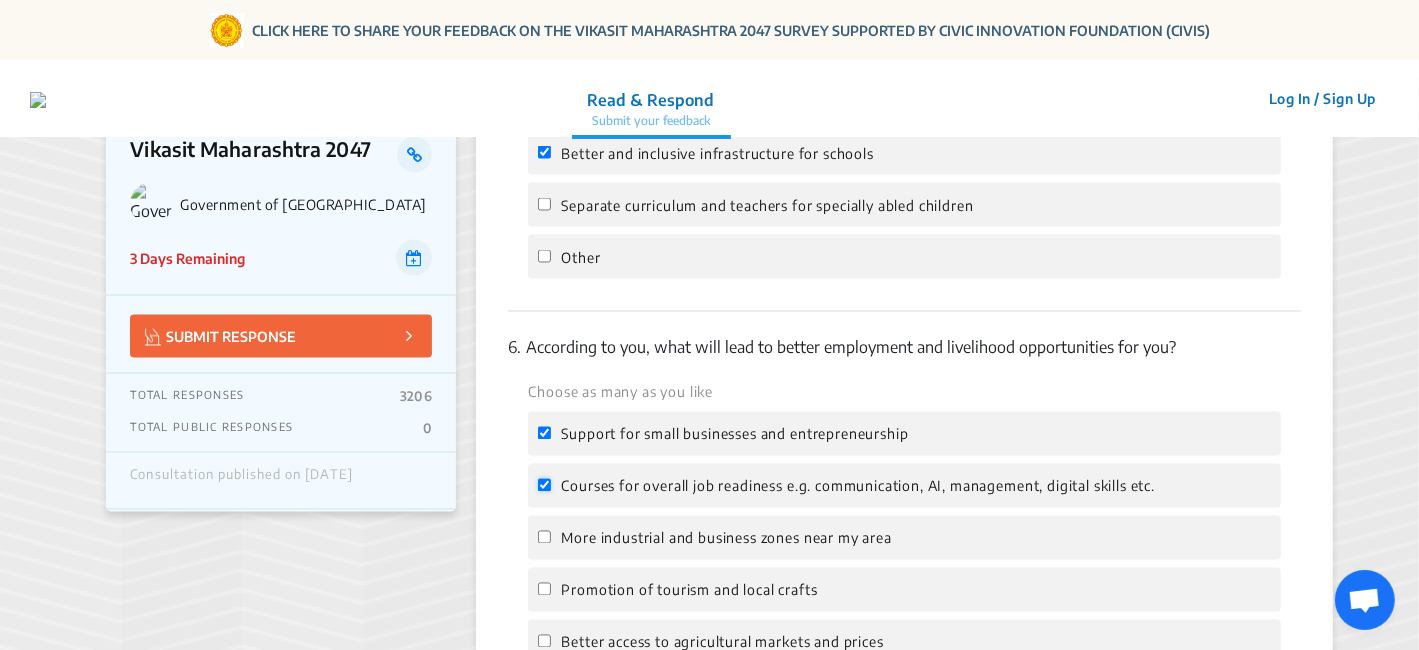 checkbox on "true" 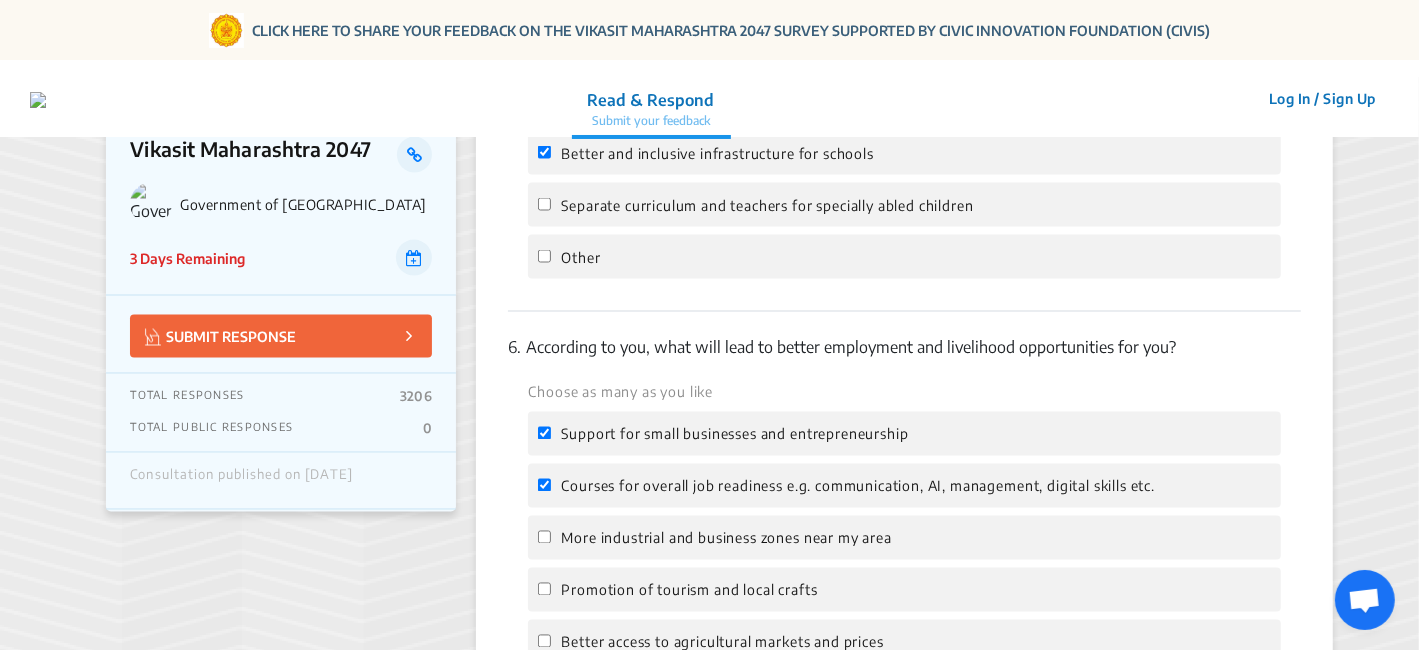 click on "More industrial and business zones near my area" 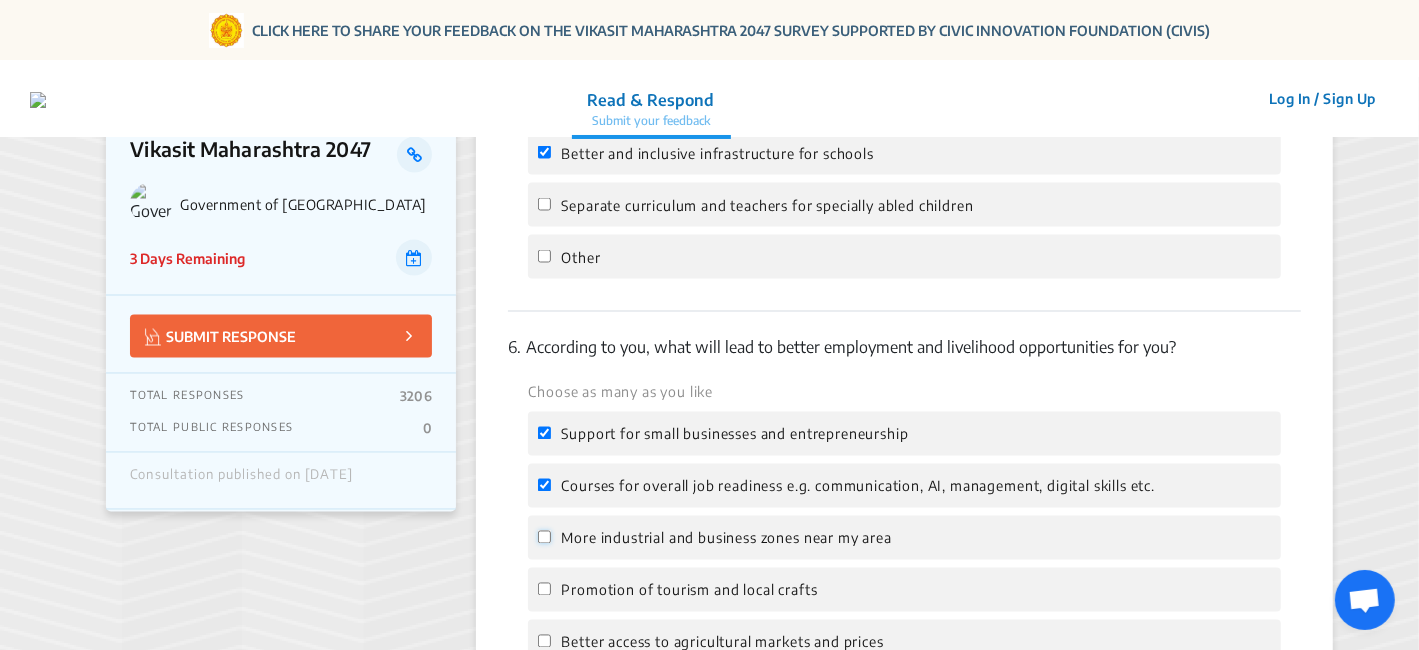 click on "More industrial and business zones near my area" 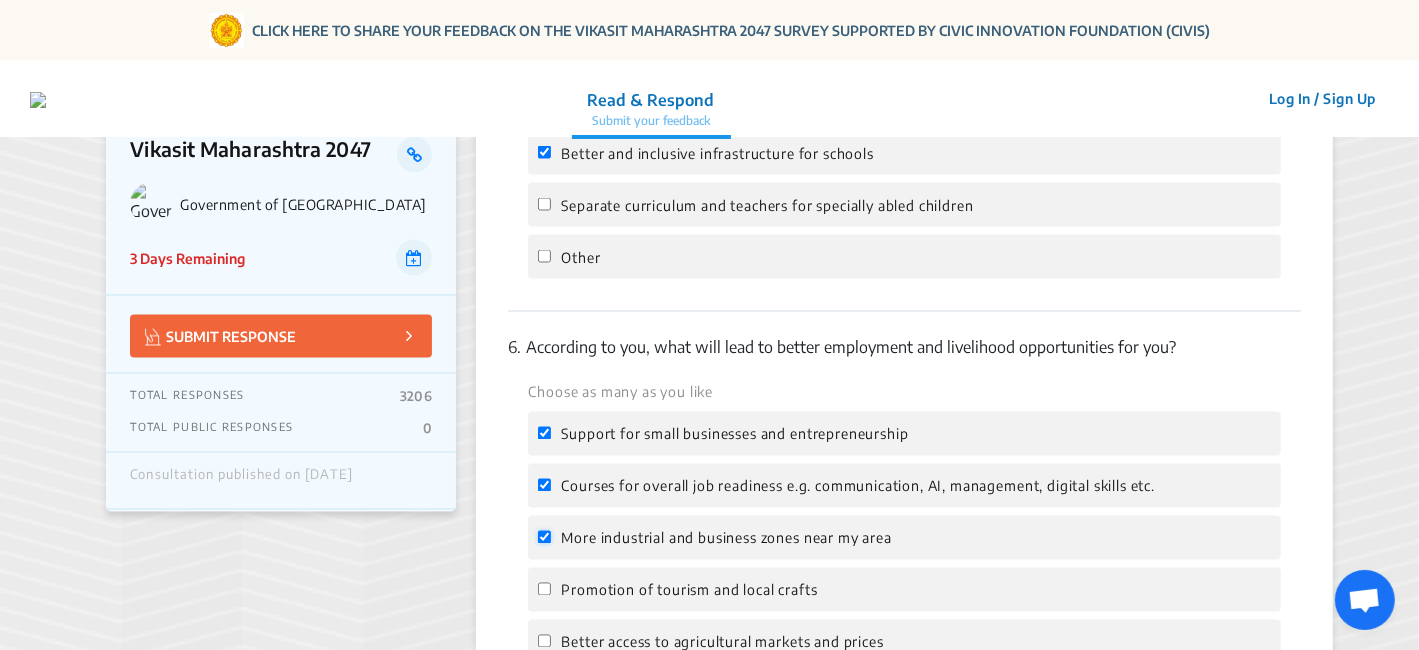checkbox on "true" 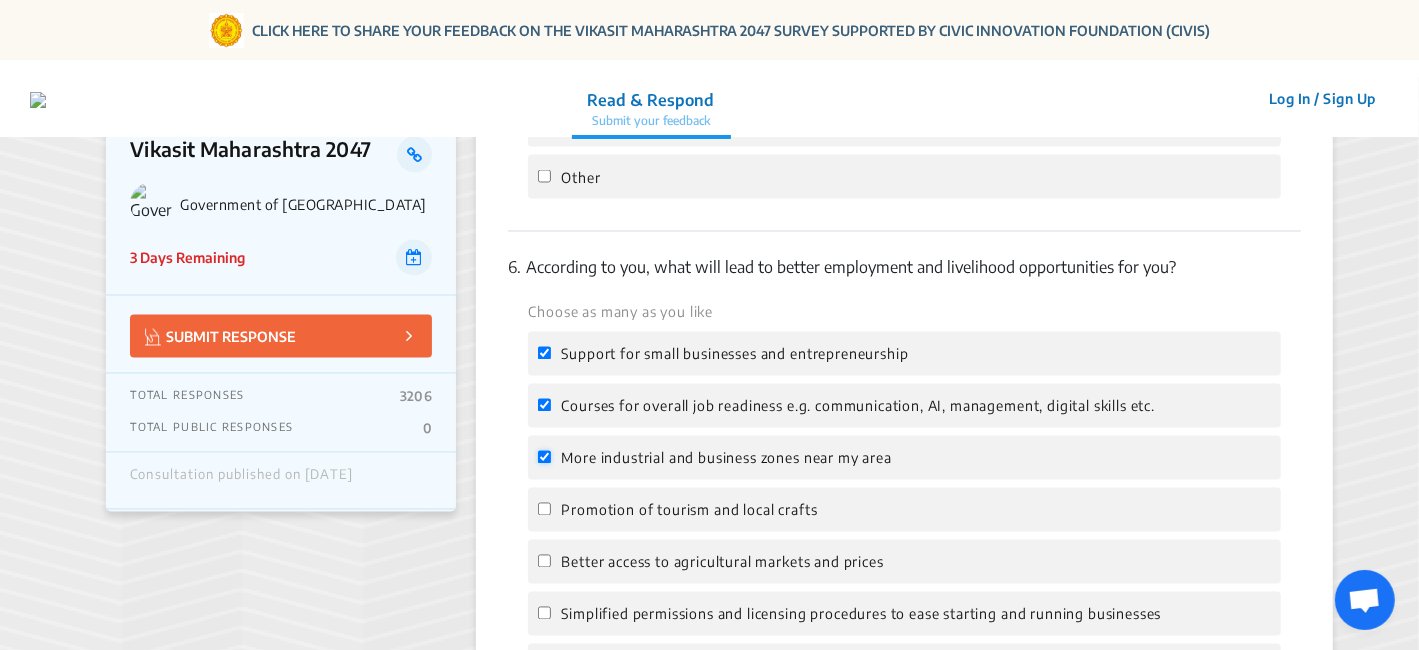 scroll, scrollTop: 2555, scrollLeft: 0, axis: vertical 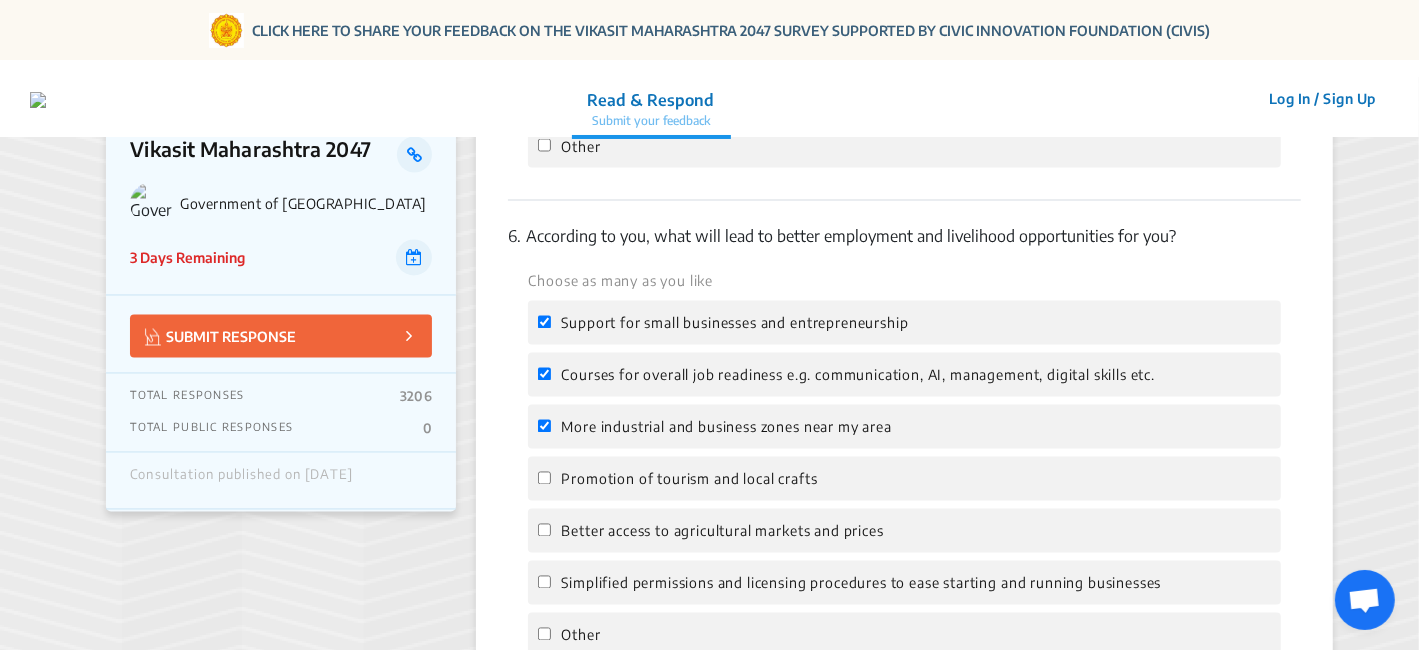 click on "Promotion of tourism and local crafts" 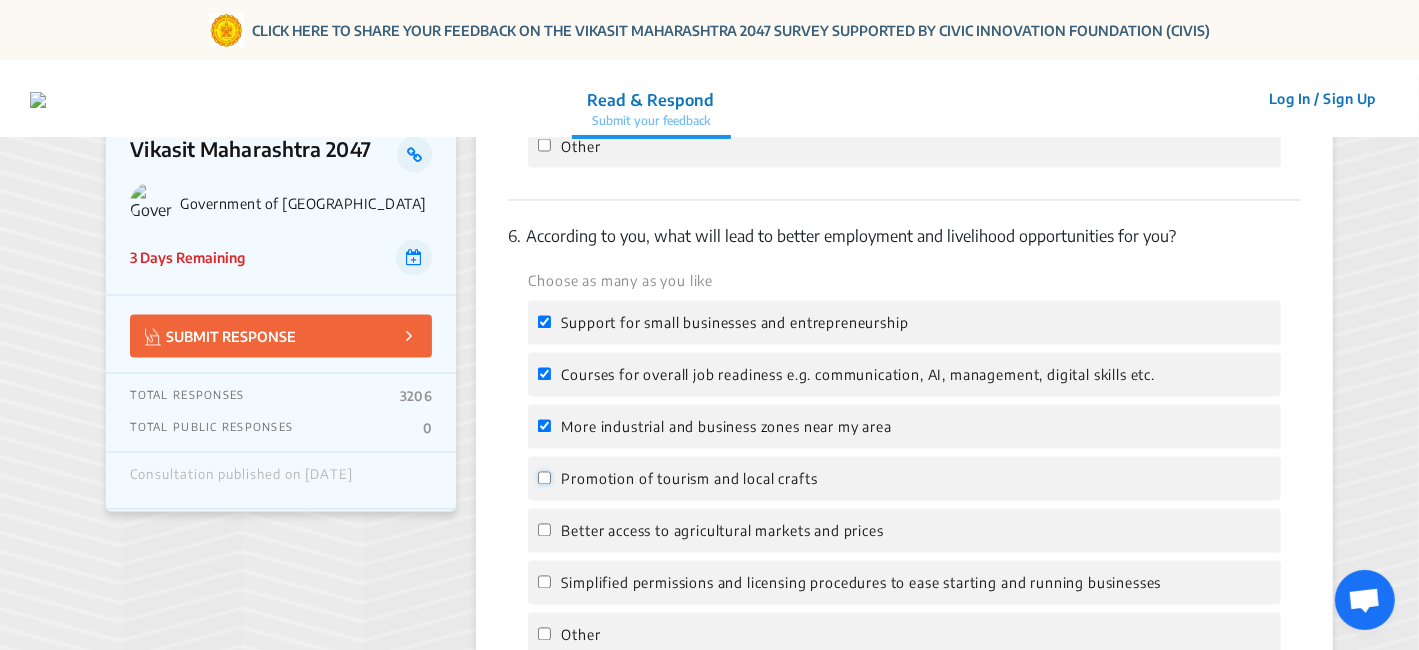 click on "Promotion of tourism and local crafts" 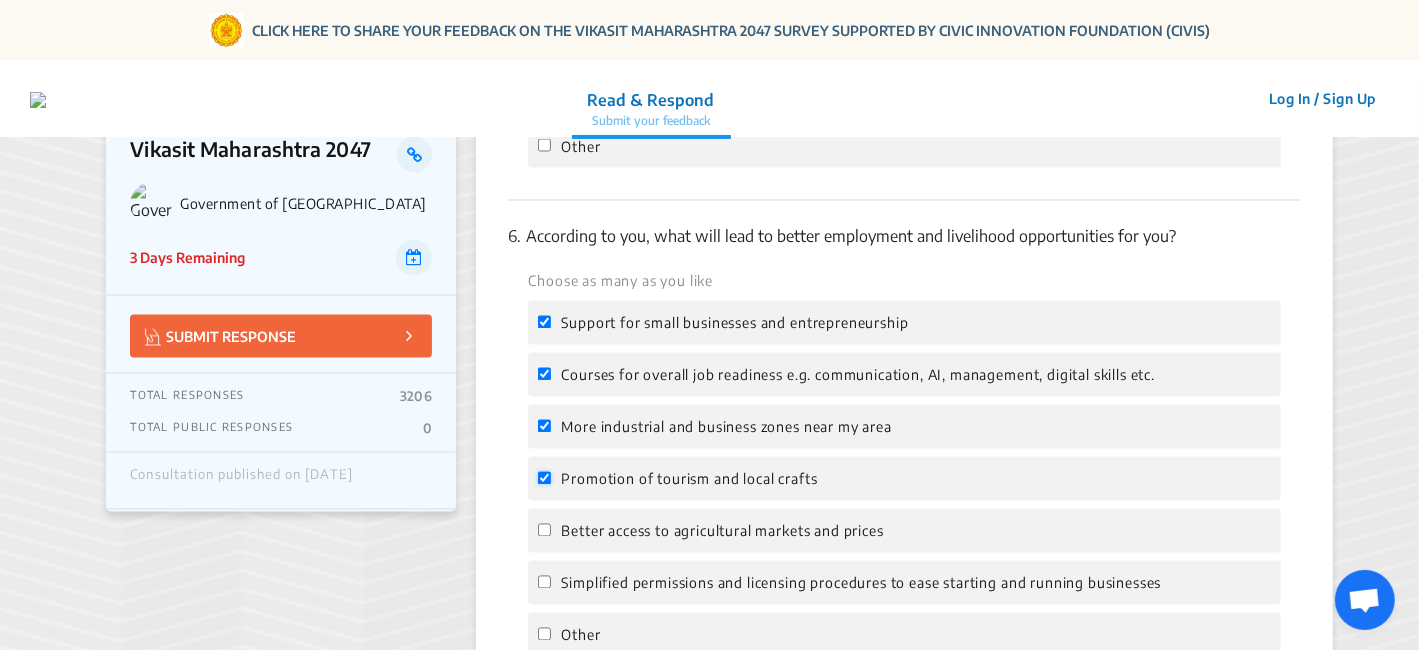 checkbox on "true" 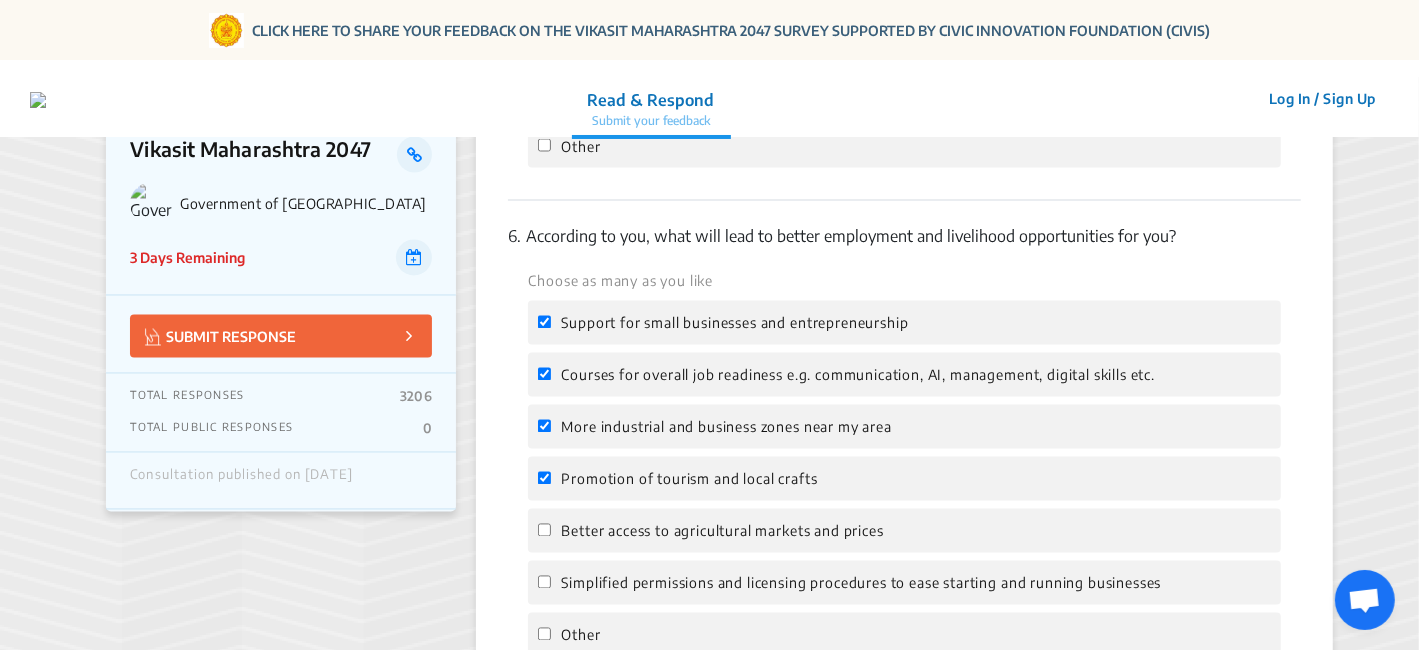 click on "Choose as many as you like Support for small businesses and entrepreneurship Courses for overall job readiness e.g. communication, AI, management, digital skills etc. More industrial and business zones near my area Promotion of tourism and local crafts Better access to agricultural markets and prices Simplified permissions and licensing procedures to ease starting and running businesses  Other" 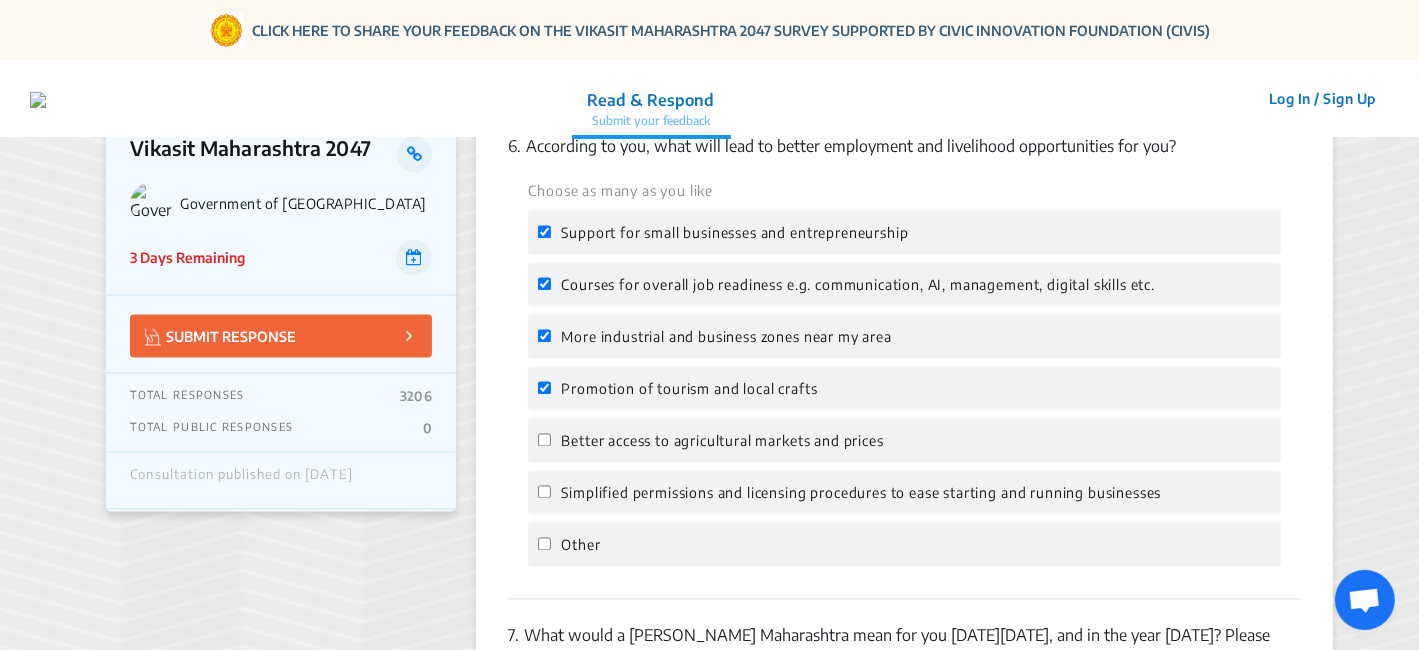 scroll, scrollTop: 2777, scrollLeft: 0, axis: vertical 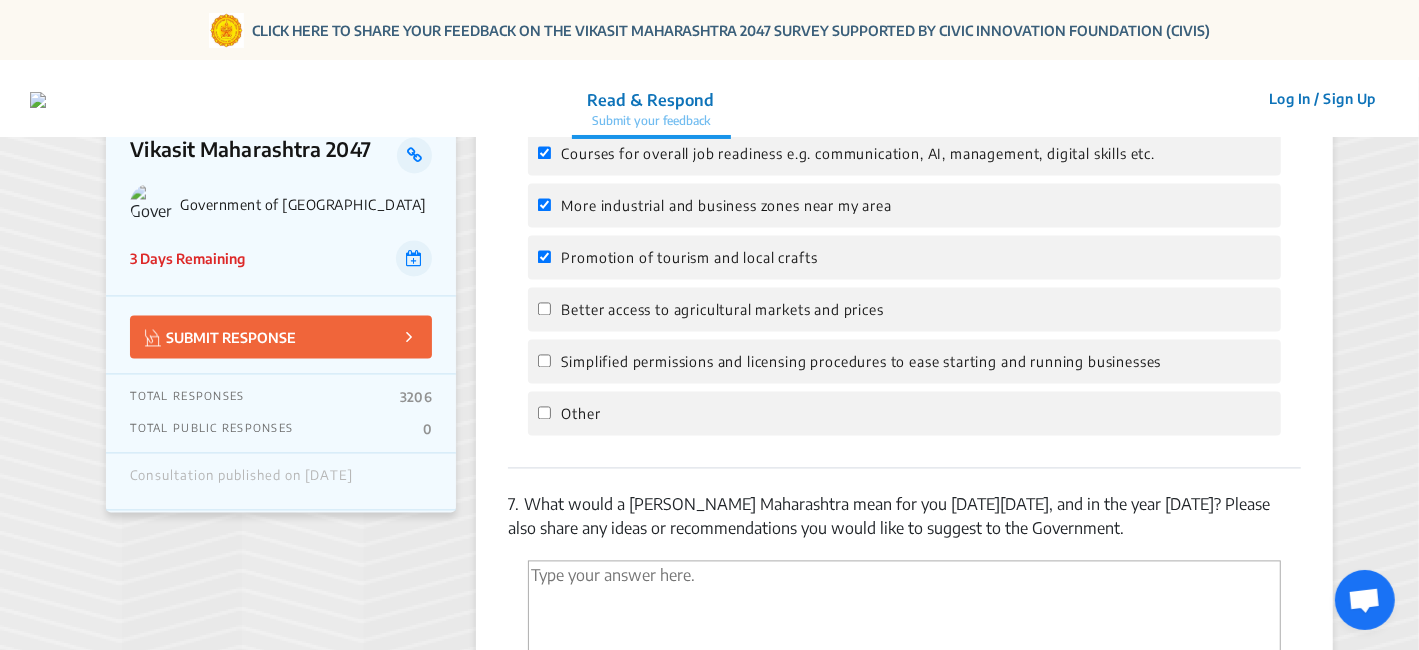 click on "Better access to agricultural markets and prices" 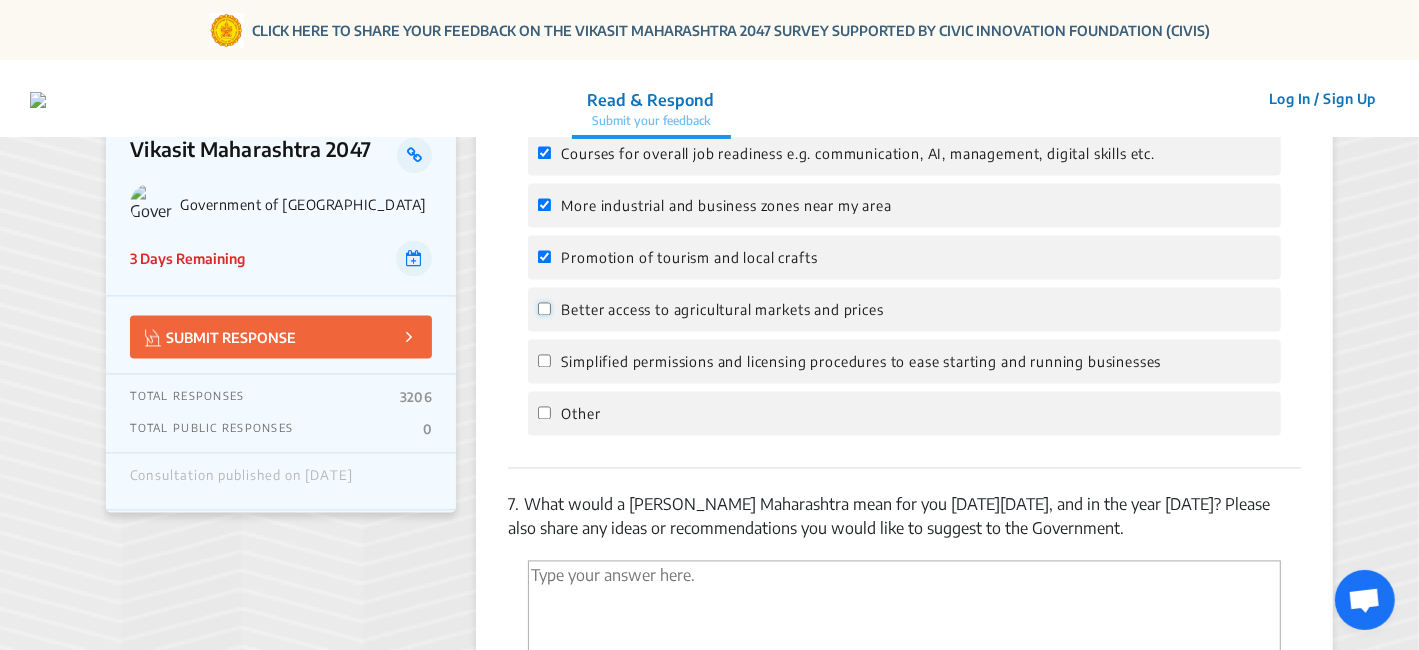 click on "Better access to agricultural markets and prices" 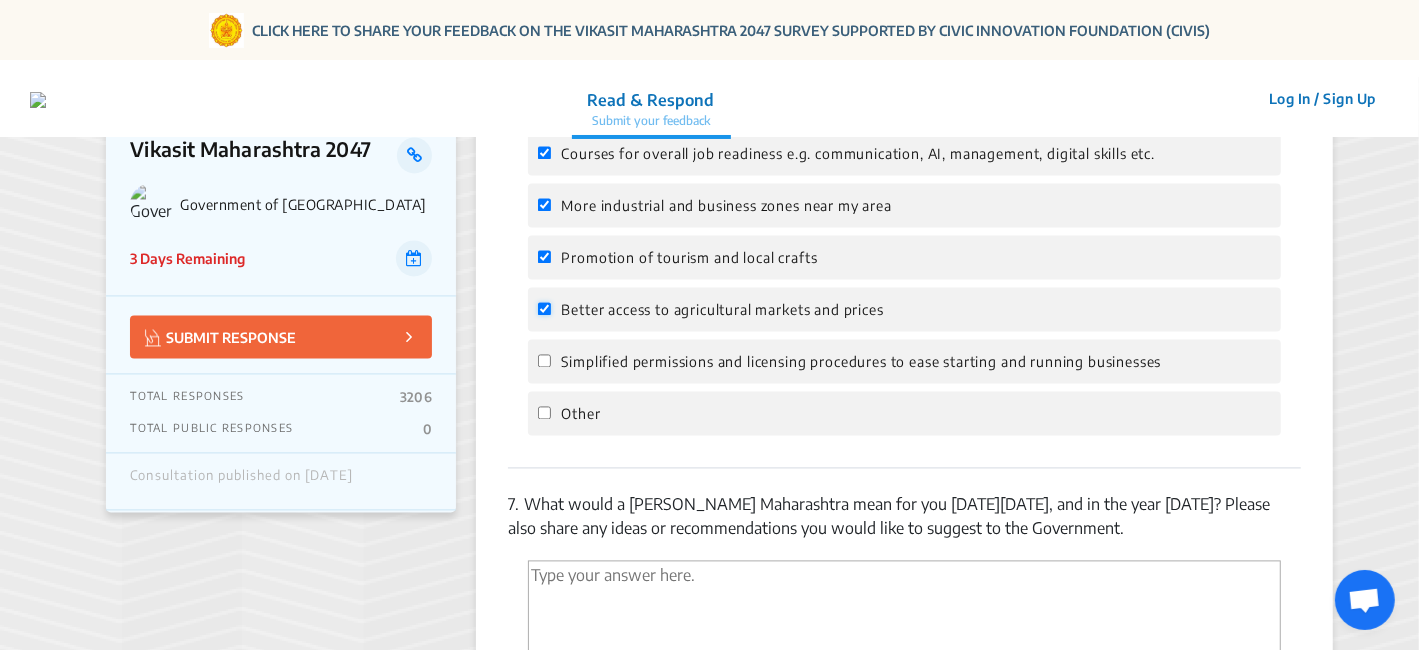checkbox on "true" 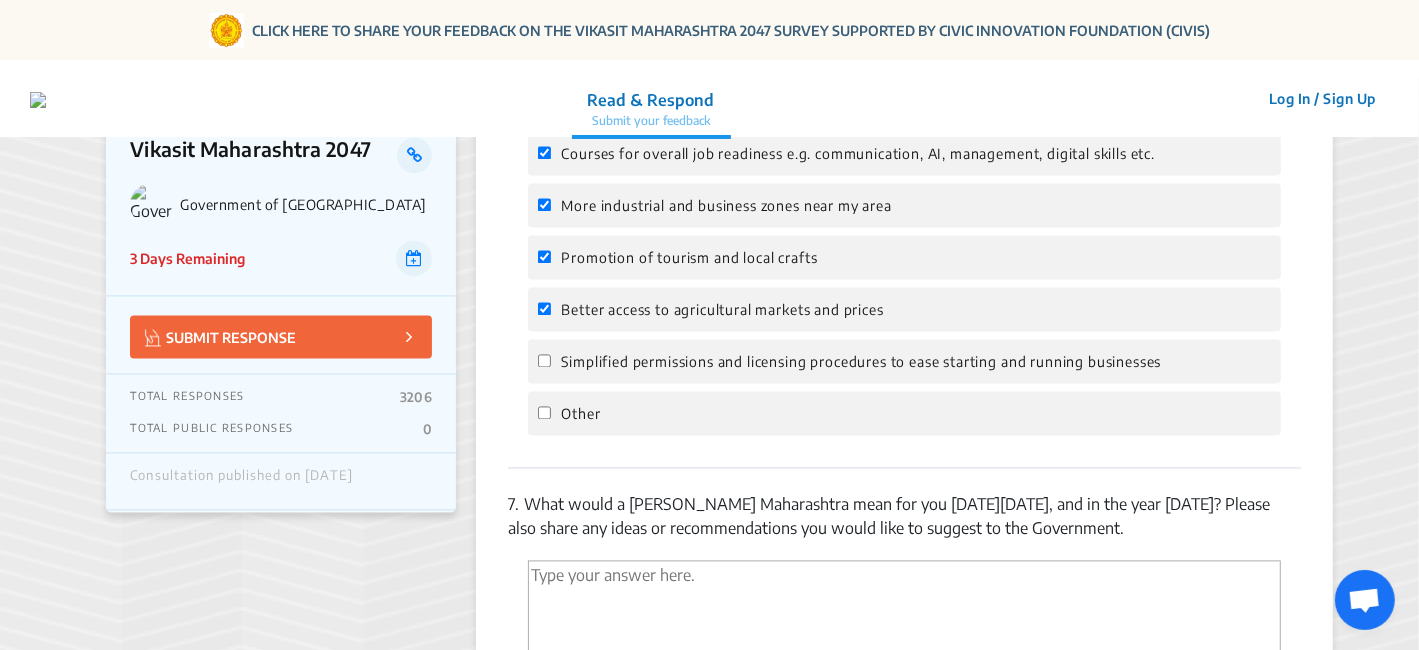 click on "Choose as many as you like Support for small businesses and entrepreneurship Courses for overall job readiness e.g. communication, AI, management, digital skills etc. More industrial and business zones near my area Promotion of tourism and local crafts Better access to agricultural markets and prices Simplified permissions and licensing procedures to ease starting and running businesses  Other" 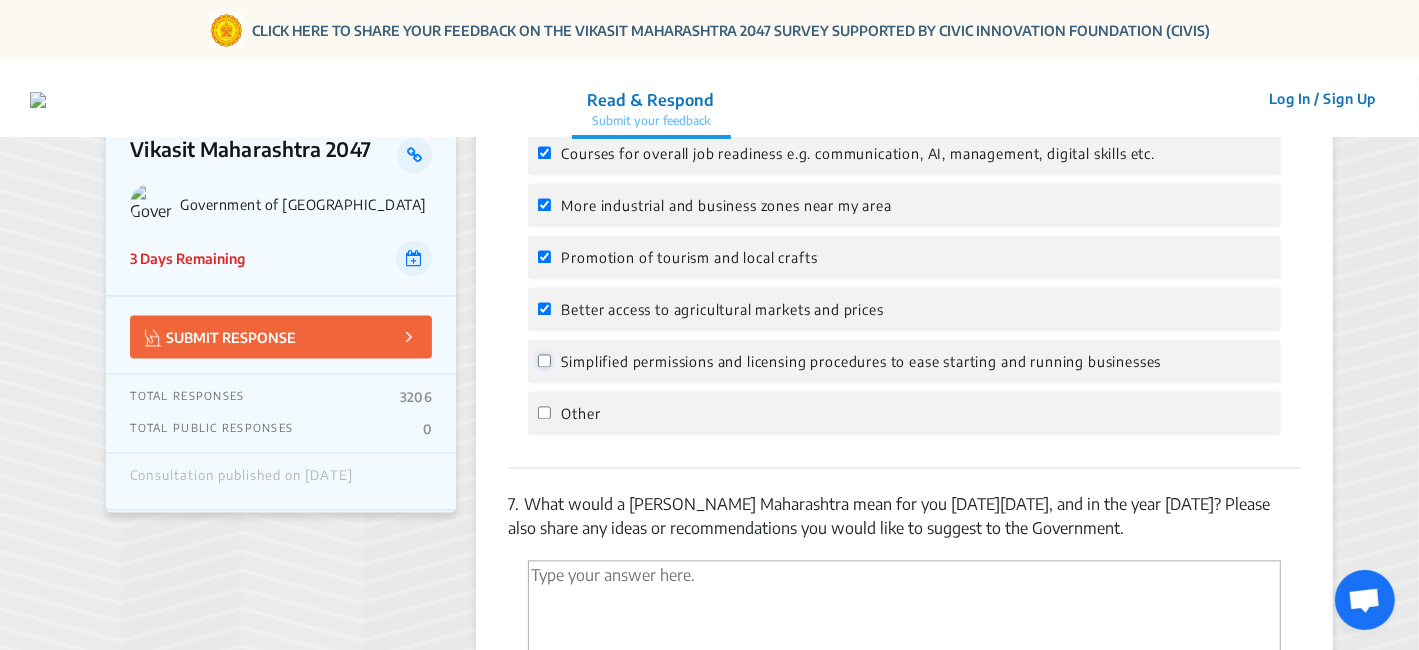 click on "Simplified permissions and licensing procedures to ease starting and running businesses" 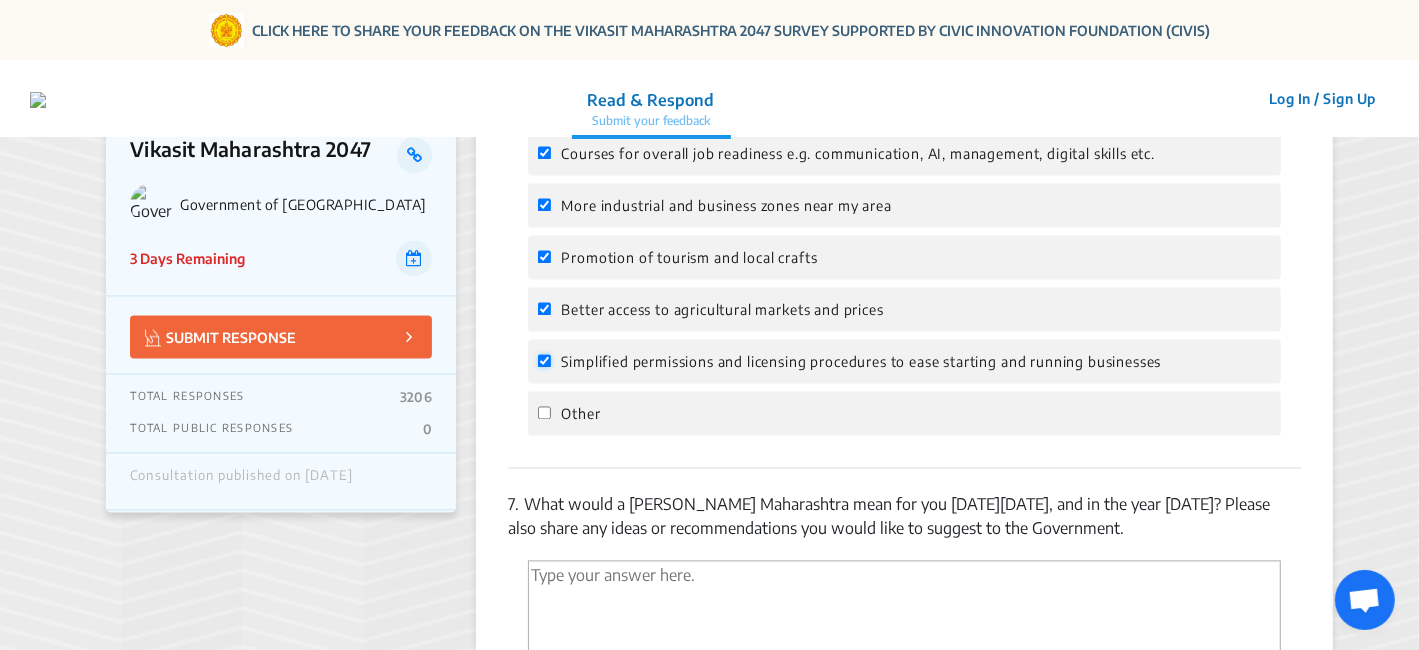 checkbox on "true" 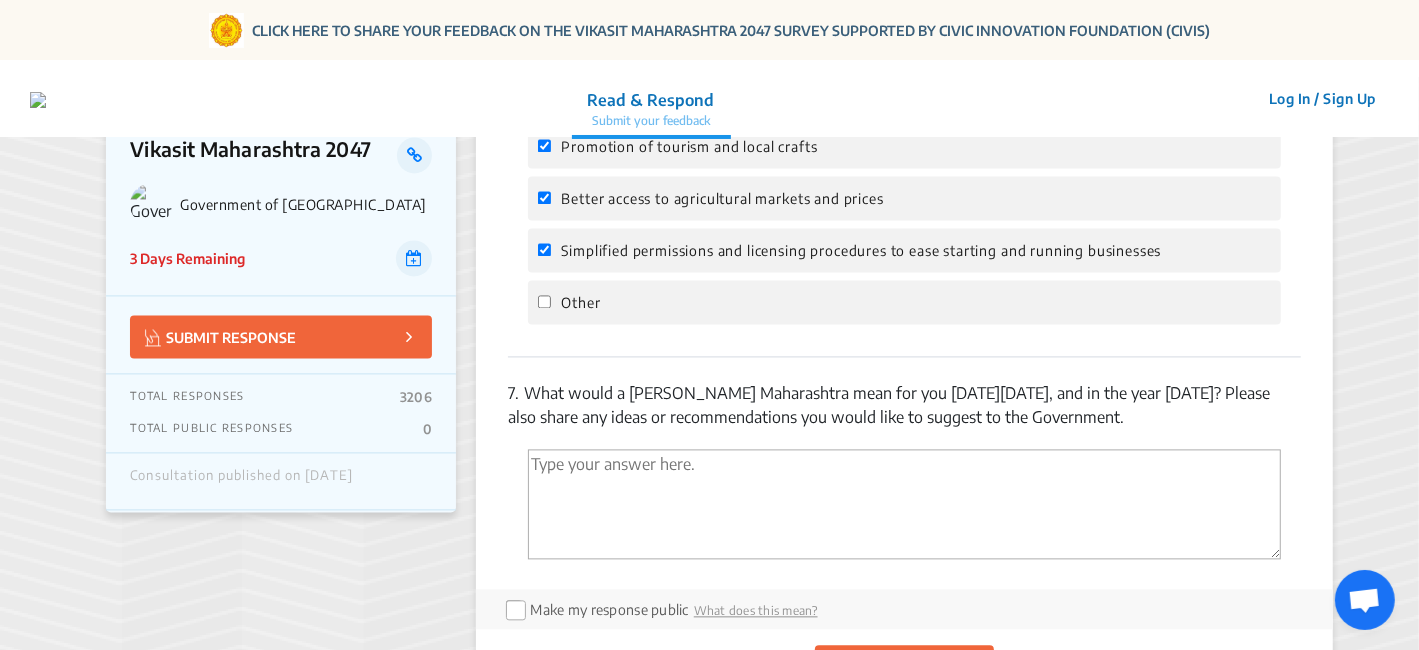 click on "Make my response public  What does this mean?" 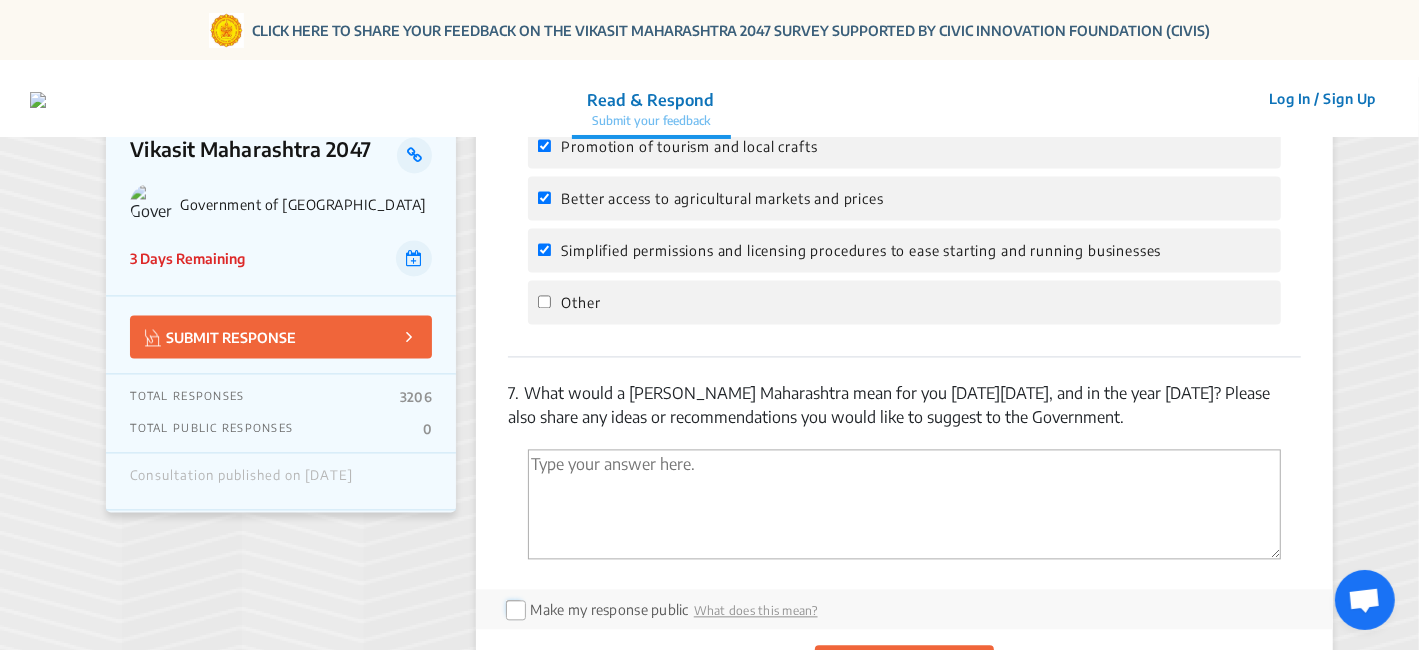 click 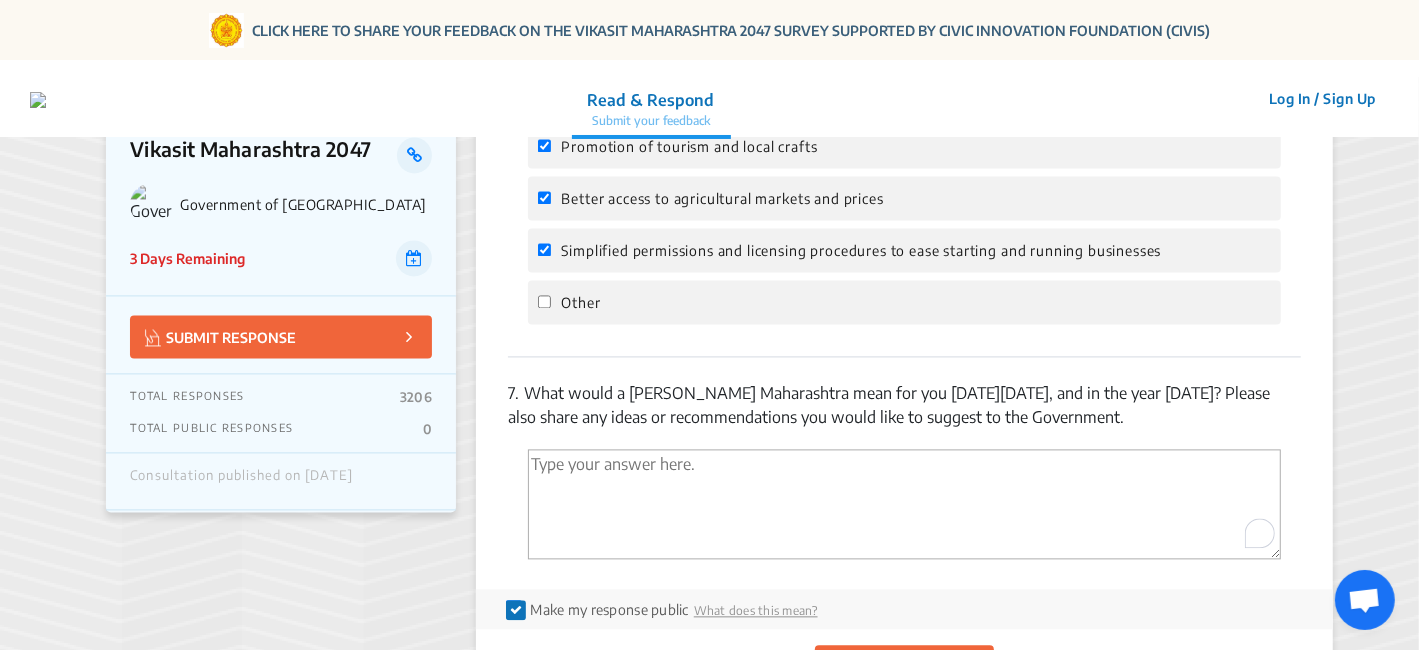click at bounding box center [904, 504] 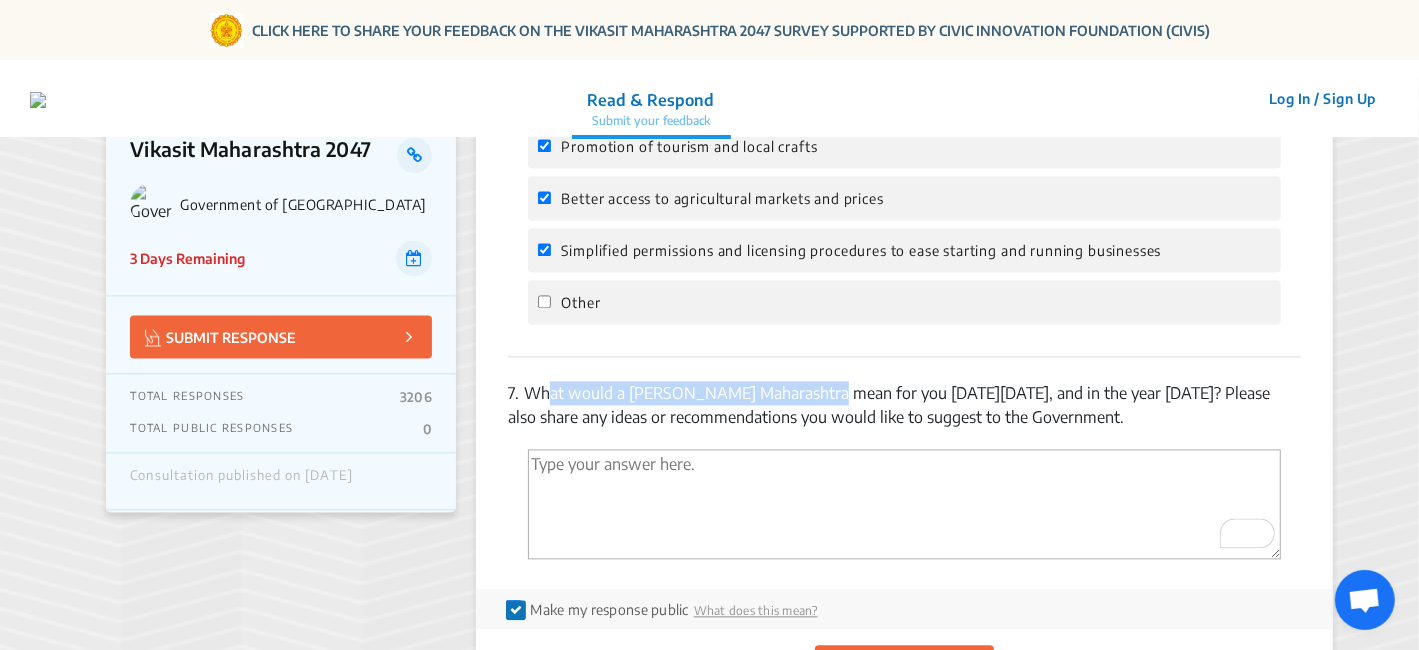 drag, startPoint x: 544, startPoint y: 386, endPoint x: 815, endPoint y: 359, distance: 272.3417 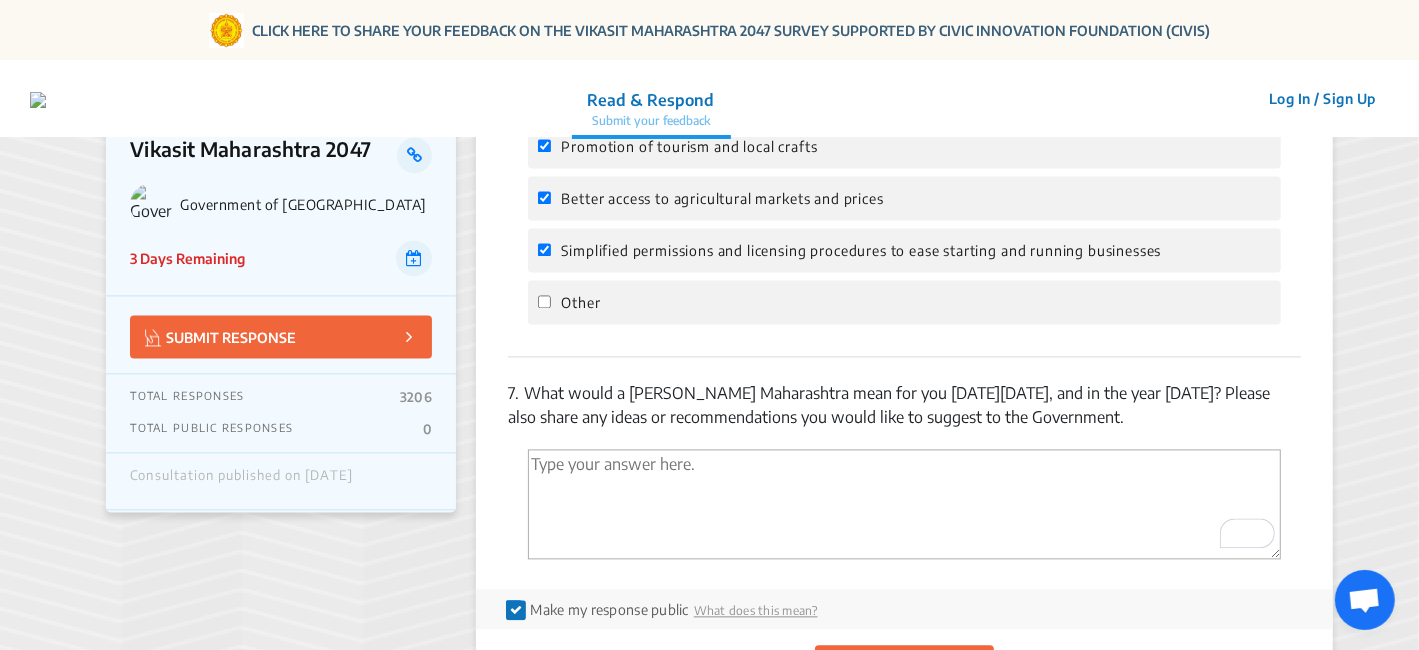 click at bounding box center (904, 504) 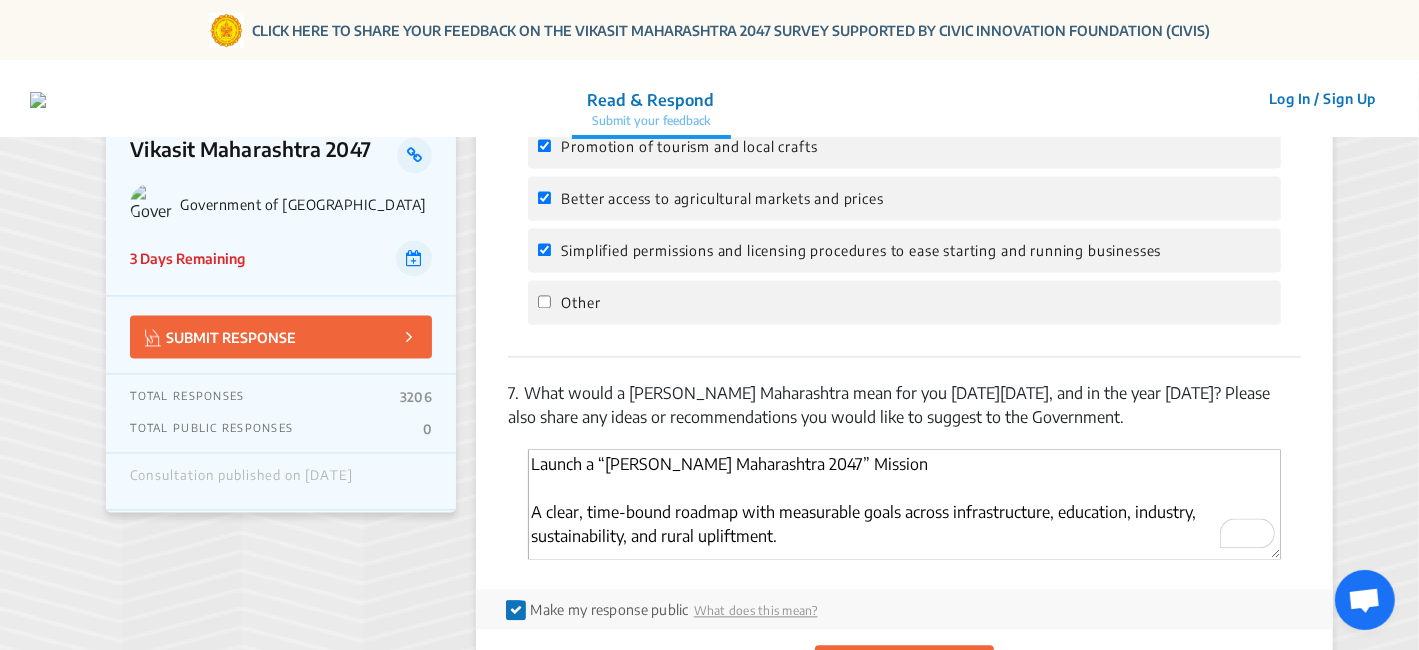 scroll, scrollTop: 562, scrollLeft: 0, axis: vertical 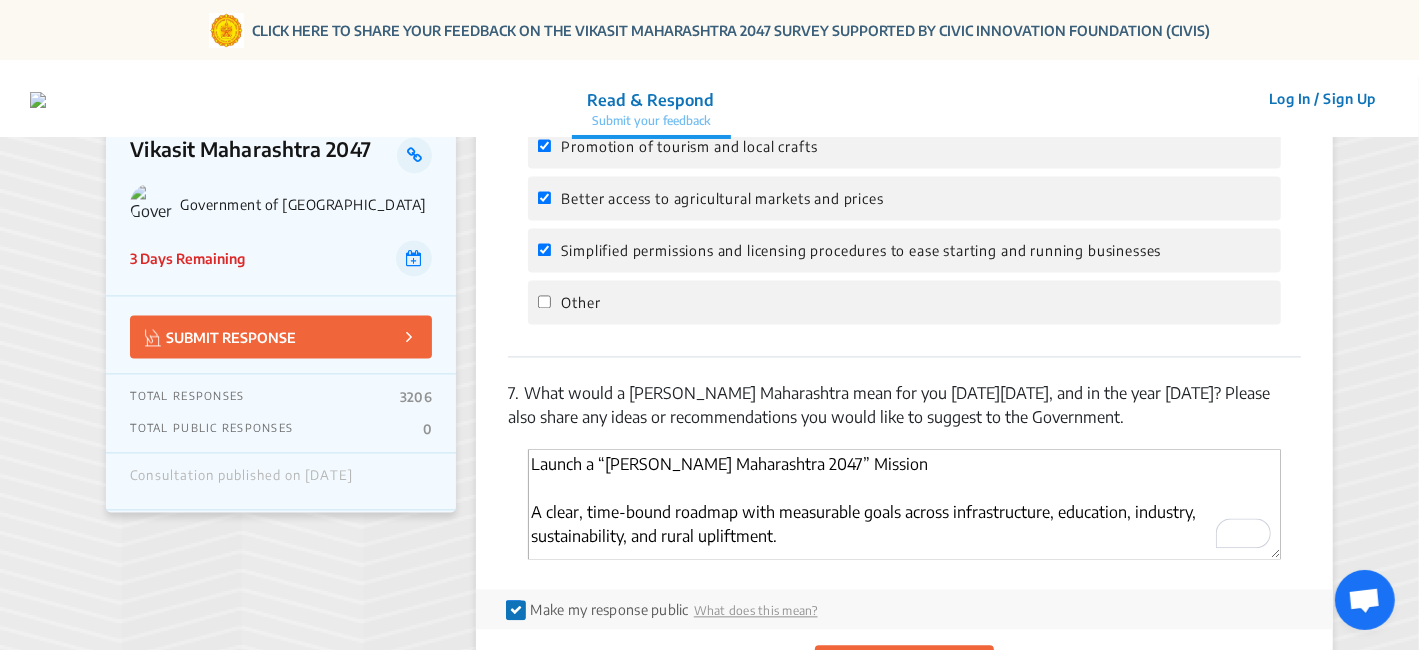 click on "Launch a “[PERSON_NAME] Maharashtra 2047” Mission
A clear, time-bound roadmap with measurable goals across infrastructure, education, industry, sustainability, and rural upliftment.
Promote Decentralization of Growth
[GEOGRAPHIC_DATA] industries, universities, and innovation hubs in districts like [GEOGRAPHIC_DATA], [GEOGRAPHIC_DATA], [GEOGRAPHIC_DATA], and [GEOGRAPHIC_DATA].
Strengthen Public-Private Partnerships (PPP)
For infrastructure, education tech, healthcare access, EV charging networks, and skilling centers.
Make [GEOGRAPHIC_DATA] India’s Solar Capital
Rooftop solar subsidies, solar kits for homes (especially for urban balconies and rural rooftops), and rural solar entrepreneurship.
Water & Climate Resilience
Expand Jalyukt [PERSON_NAME] 2.0 with modern hydrology tools, and build climate-resilient urban planning policies.
Focus on Youth & Women
Launch Youth Innovation Missions, entrepreneurship cells in every college, and special employment zones for women in both rural and urban areas." at bounding box center (904, 504) 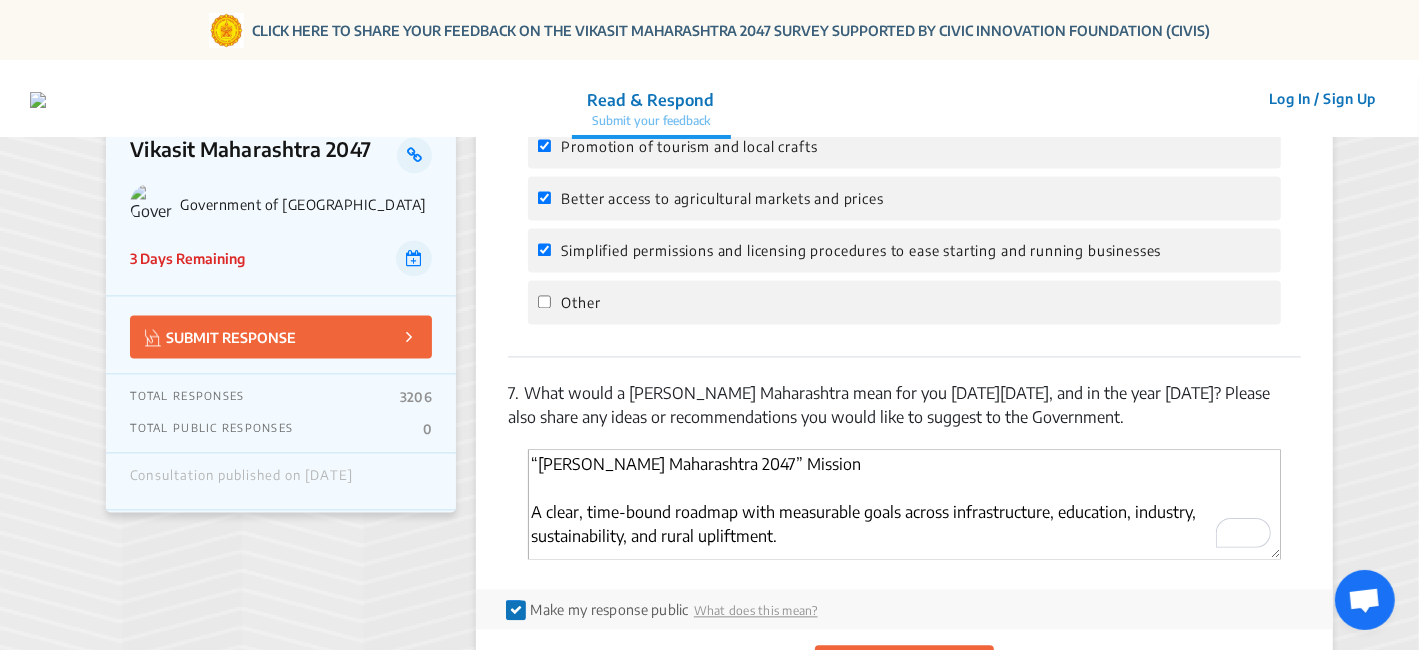 click on "“[PERSON_NAME] Maharashtra 2047” Mission
A clear, time-bound roadmap with measurable goals across infrastructure, education, industry, sustainability, and rural upliftment.
Promote Decentralization of Growth
[GEOGRAPHIC_DATA] industries, universities, and innovation hubs in districts like [GEOGRAPHIC_DATA], [GEOGRAPHIC_DATA], [GEOGRAPHIC_DATA], and [GEOGRAPHIC_DATA].
Strengthen Public-Private Partnerships (PPP)
For infrastructure, education tech, healthcare access, EV charging networks, and skilling centers.
Make [GEOGRAPHIC_DATA] India’s Solar Capital
Rooftop solar subsidies, solar kits for homes (especially for urban balconies and rural rooftops), and rural solar entrepreneurship.
Water & Climate Resilience
Expand Jalyukt [PERSON_NAME] 2.0 with modern hydrology tools, and build climate-resilient urban planning policies.
Focus on Youth & Women
Launch Youth Innovation Missions, entrepreneurship cells in every college, and special employment zones for women in both rural and urban areas." at bounding box center [904, 504] 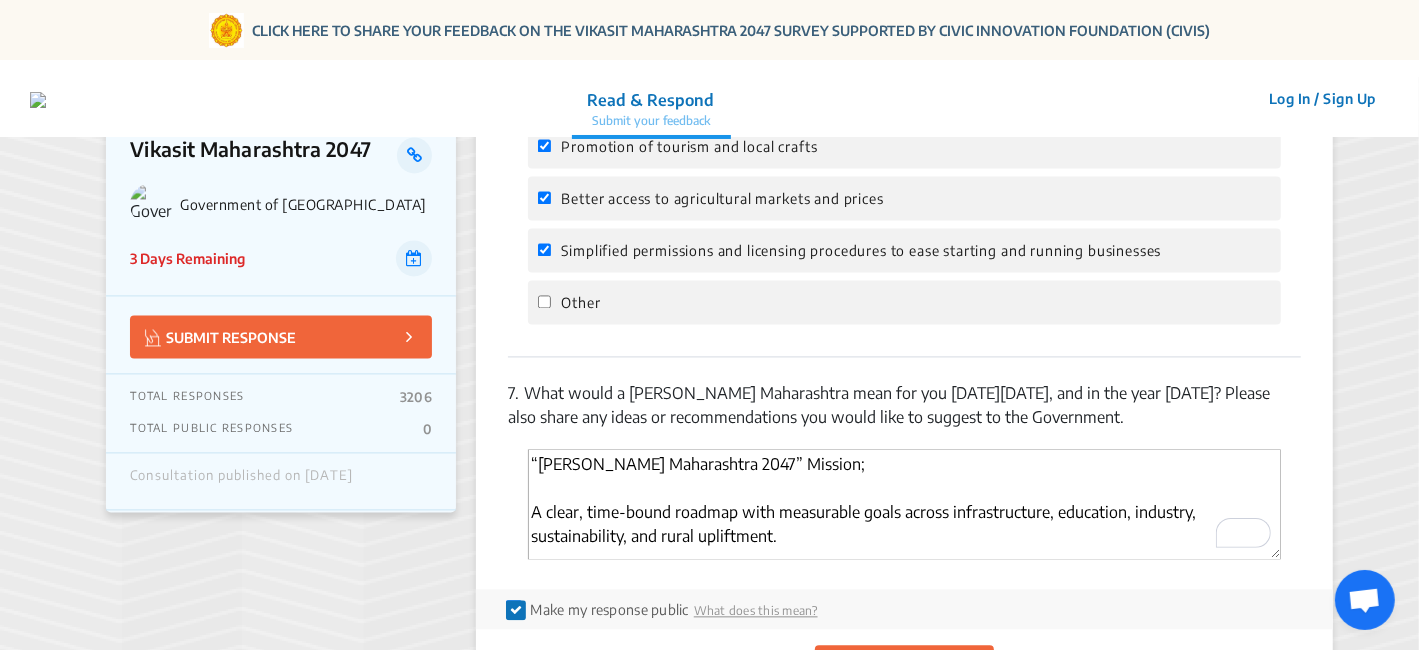 scroll, scrollTop: 111, scrollLeft: 0, axis: vertical 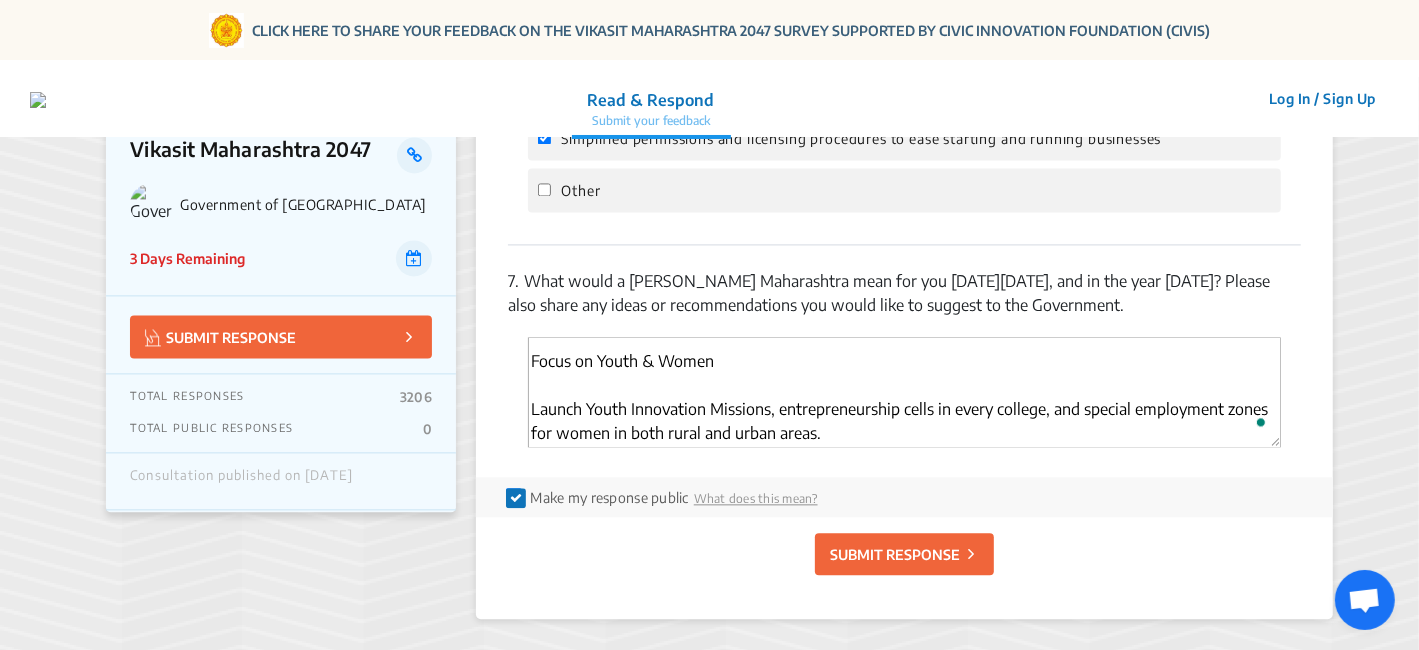 type on "“[PERSON_NAME] Maharashtra 2047” Mission;
A clear, time-bound roadmap with measurable goals across infrastructure, education, industry, sustainability, and rural upliftment.
Promote Decentralisation of Growth
Incentivise industries, universities, and innovation hubs in districts like [GEOGRAPHIC_DATA], [GEOGRAPHIC_DATA], [GEOGRAPHIC_DATA], and [GEOGRAPHIC_DATA].
Strengthen Public-Private Partnerships (PPP)
For infrastructure, education tech, healthcare access, EV charging networks, and skilling centres.
Make [GEOGRAPHIC_DATA] India’s Solar Capital
Rooftop solar subsidies, home solar kits (especially for urban balconies and rural rooftops), and rural solar entrepreneurship.
Water & Climate Resilience
Expand Jalyukt [PERSON_NAME] 2.0 with modern hydrology tools, and build climate-resilient urban planning policies.
Focus on Youth & Women
Launch Youth Innovation Missions, entrepreneurship cells in every college, and special employment zones for women in both rural and urban areas." 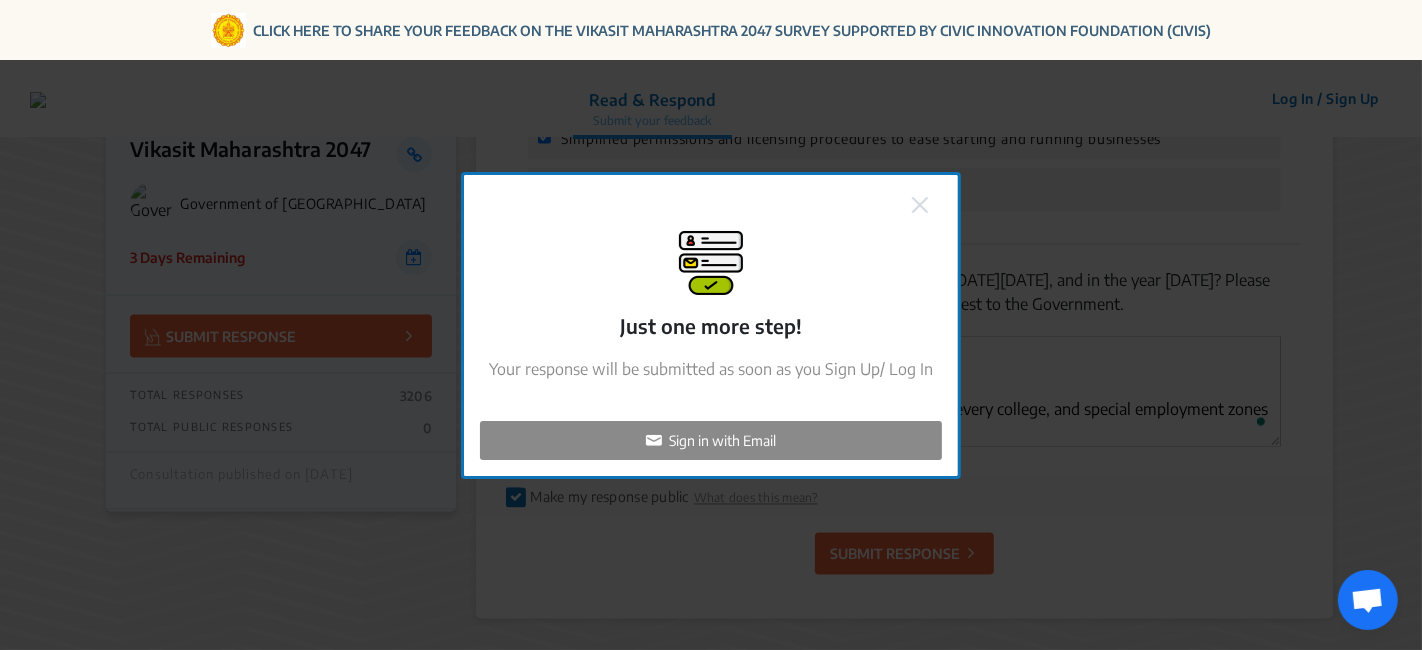 click on "Sign in with Email" 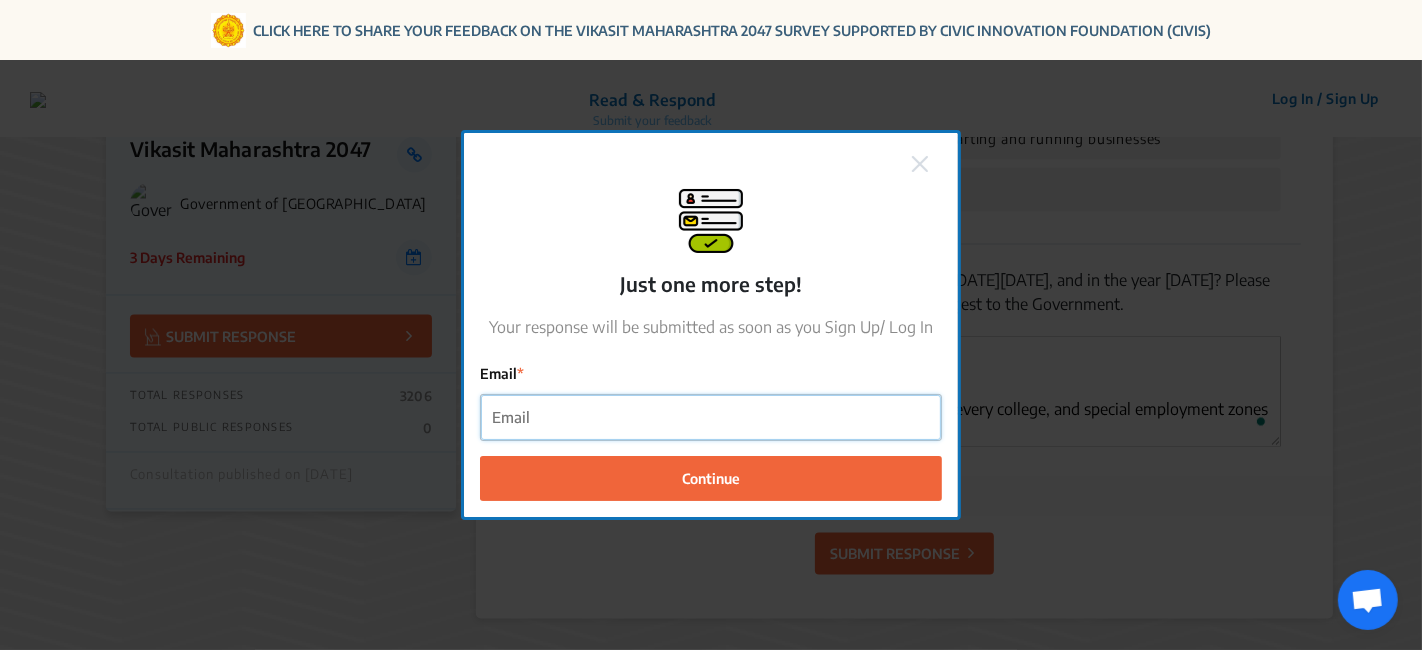 click on "Email" at bounding box center [711, 417] 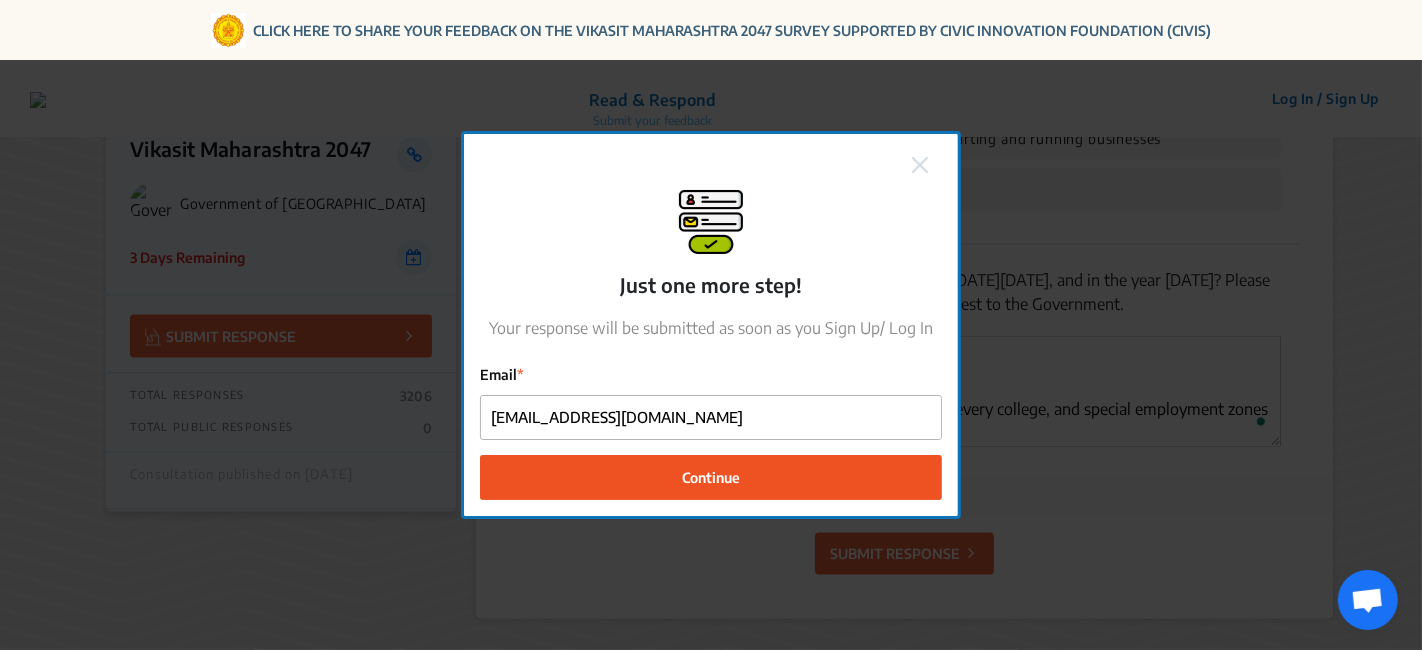 click on "Continue" 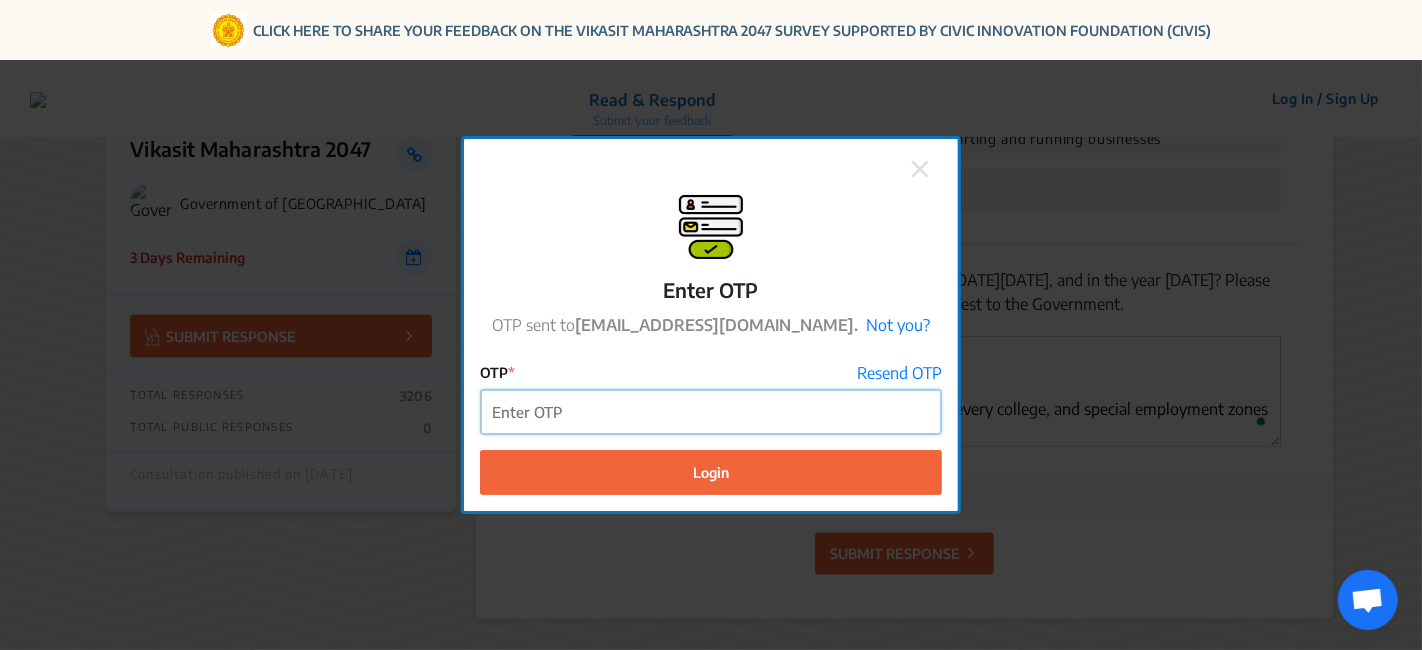 paste on "535433" 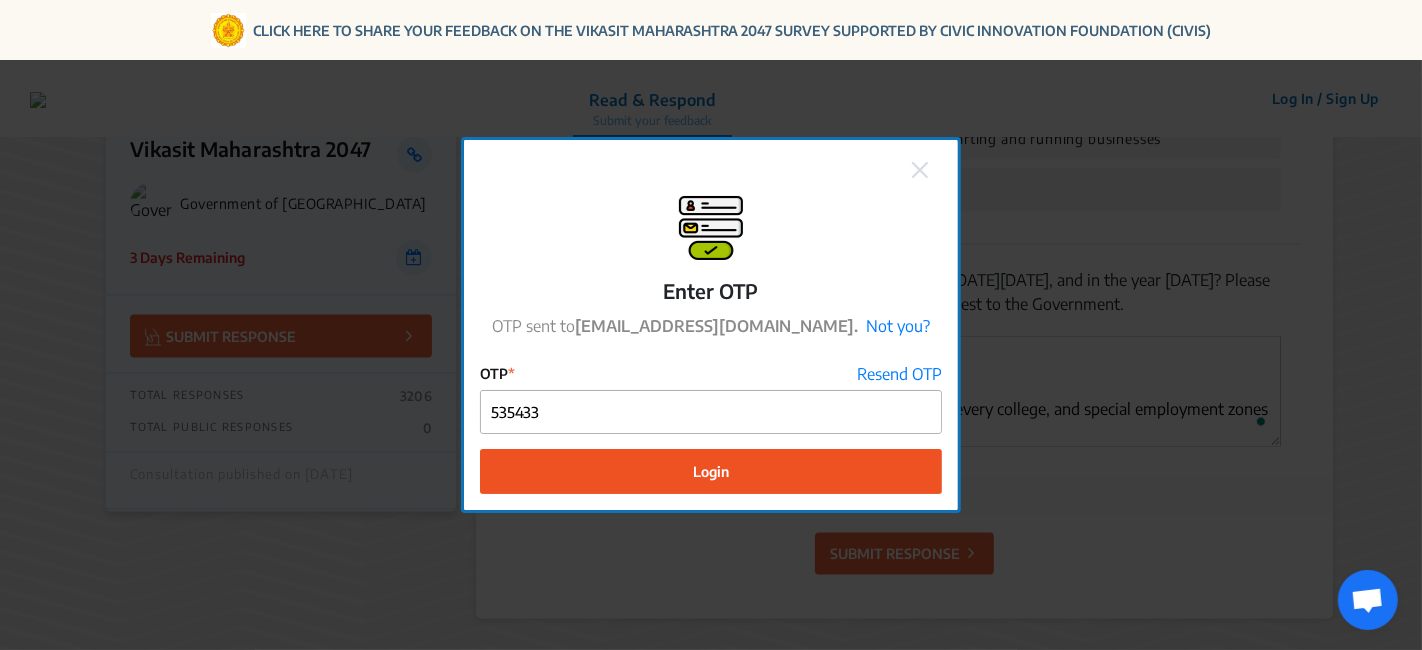 click on "Login" 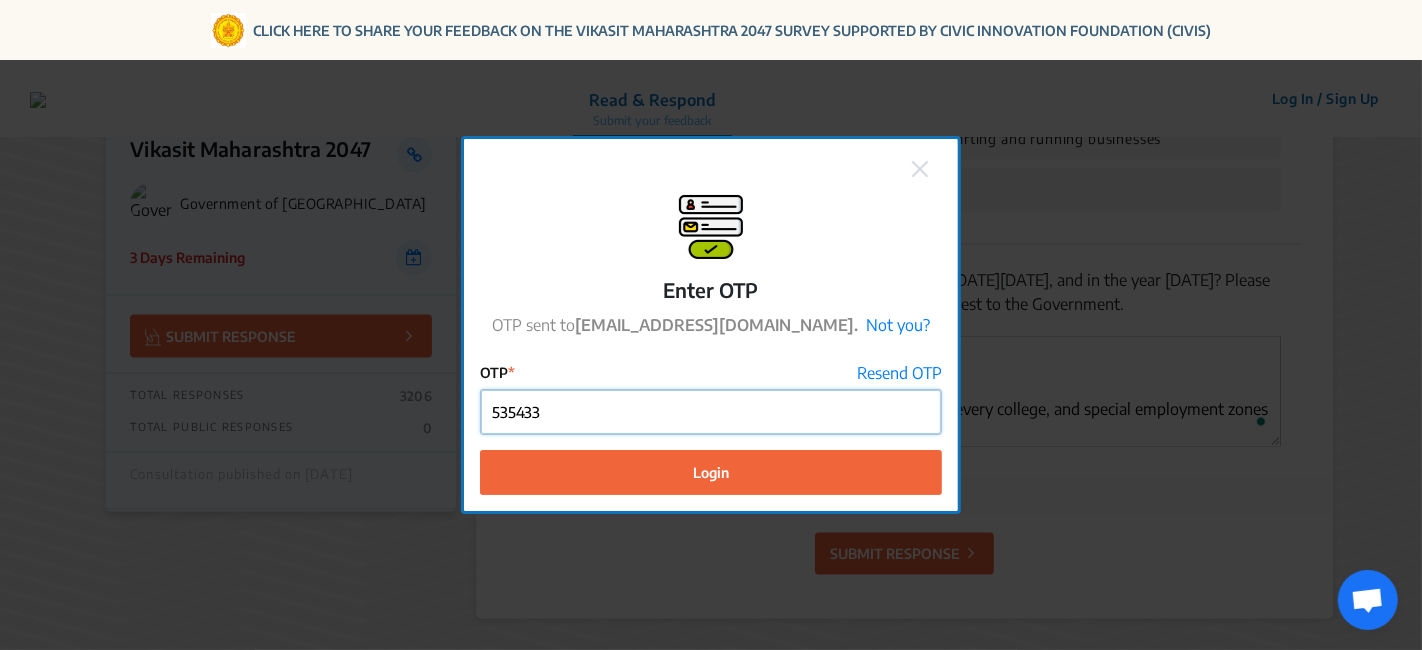 click on "535433" at bounding box center (711, 412) 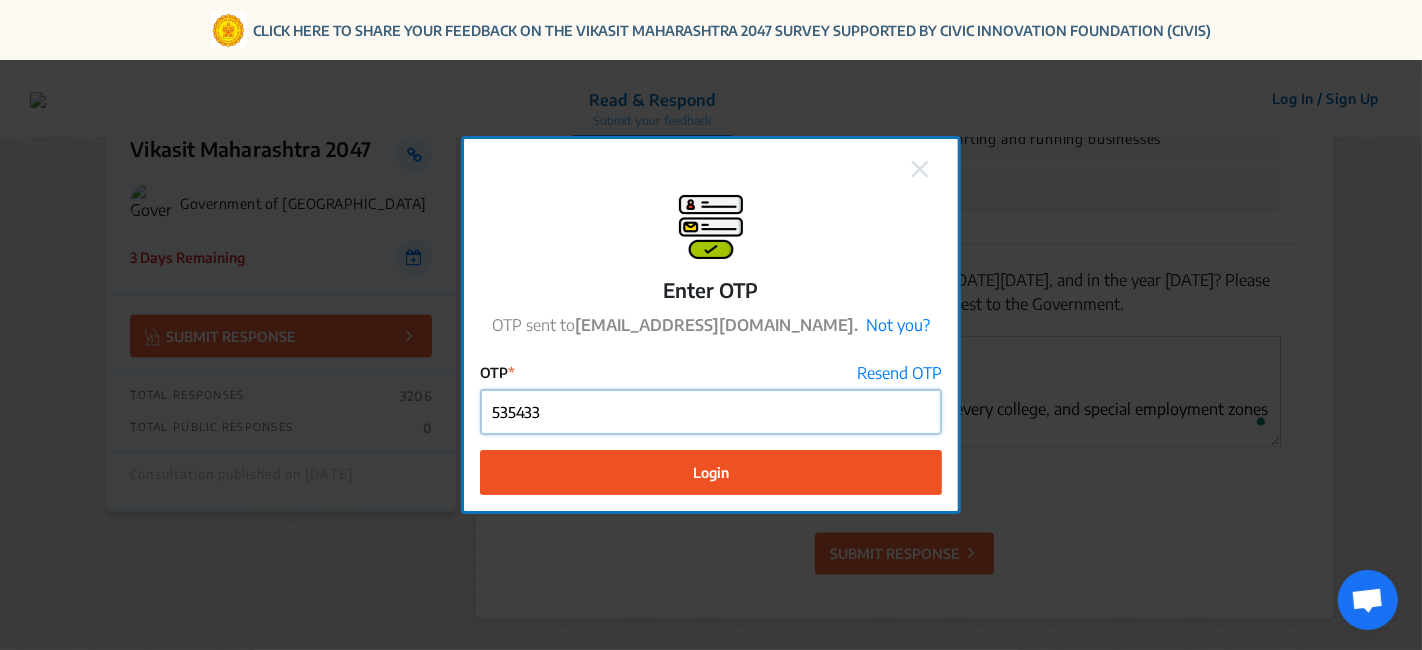 type on "535433" 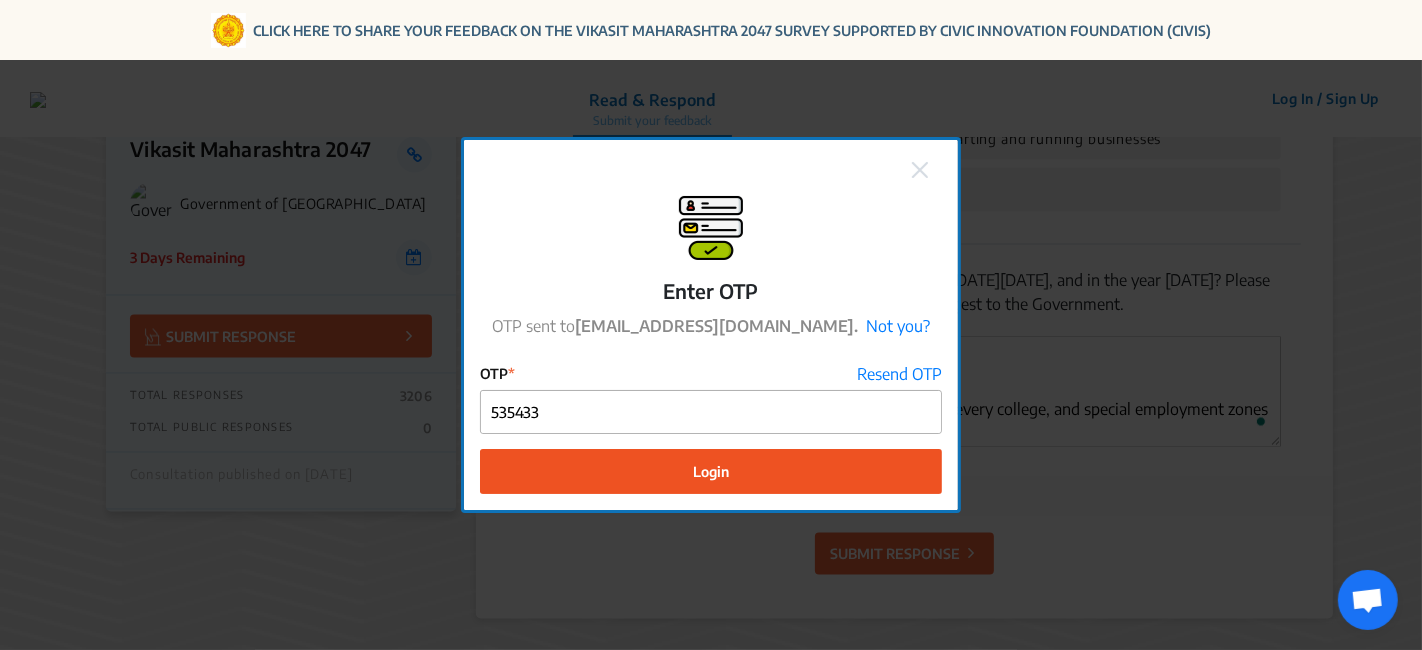 click on "Login" 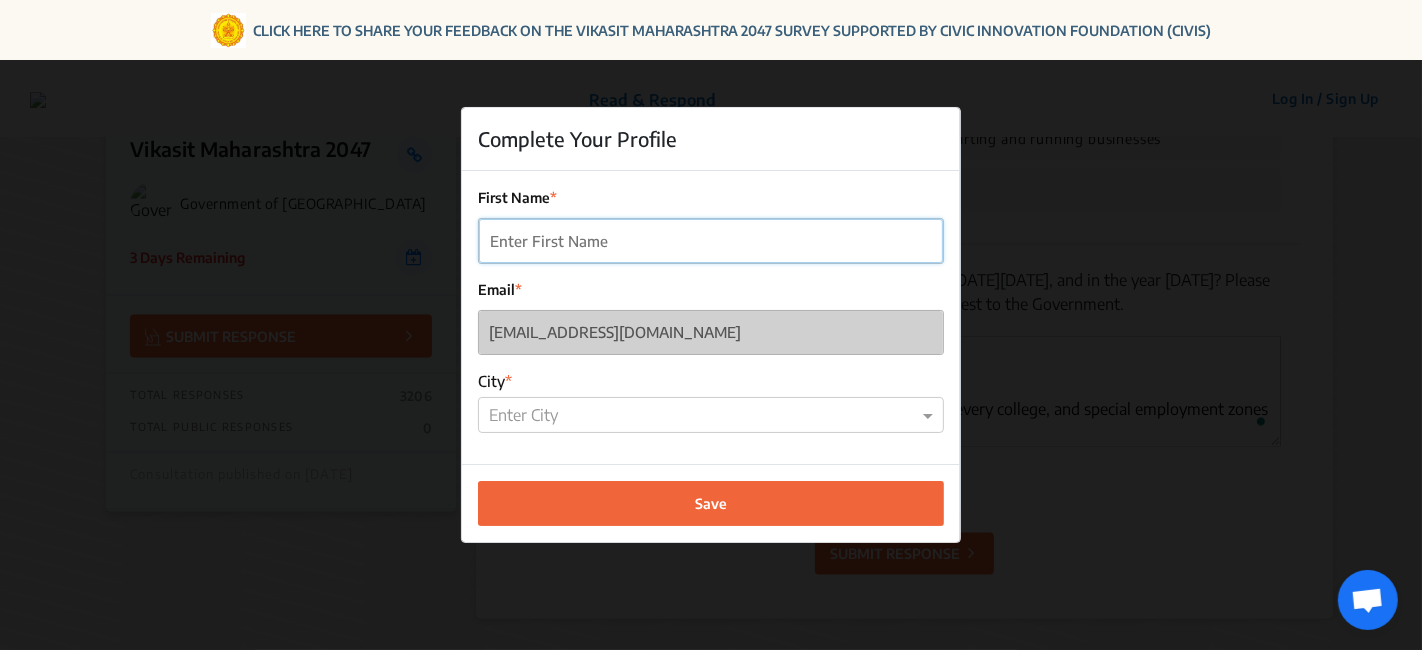 click on "First Name" at bounding box center [711, 241] 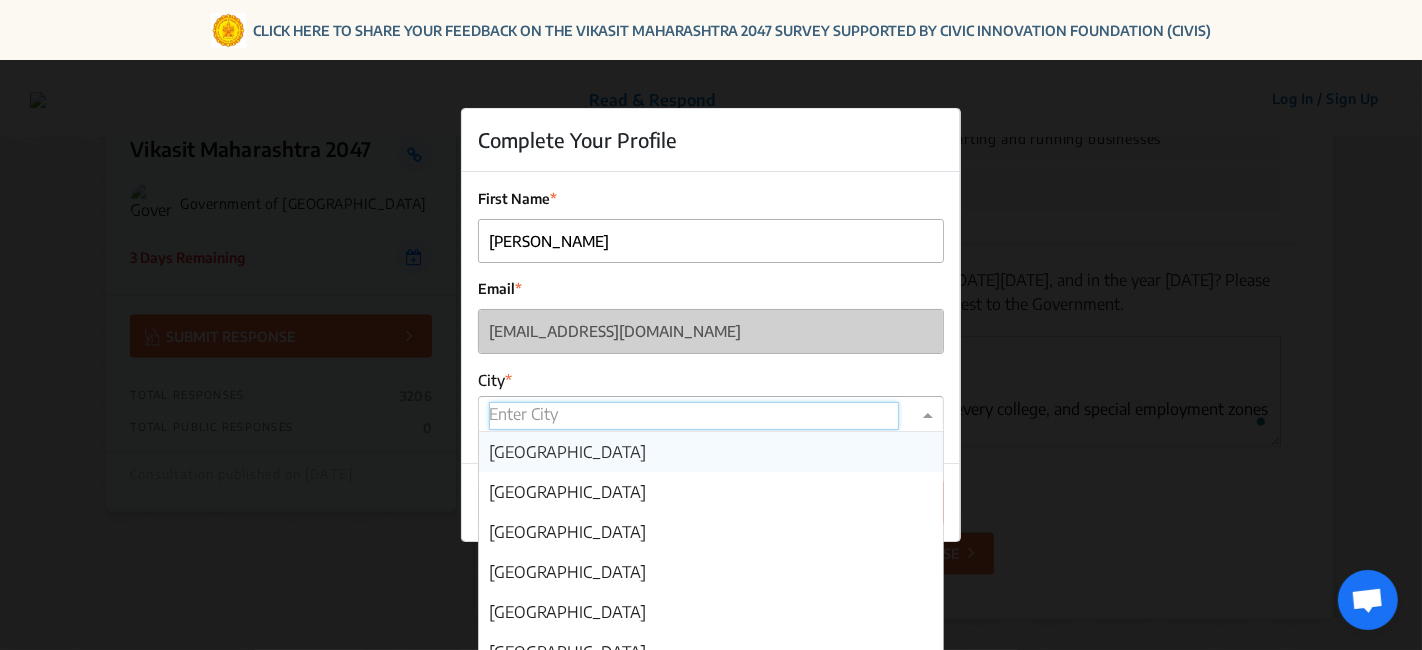 click at bounding box center (694, 416) 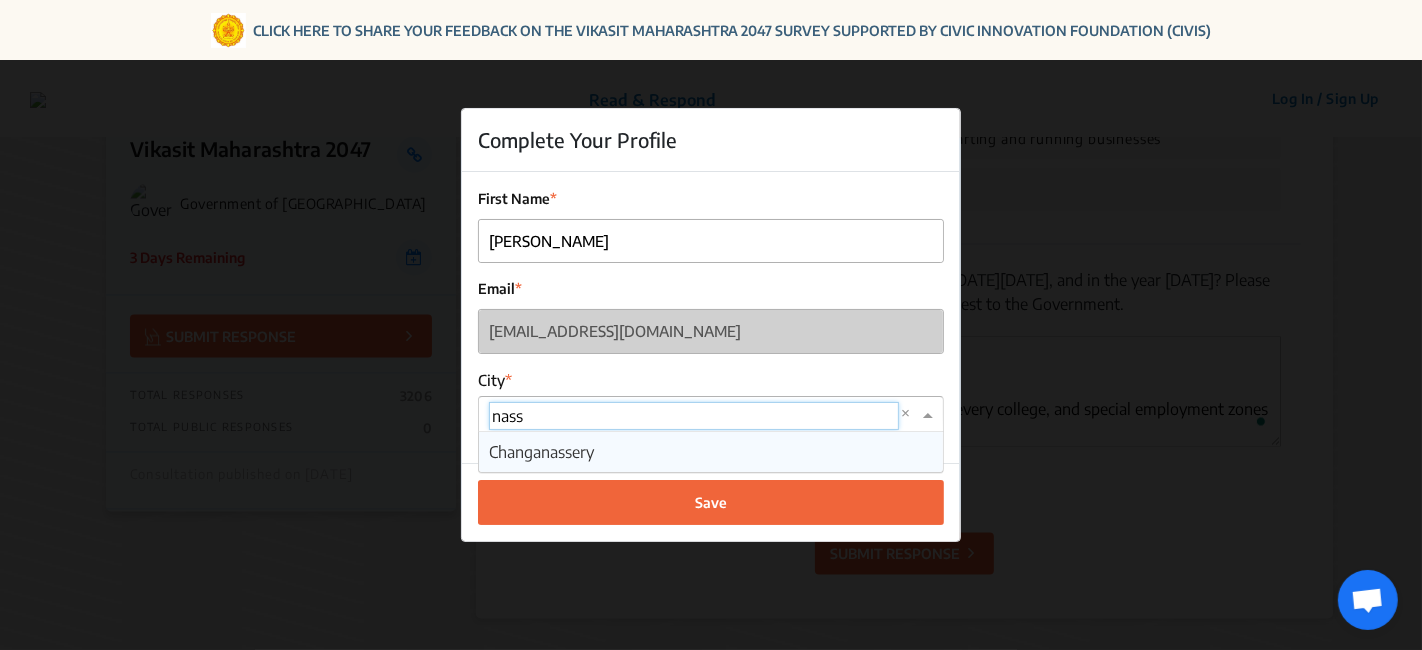 type on "nas" 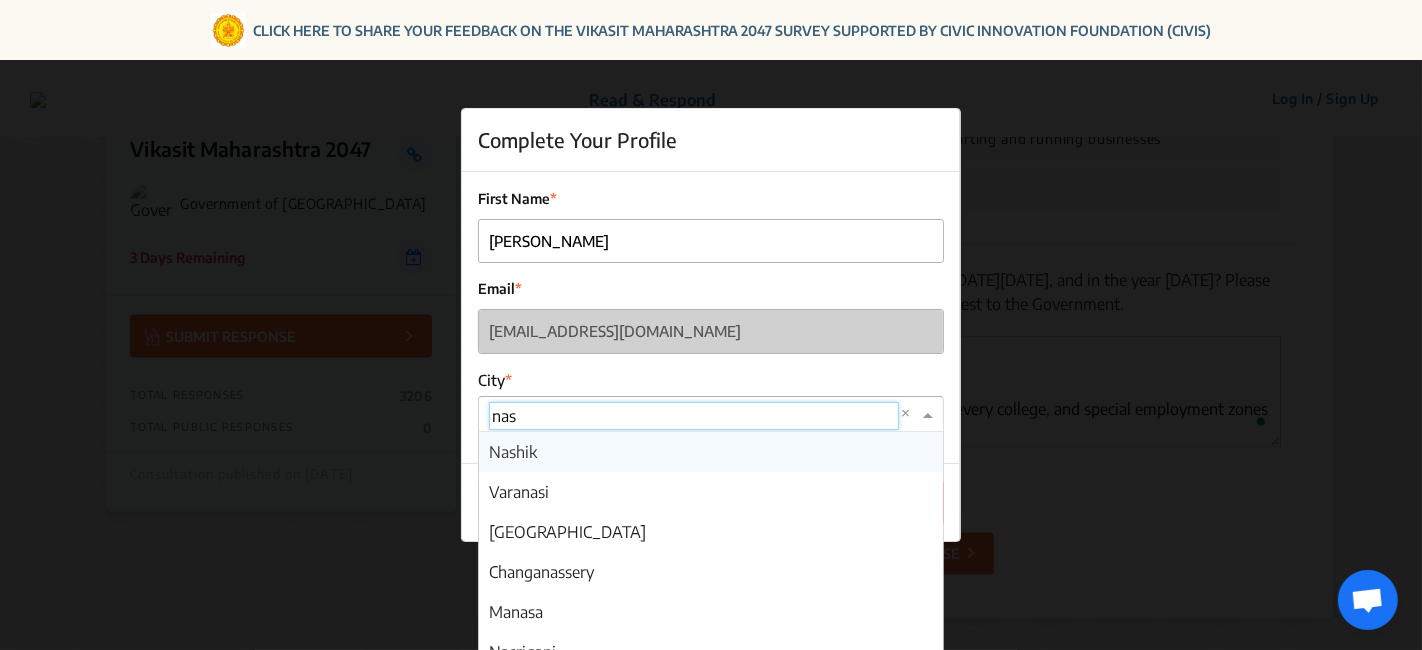 click on "Nashik" at bounding box center (711, 452) 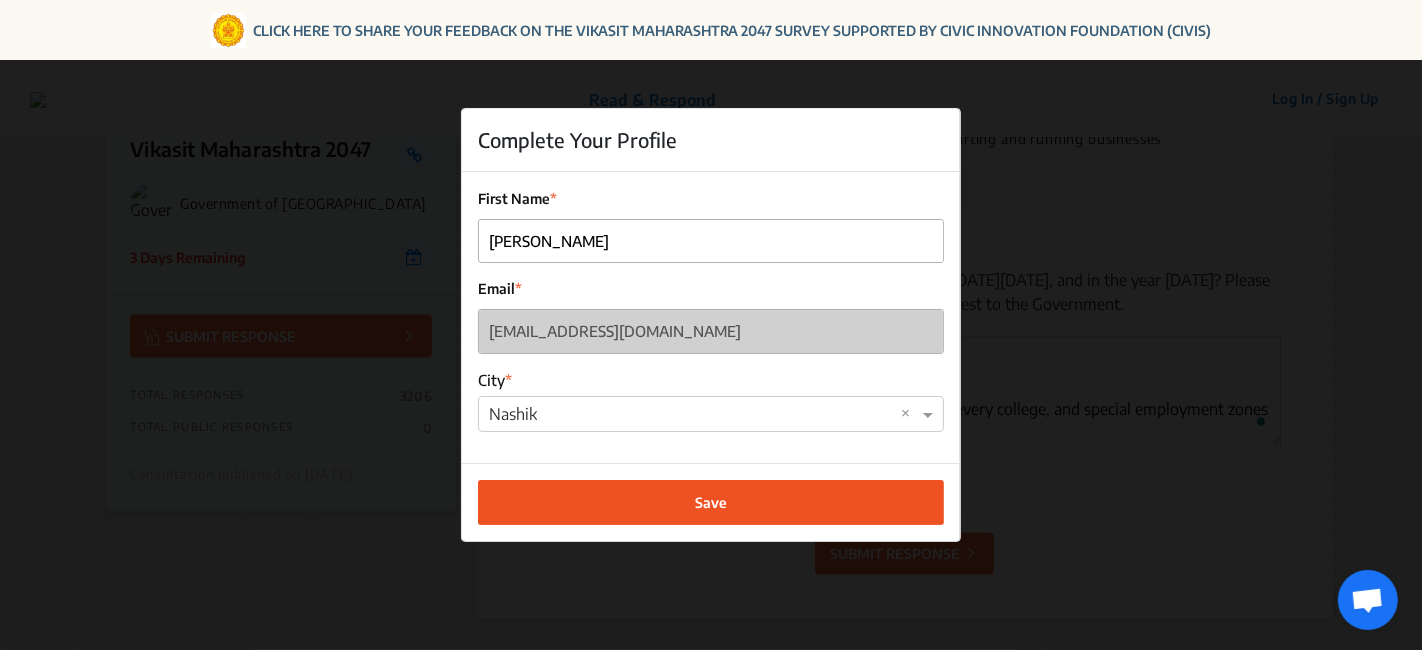 click on "Save" 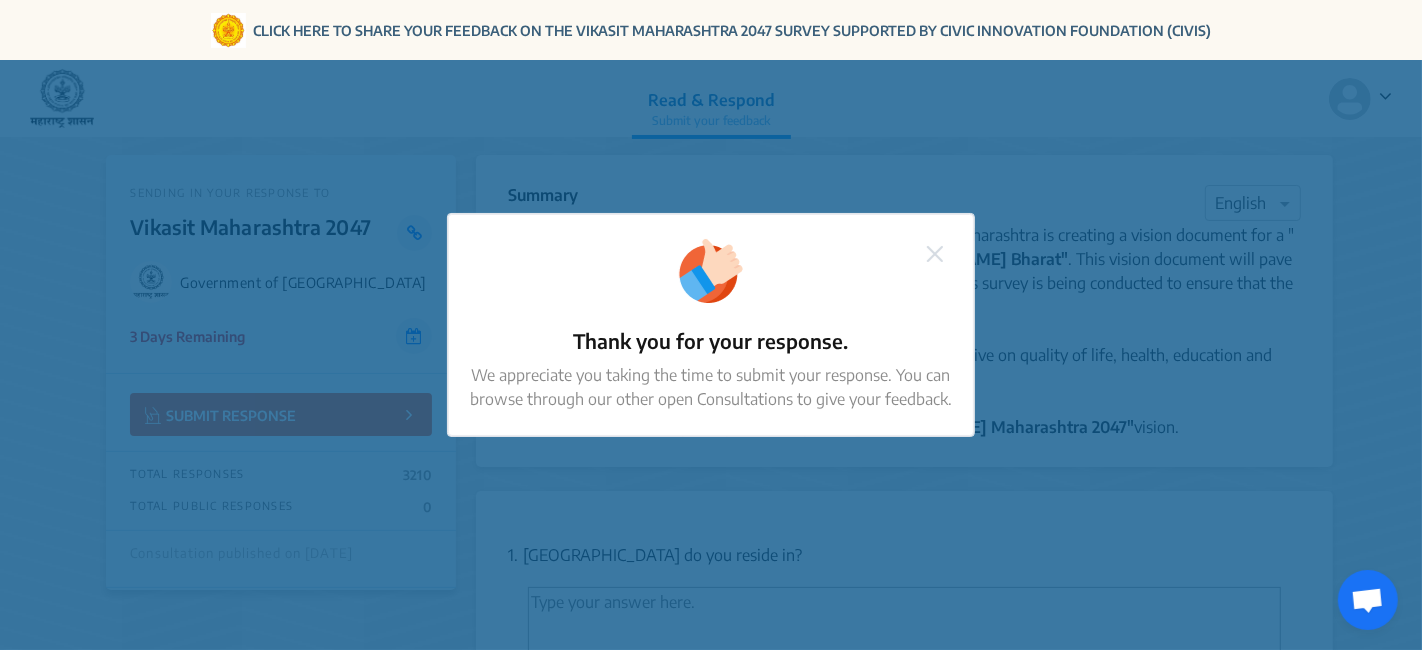 click 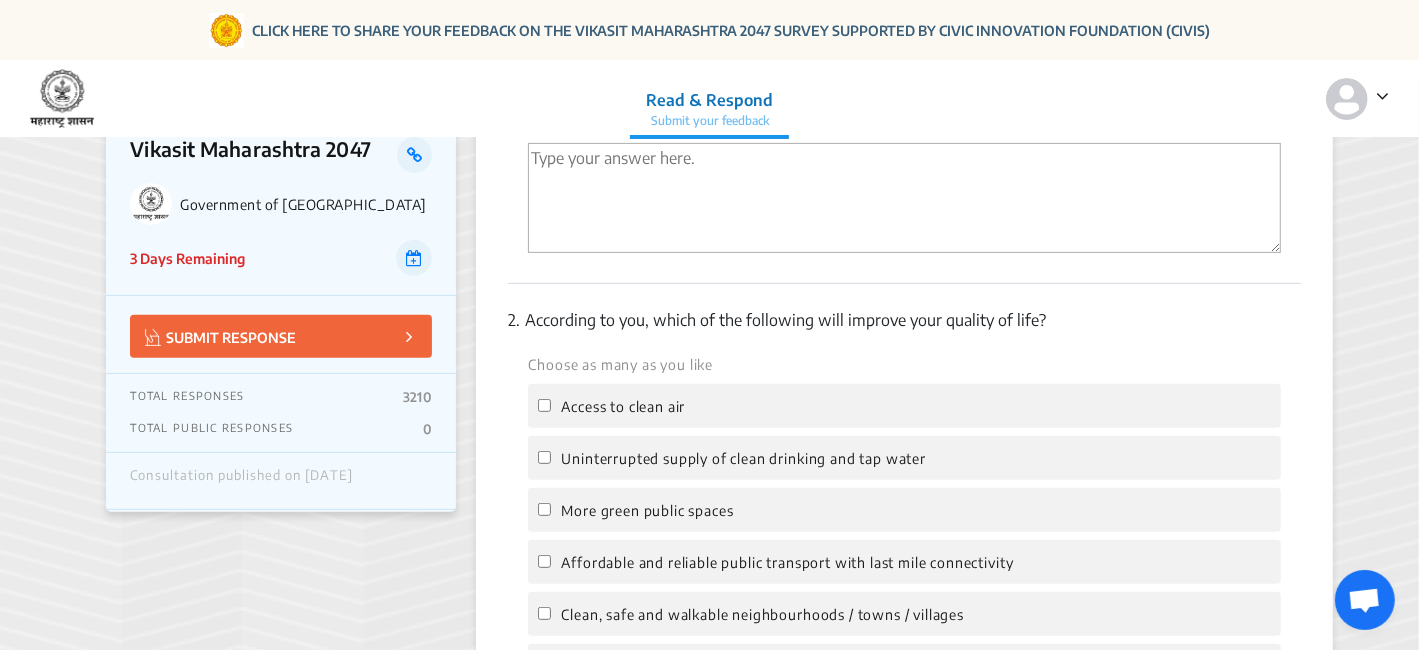 scroll, scrollTop: 0, scrollLeft: 0, axis: both 